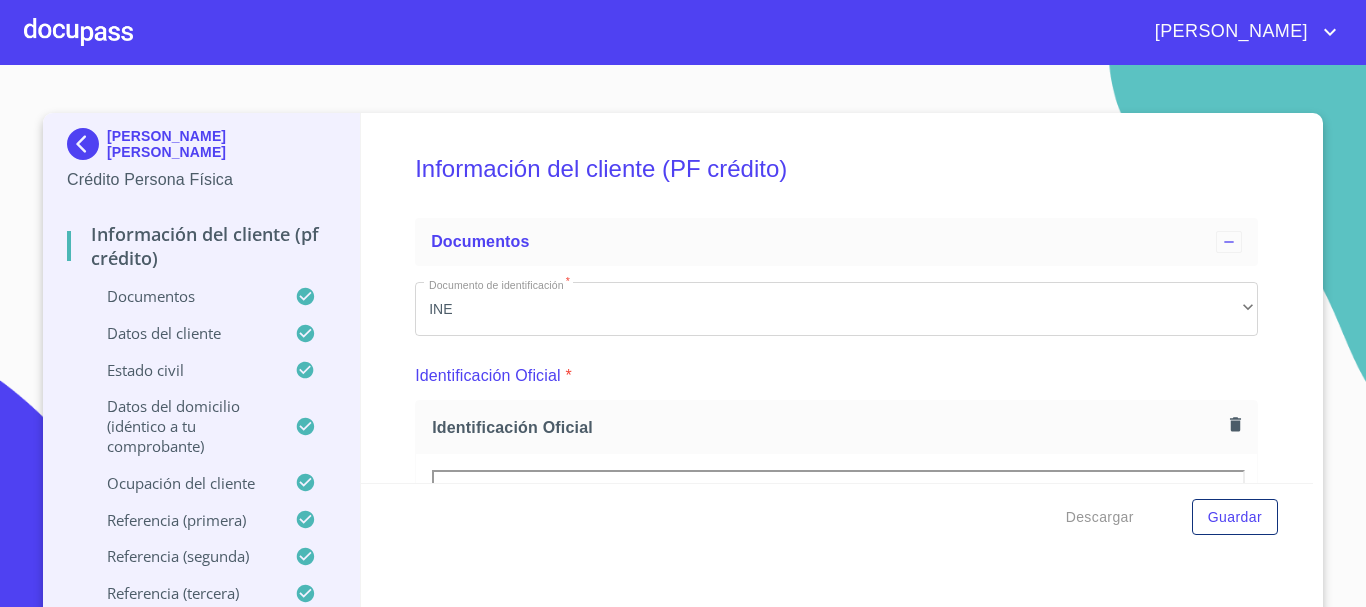 scroll, scrollTop: 0, scrollLeft: 0, axis: both 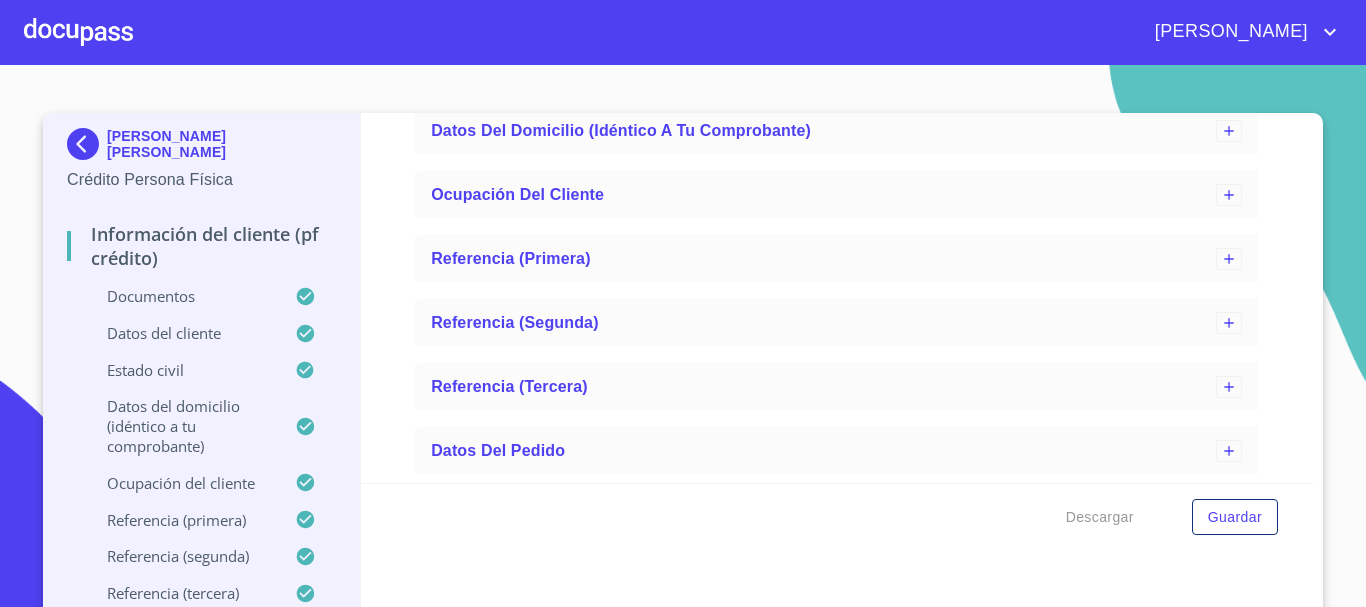 click at bounding box center (78, 32) 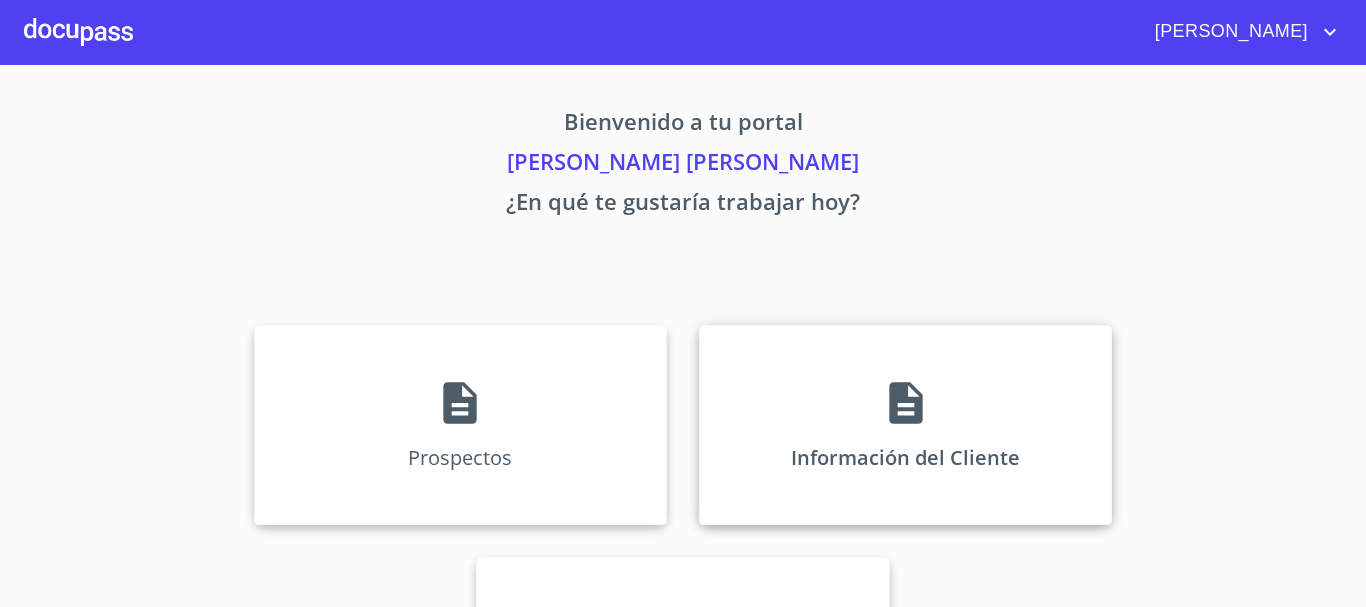 click 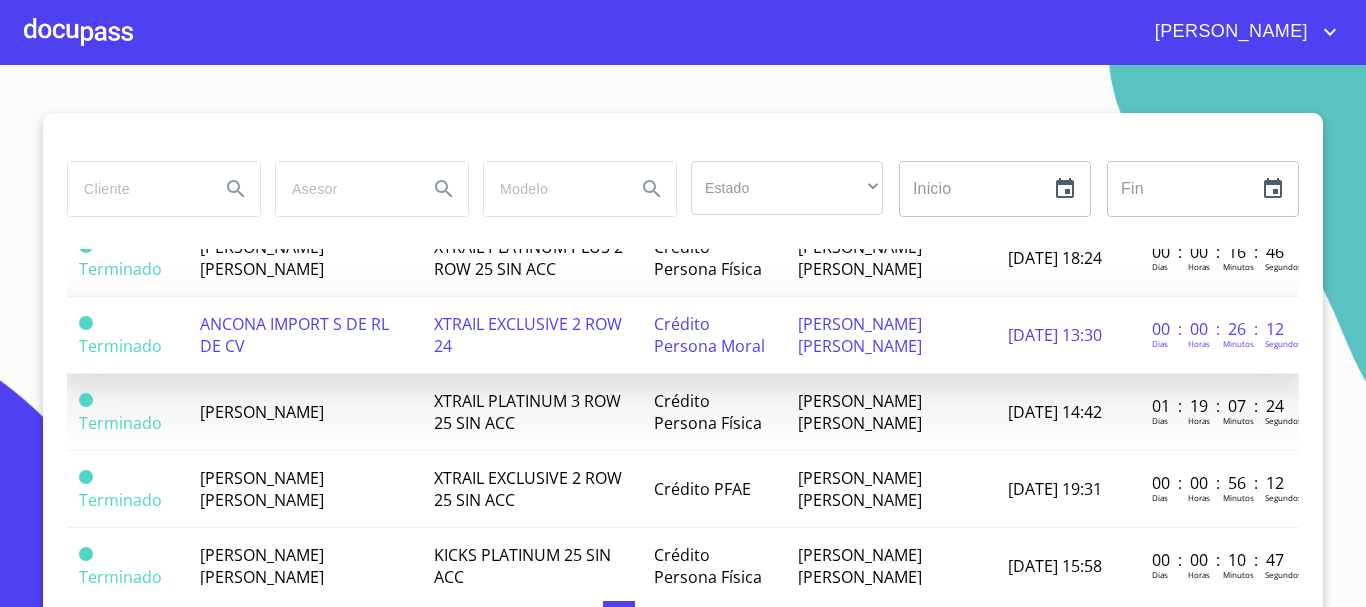 scroll, scrollTop: 900, scrollLeft: 0, axis: vertical 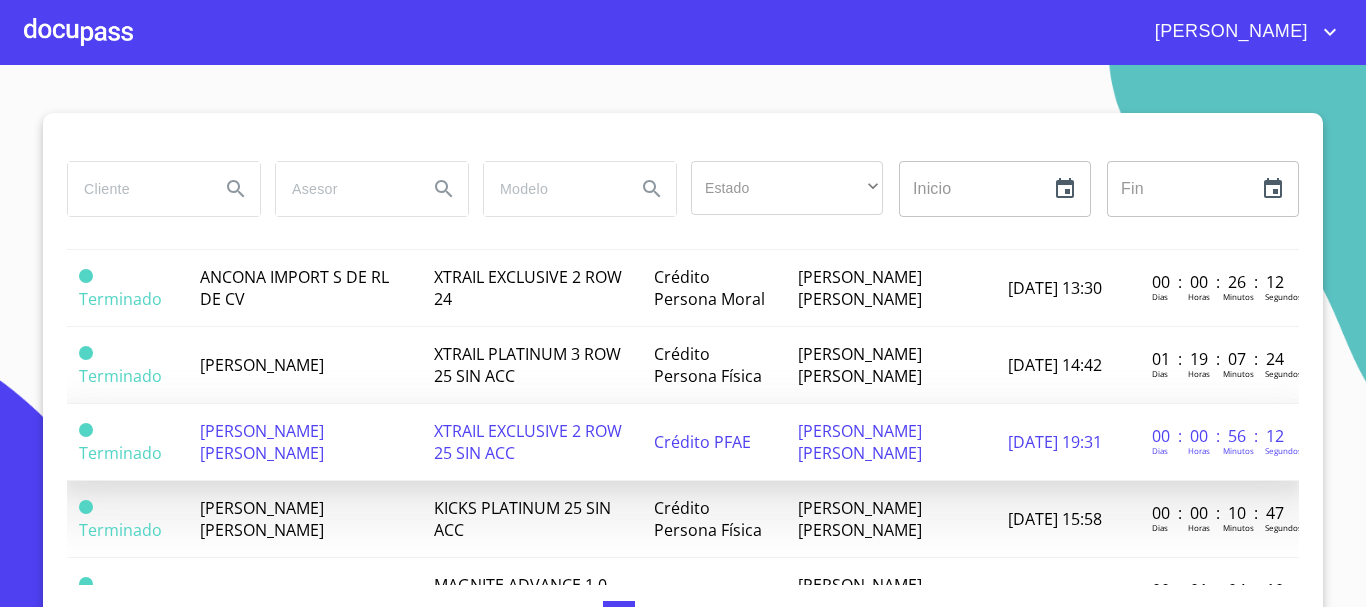 click on "[PERSON_NAME] [PERSON_NAME]" at bounding box center [305, 442] 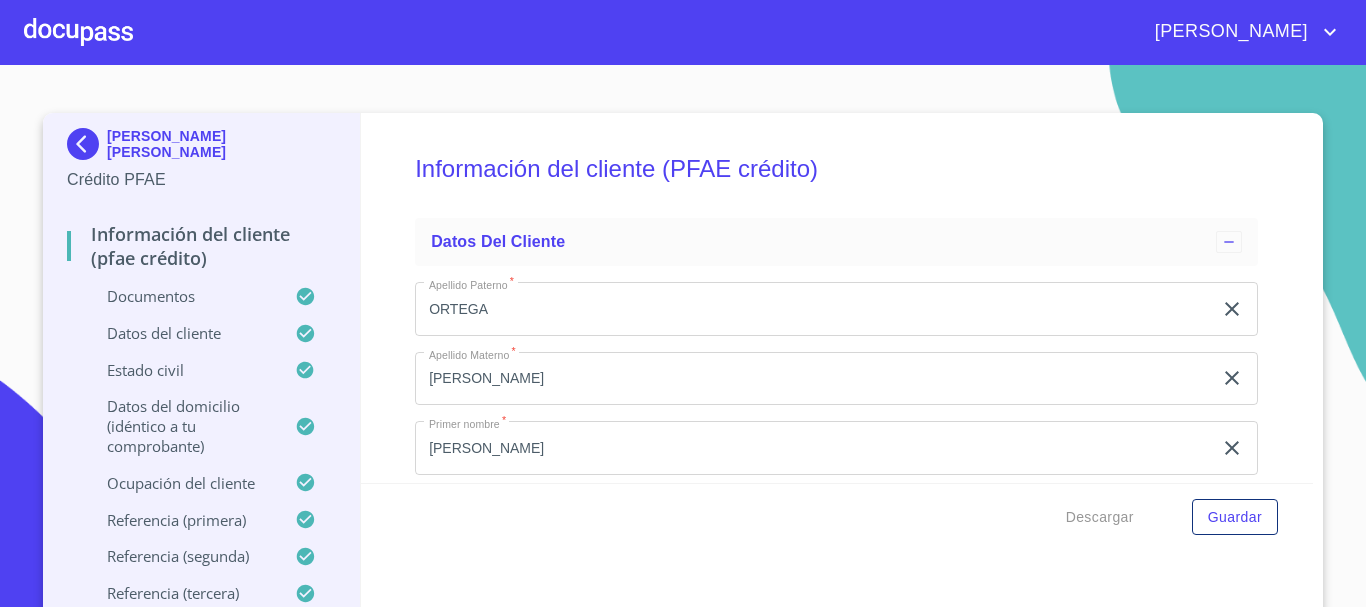 click on "Documentos" at bounding box center (181, 296) 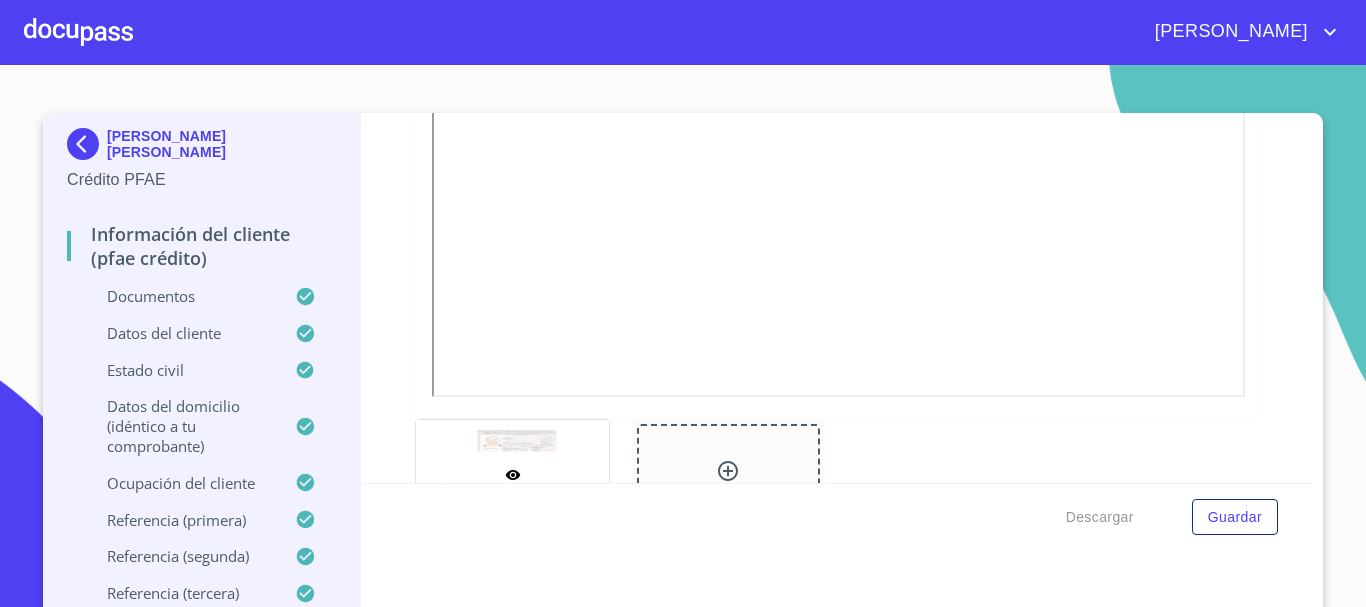scroll, scrollTop: 825, scrollLeft: 0, axis: vertical 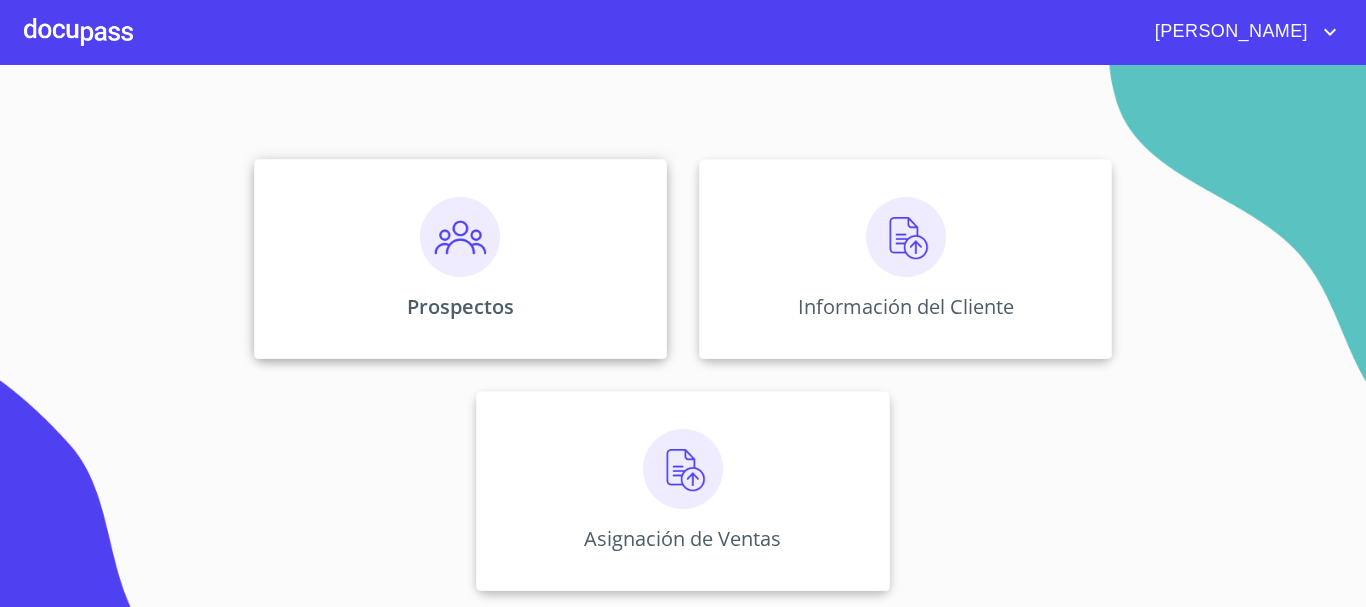 click at bounding box center [460, 237] 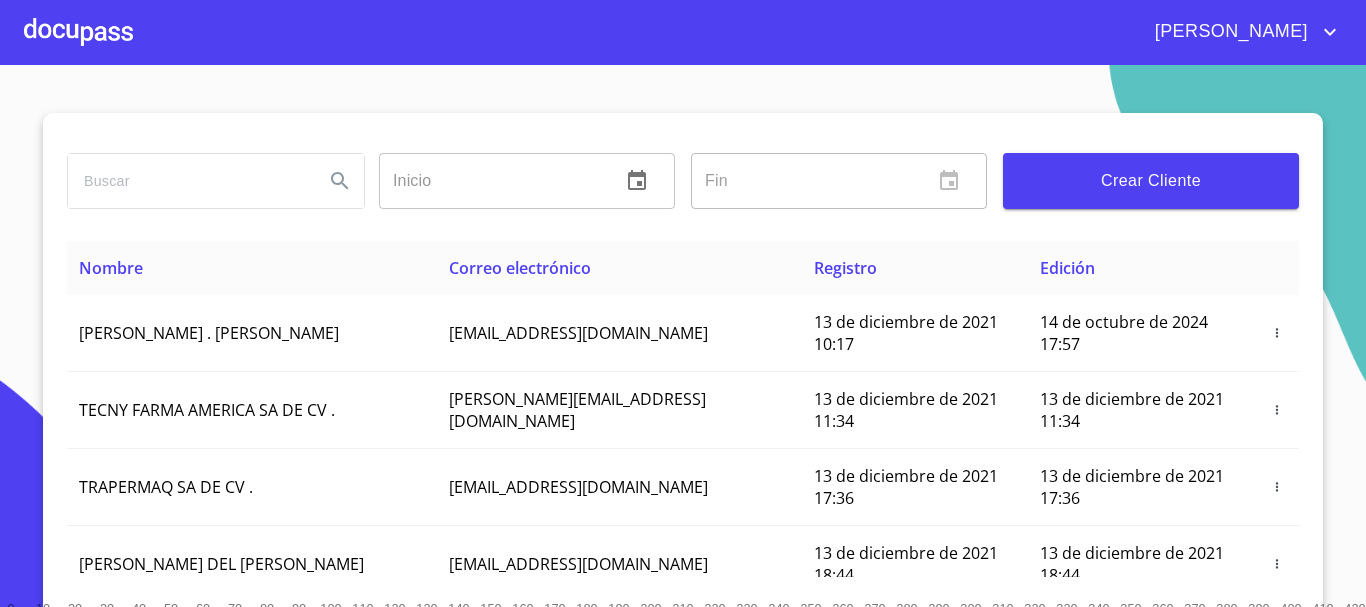 click on "Crear Cliente" at bounding box center [1151, 181] 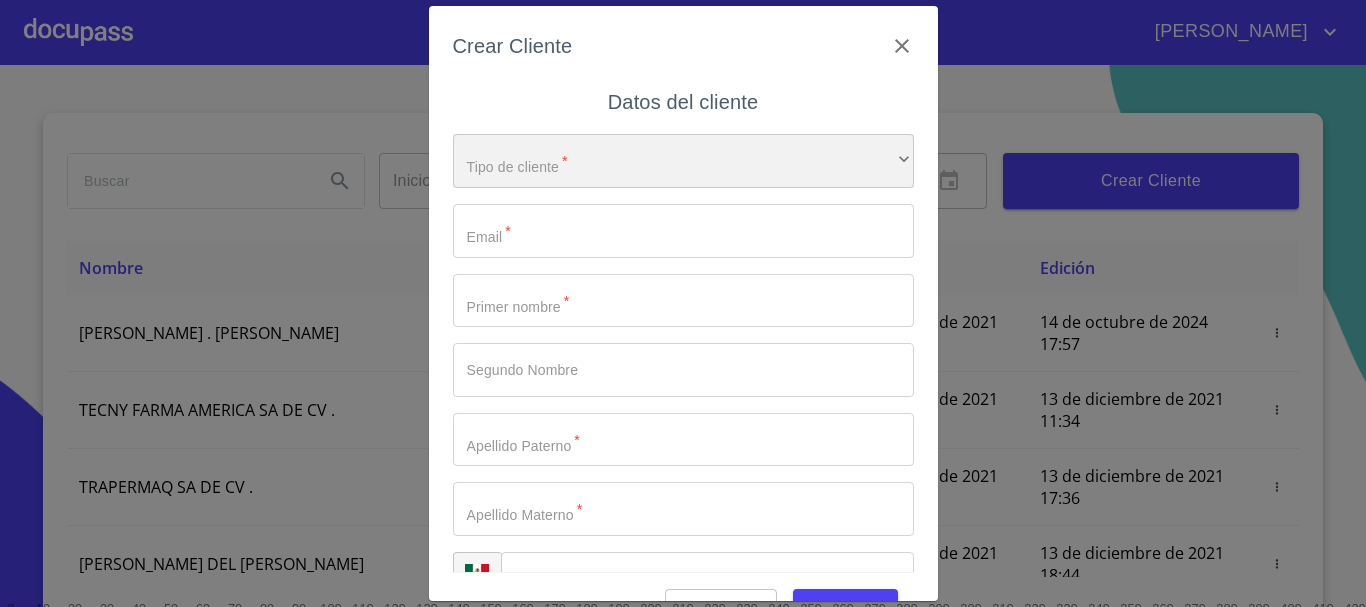 click on "​" at bounding box center (683, 161) 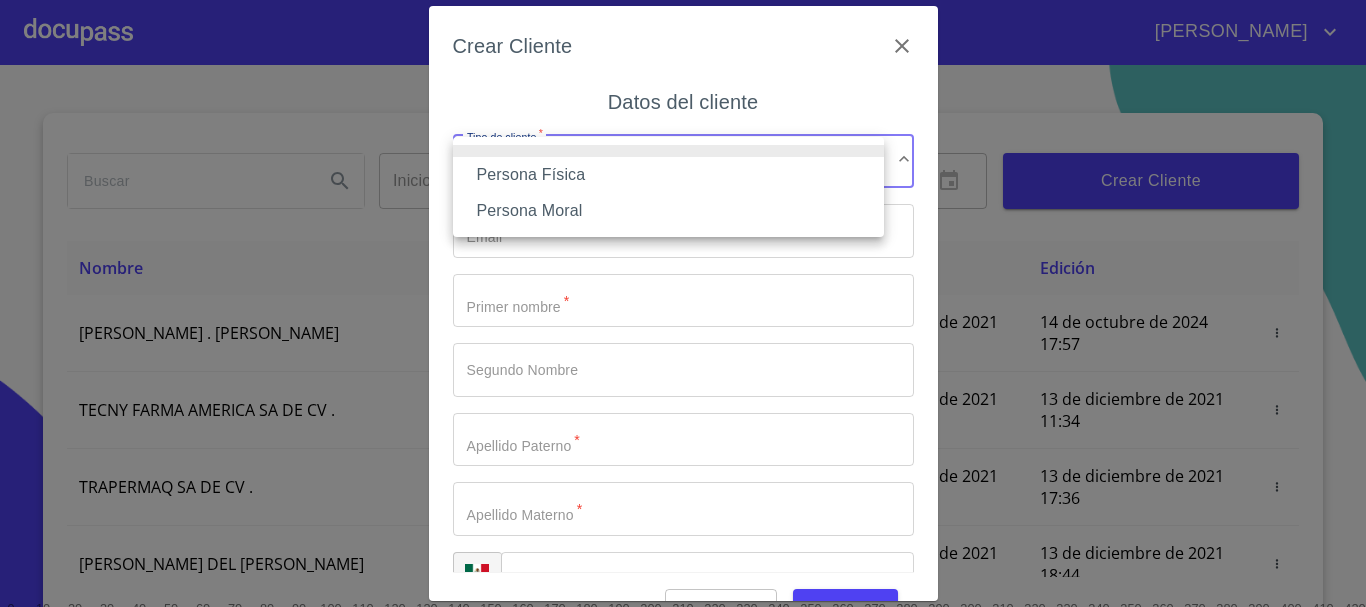 click on "Persona Física" at bounding box center [668, 175] 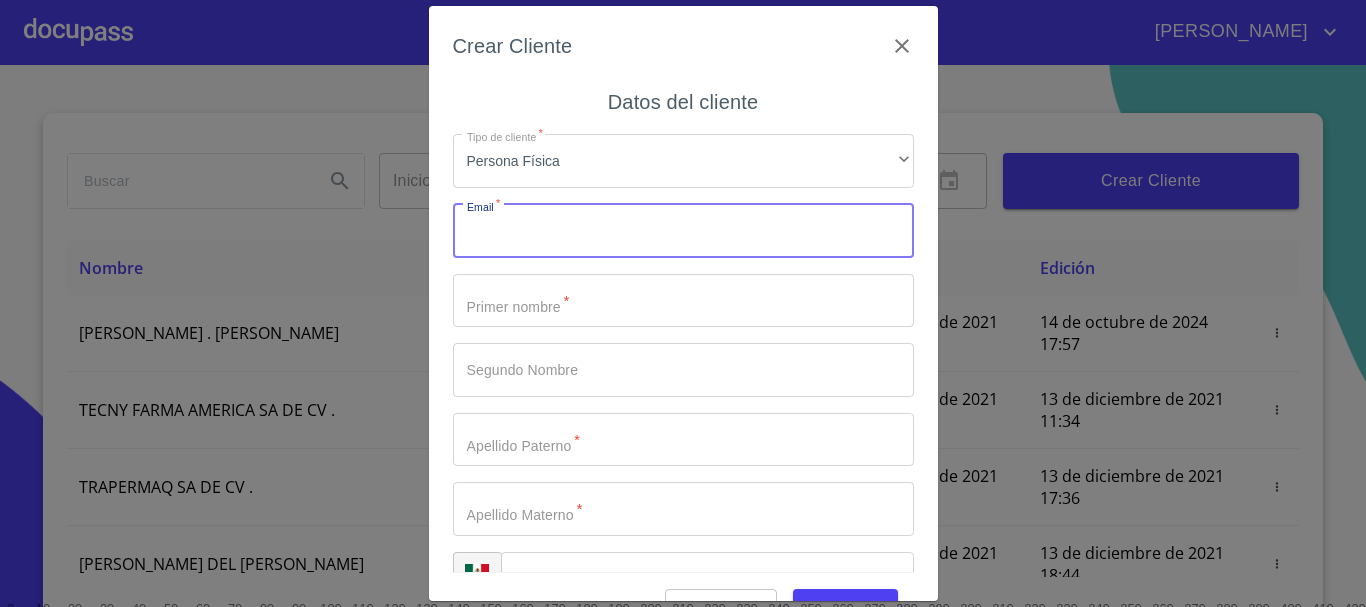 click on "Tipo de cliente   *" at bounding box center (683, 231) 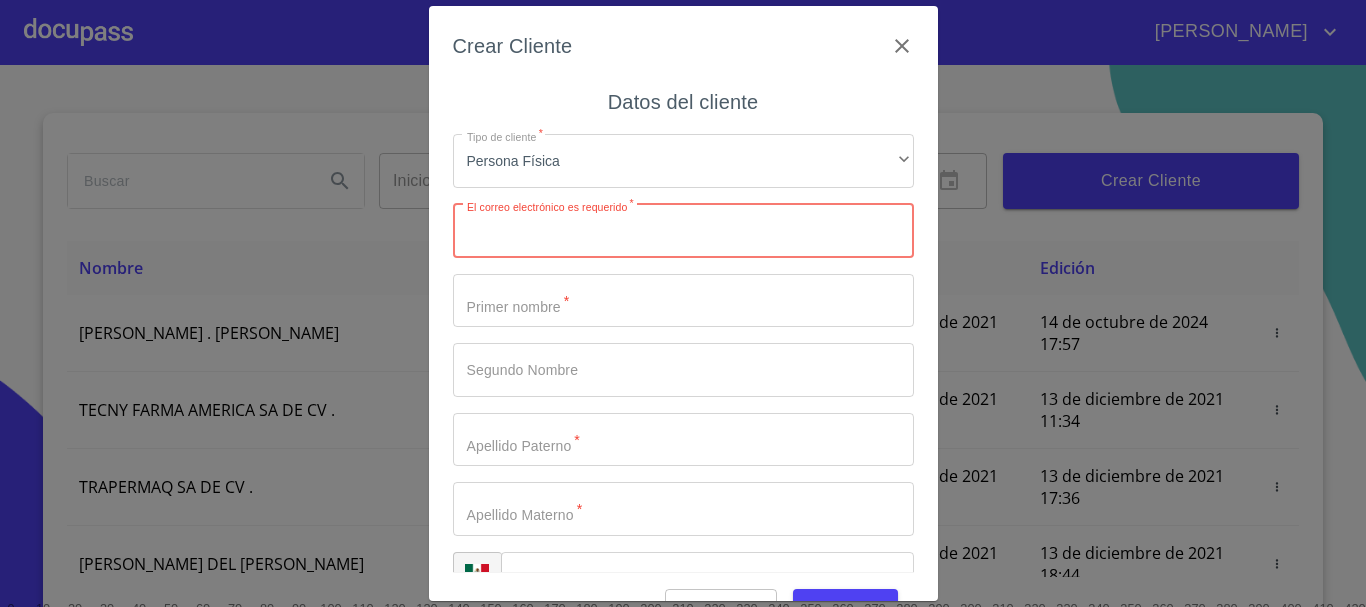 click on "Tipo de cliente   *" at bounding box center (683, 231) 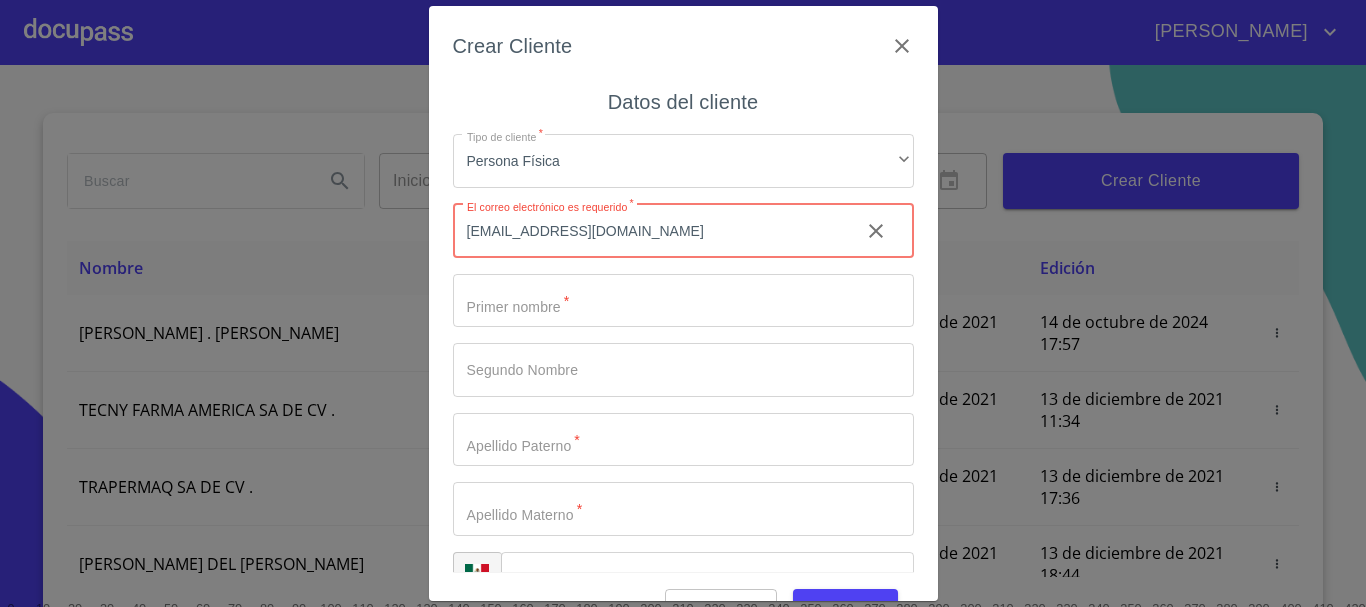 type on "hugoqt27@gmail.com" 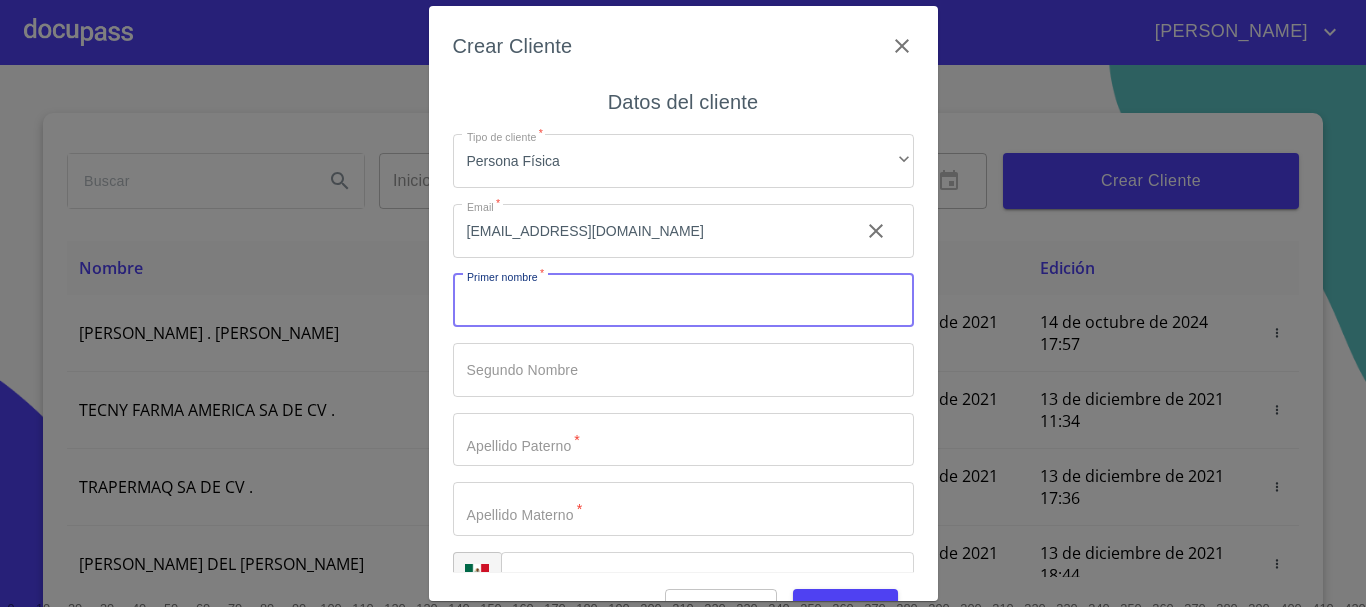 click on "Tipo de cliente   *" at bounding box center [683, 301] 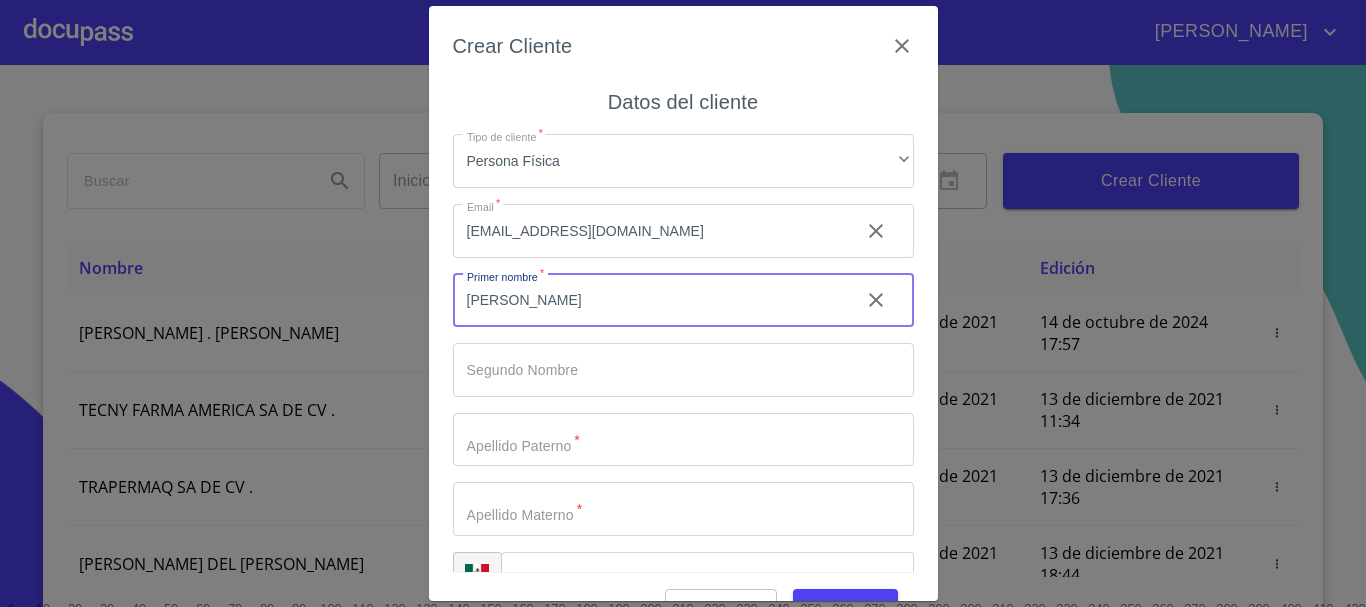 type on "HUGO" 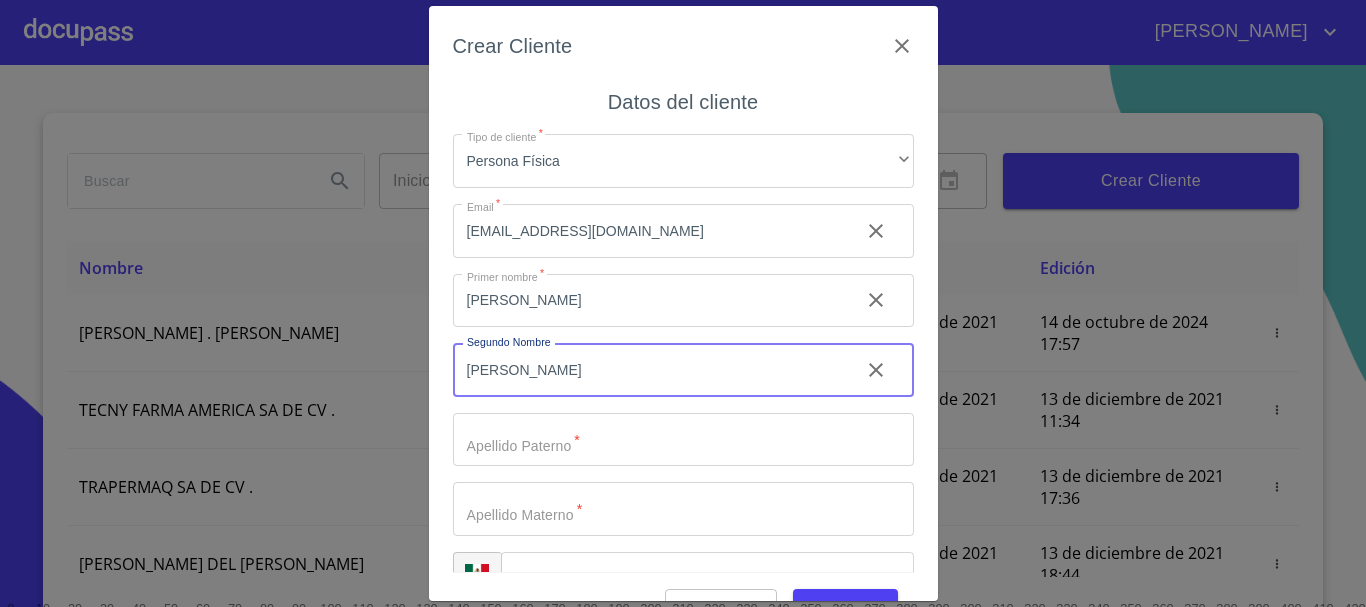 type on "MANUEL" 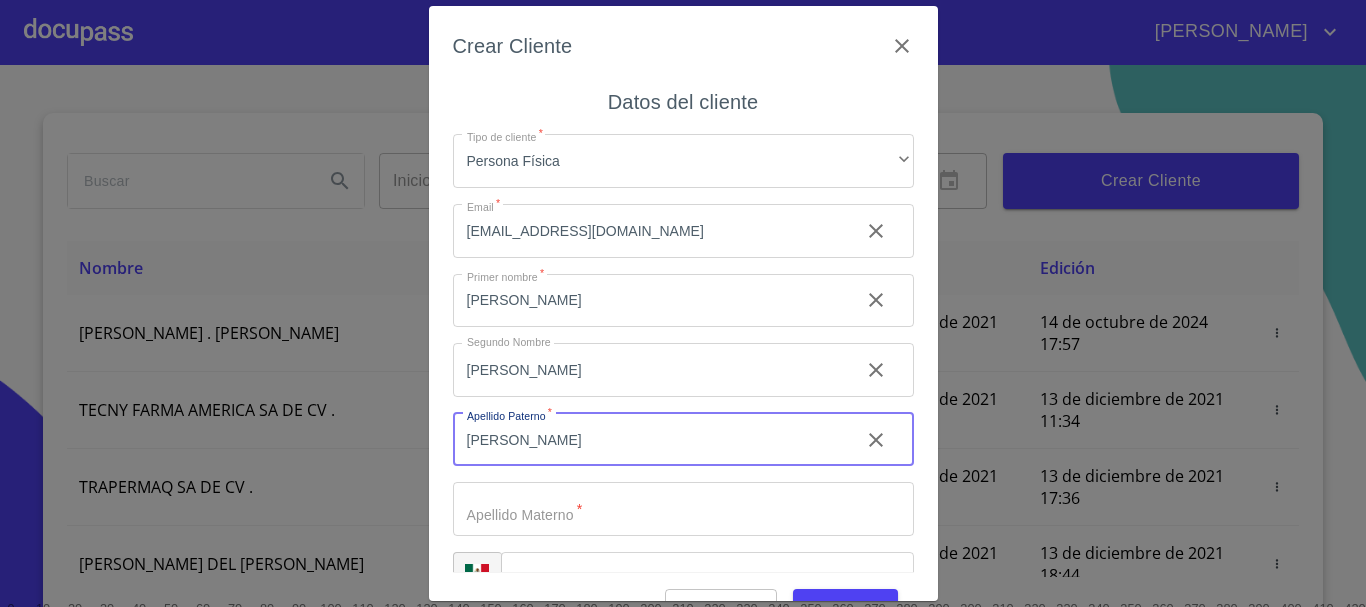 type on "QUINTANAR" 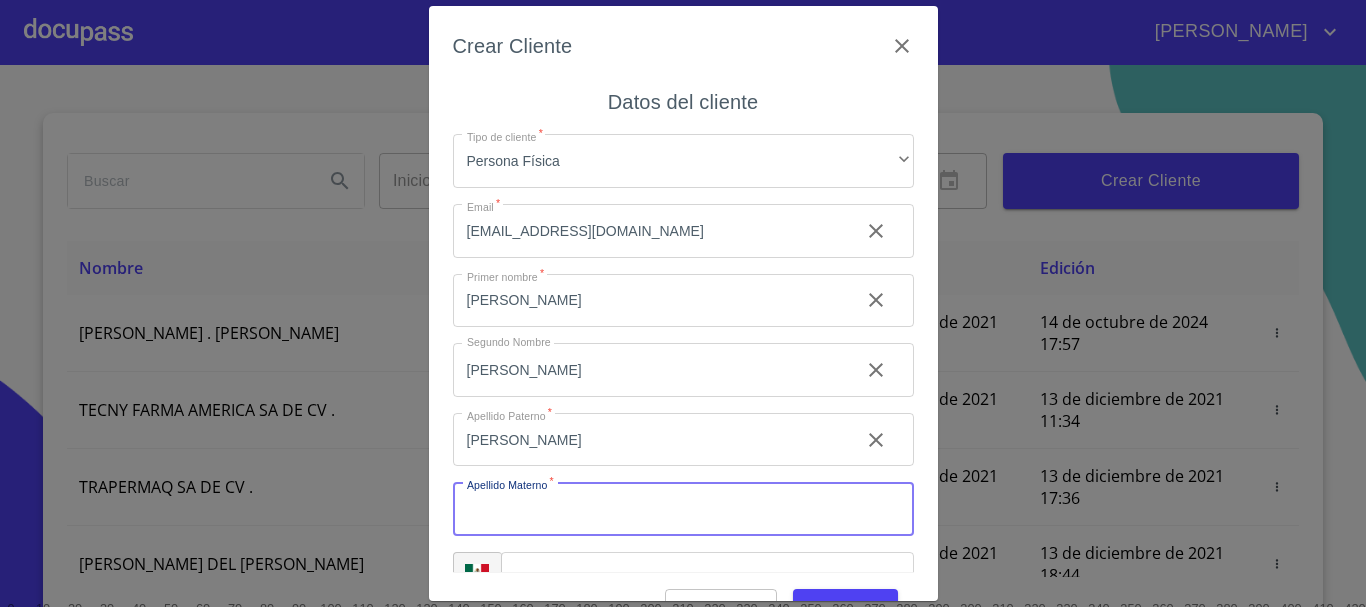 click on "Tipo de cliente   *" at bounding box center [683, 509] 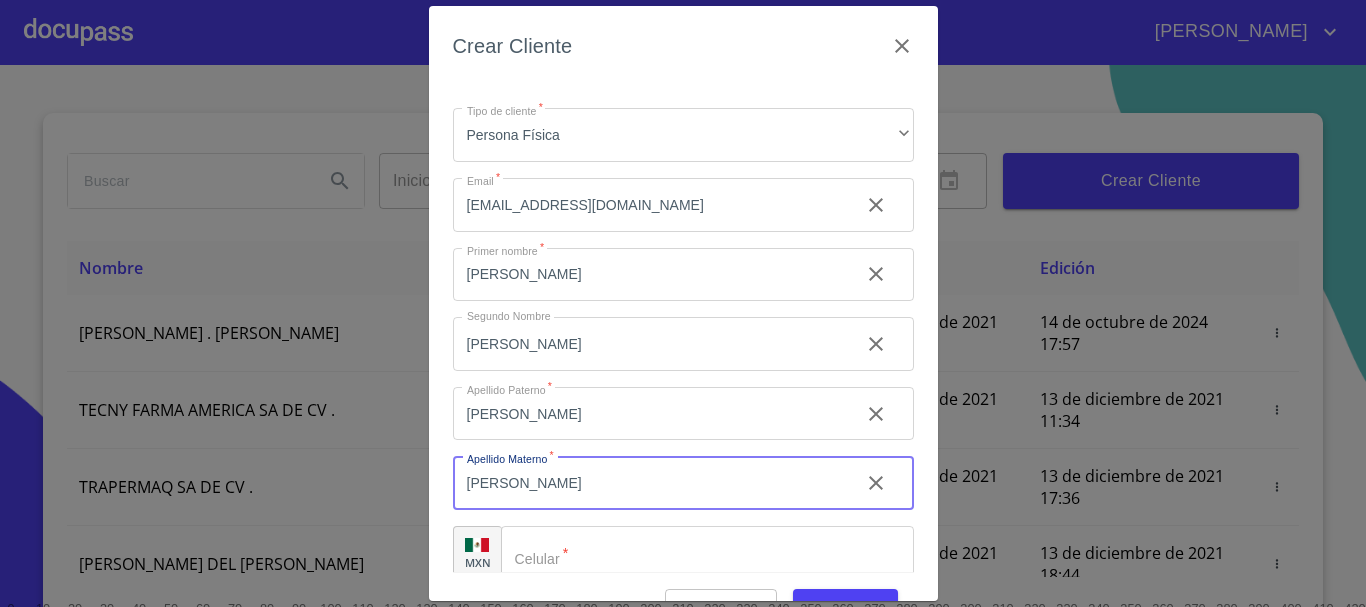 scroll, scrollTop: 50, scrollLeft: 0, axis: vertical 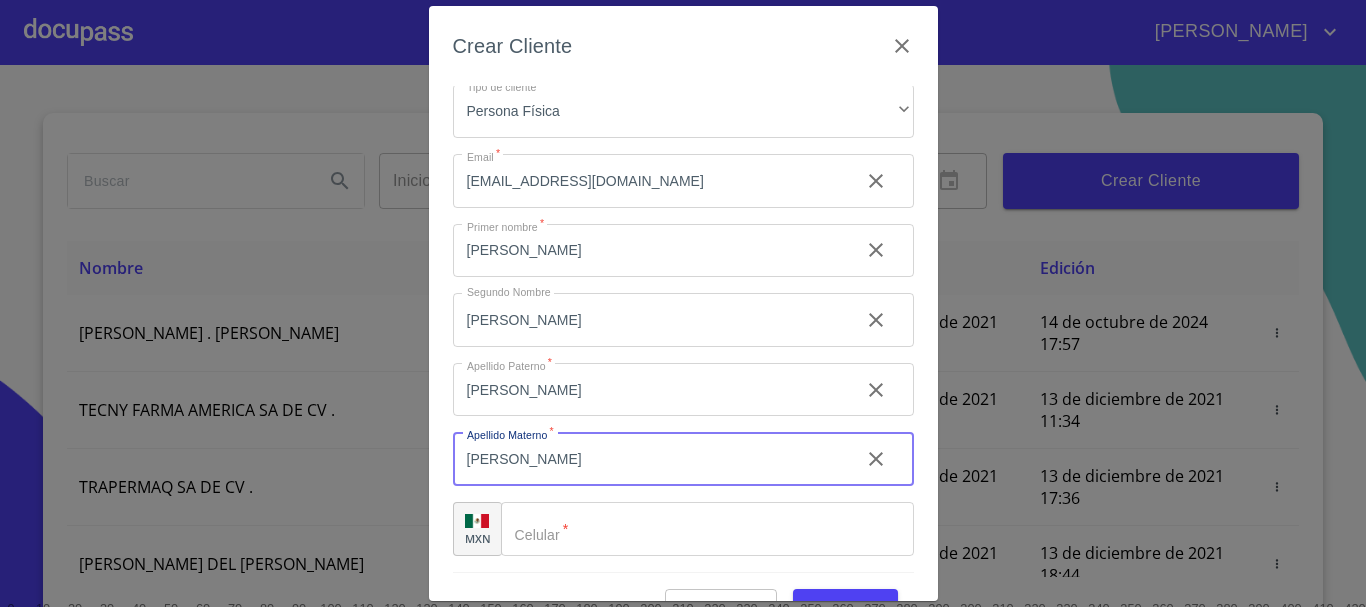 type on "TOSTADO" 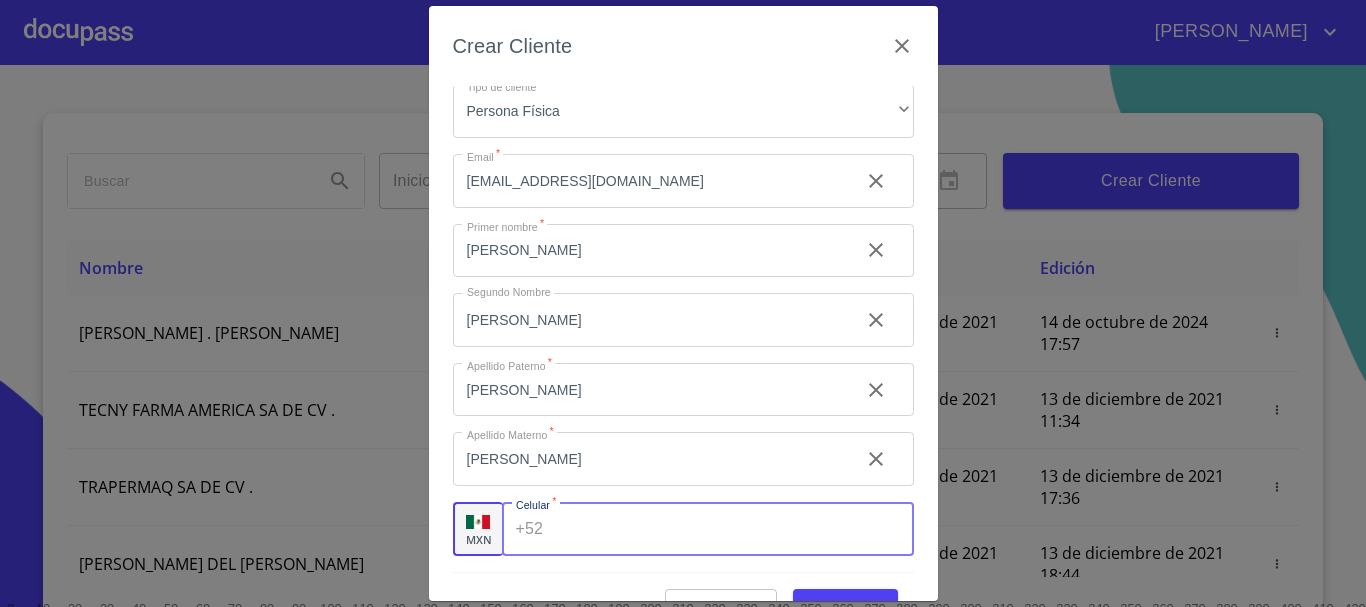 paste on "(33)31598107" 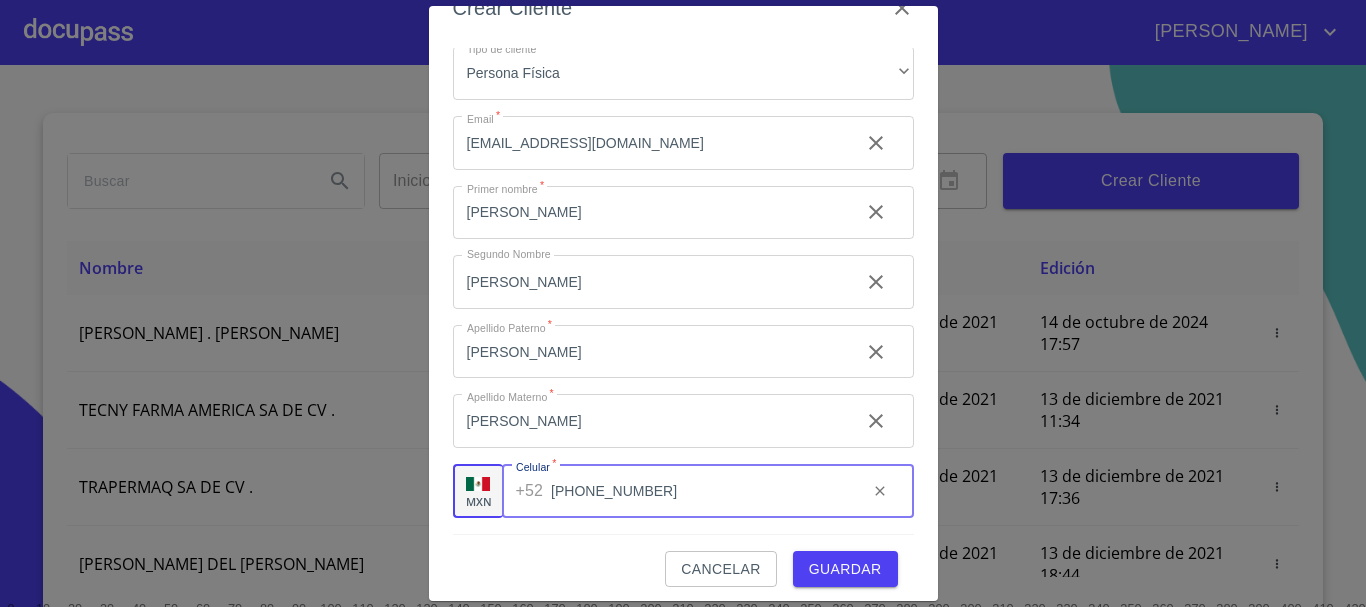 scroll, scrollTop: 48, scrollLeft: 0, axis: vertical 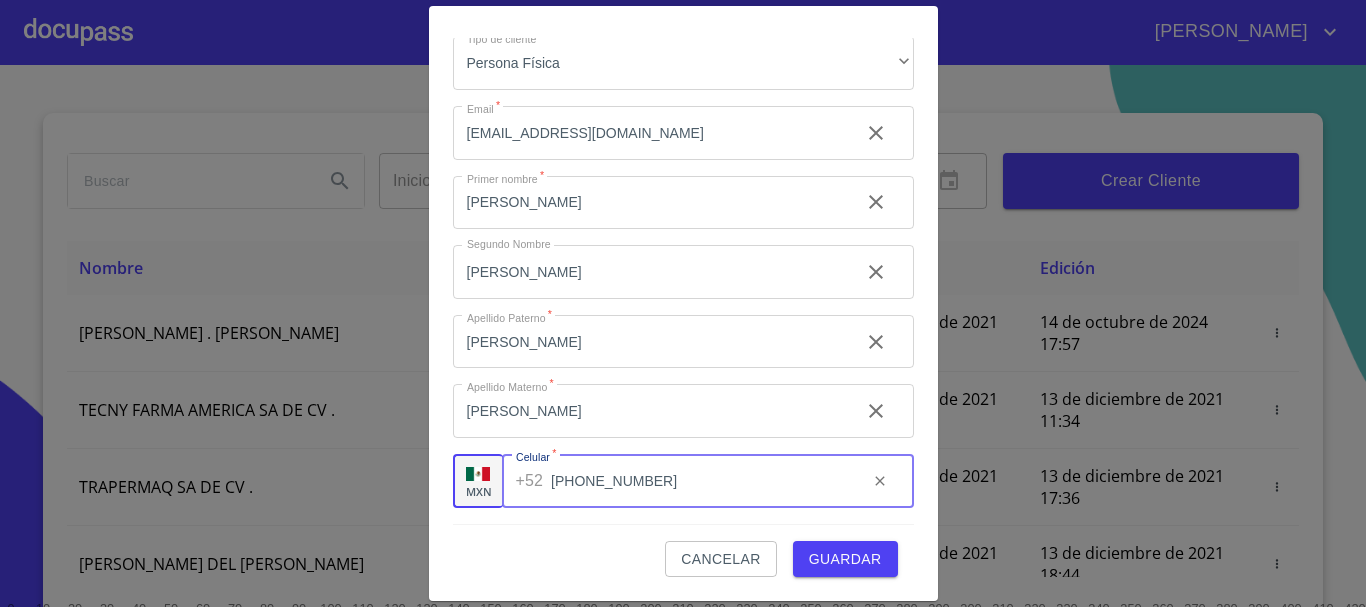 type on "(33)31598107" 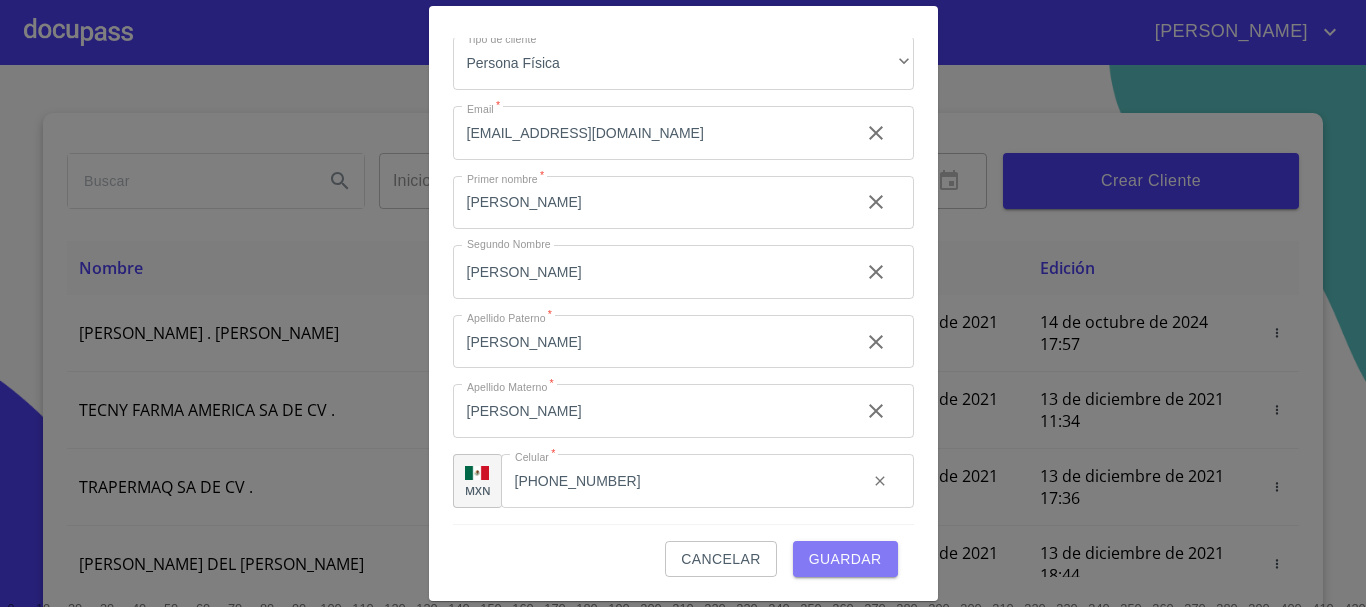 click on "Guardar" at bounding box center [845, 559] 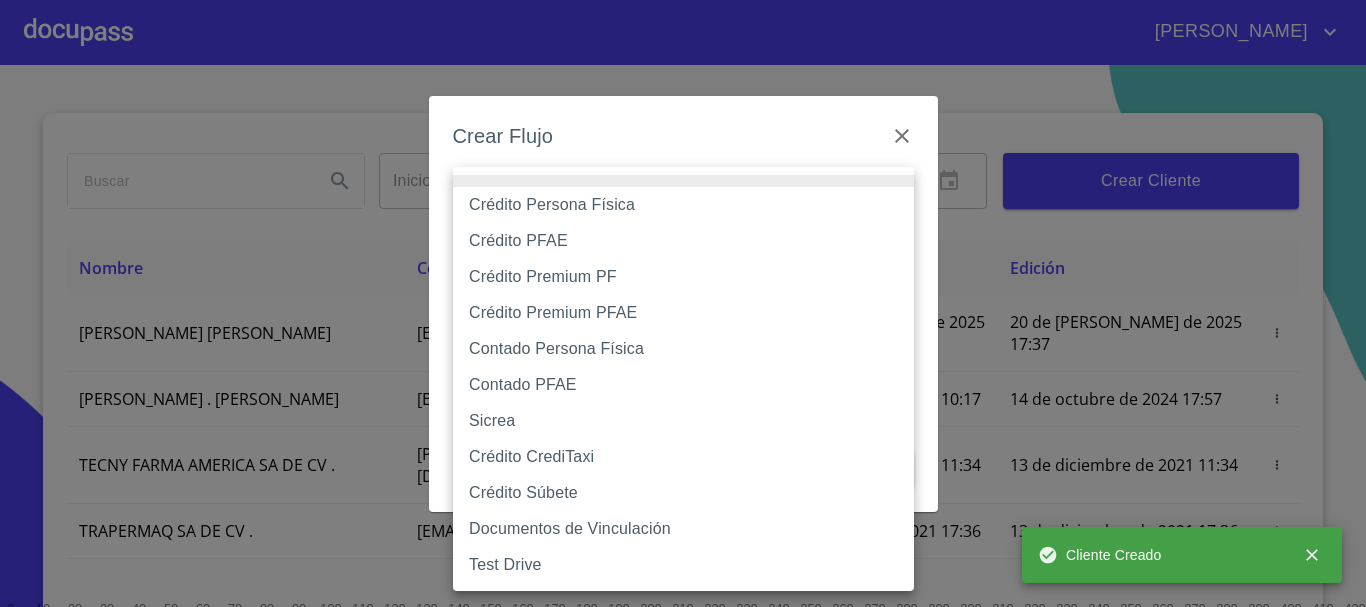 click on "DANIEL  Inicio ​ Fin ​ Crear Cliente Nombre   Correo electrónico   Registro   Edición     HUGO  MANUEL QUINTANAR TOSTADO hugoqt27@gmail.com 20 de julio de 2025 17:37 20 de julio de 2025 17:37 ROMEO . HERNANDEZ MARTINEZ rhernandezm93@gmail.com 13 de diciembre de 2021 10:17 14 de octubre de 2024 17:57 TECNY FARMA AMERICA  SA DE CV  . benjamin@tecnyfarma.com.mx 13 de diciembre de 2021 11:34 13 de diciembre de 2021 11:34 TRAPERMAQ SA DE CV  . trapermaq@outlook.com 13 de diciembre de 2021 17:36 13 de diciembre de 2021 17:36 MARIA DEL CARMEN TIRADO LOPEZ carmentirado65@hotmail.com 13 de diciembre de 2021 18:44 13 de diciembre de 2021 18:44 ENRIQUE  ANTONIO  RICAÑO  ALCAZAR  antonio_ric@hotmail.com 14 de diciembre de 2021 11:46 14 de diciembre de 2021 11:46 SOLUCION EN LIMPIEZA DE JOCOTEPEC SDRL DE CV . reynobanos@yahoo.com 14 de diciembre de 2021 12:14 15 de diciembre de 2021 18:52 ISRAEL LOPEZ LOPEZ copcom32@gmail.com 14 de diciembre de 2021 15:01 26 de abril de 2024 17:58 RAICES NATIVAS  SA DE CV . 1" at bounding box center [683, 303] 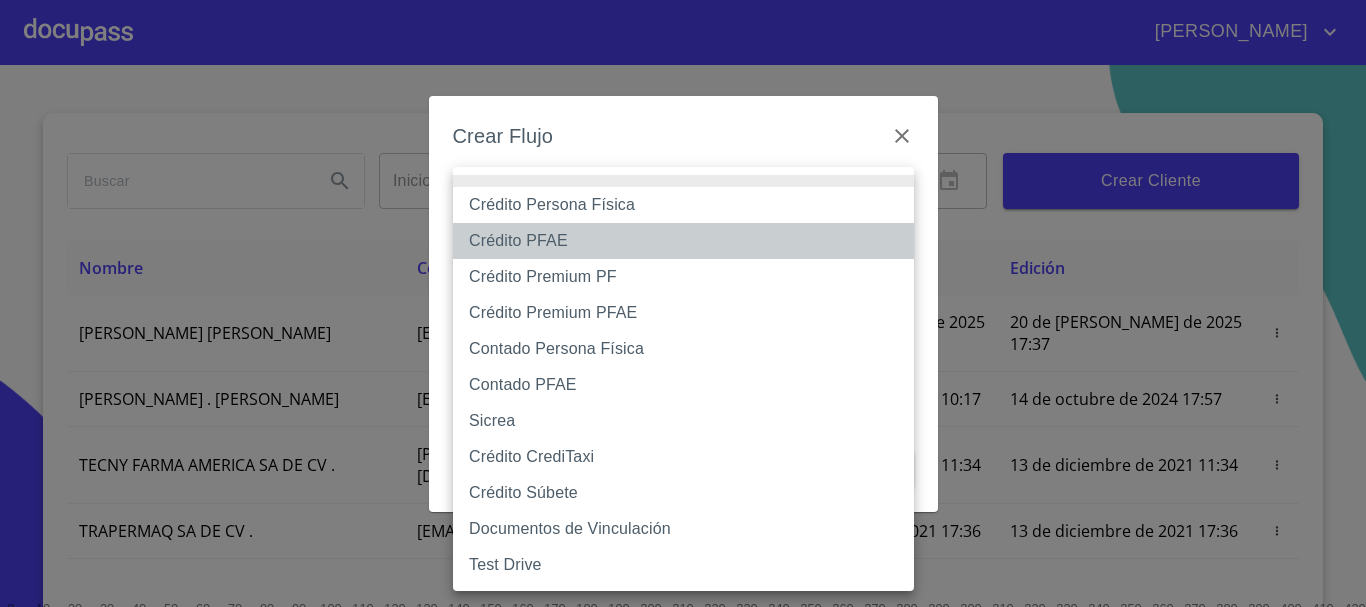 click on "Crédito PFAE" at bounding box center (683, 241) 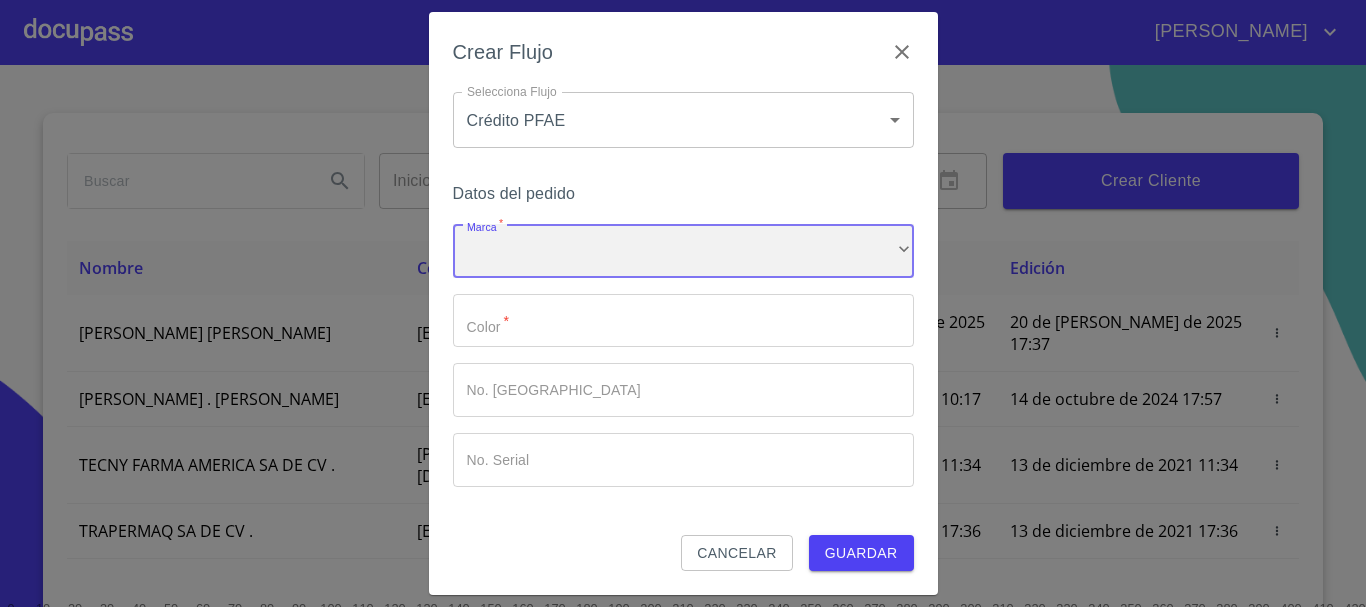 click on "​" at bounding box center [683, 251] 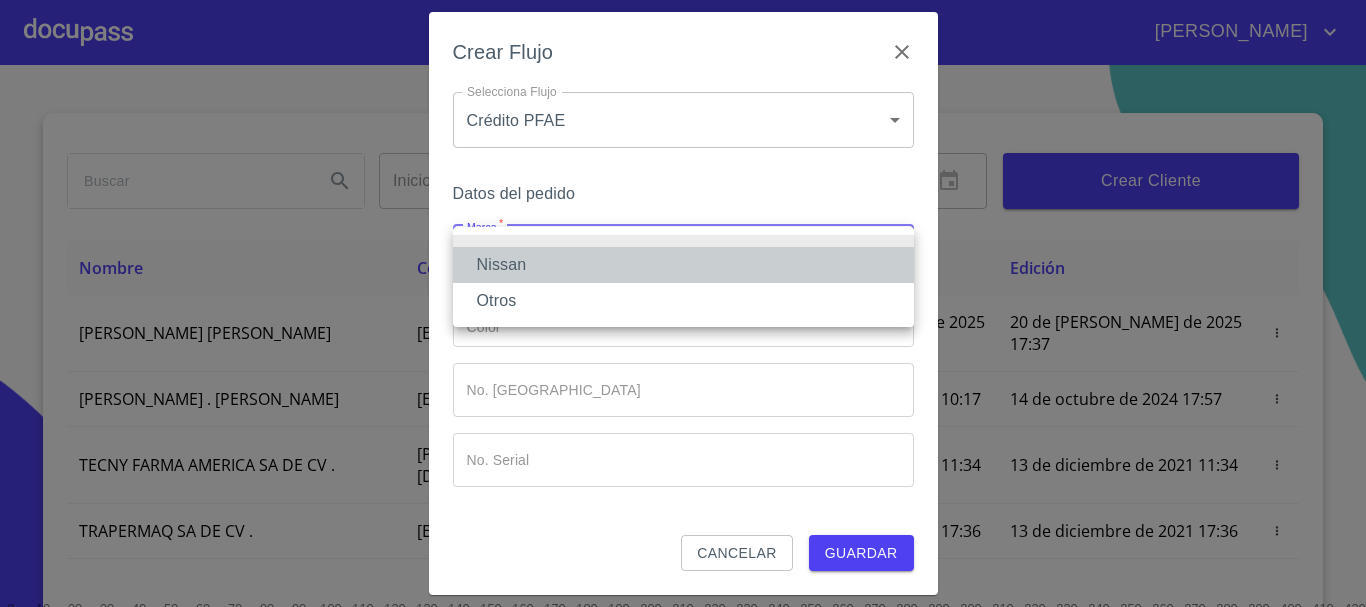 click on "Nissan" at bounding box center (683, 265) 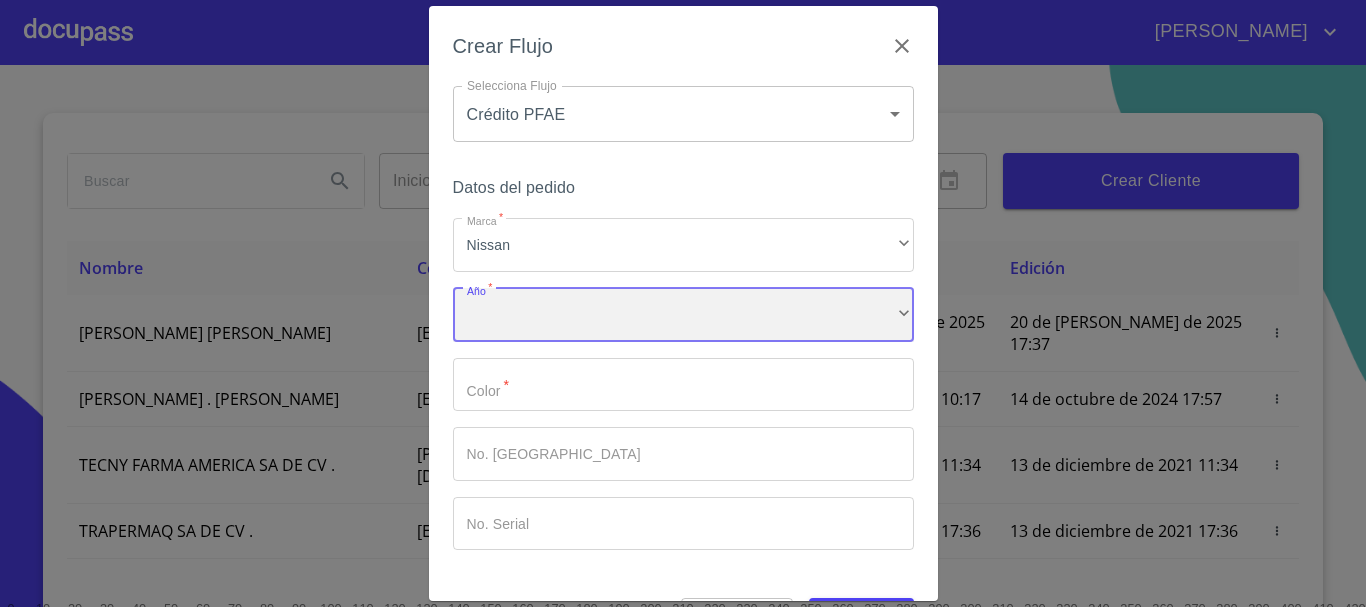 click on "​" at bounding box center (683, 315) 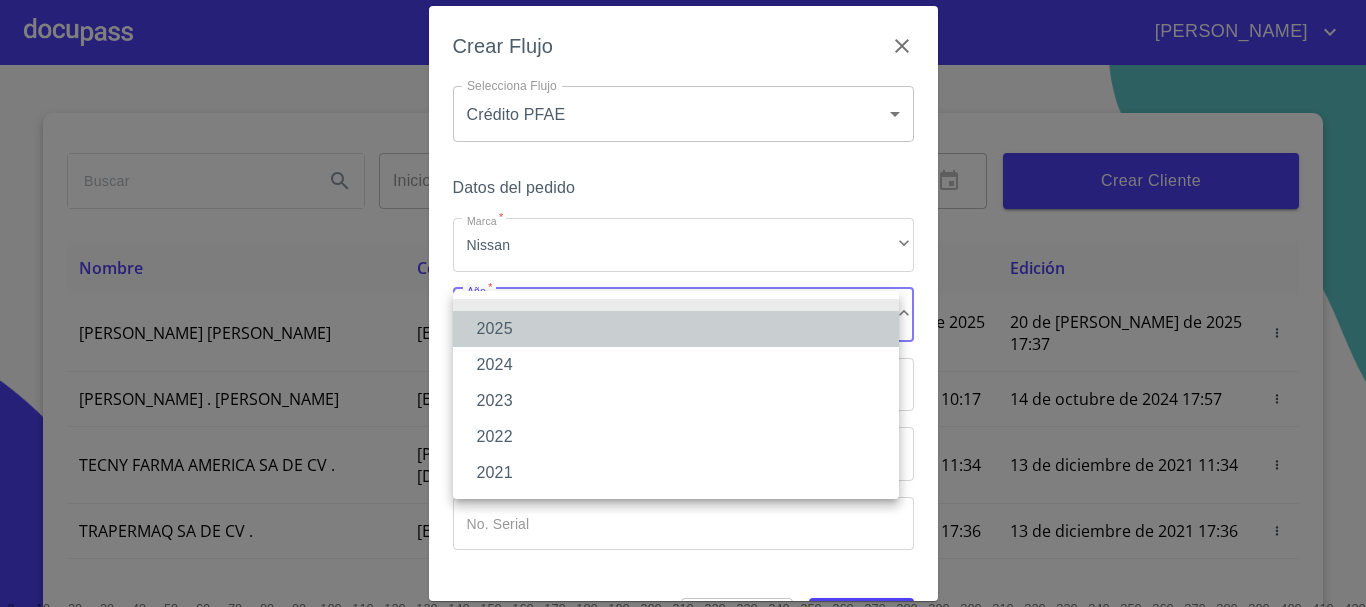 click on "2025" at bounding box center [676, 329] 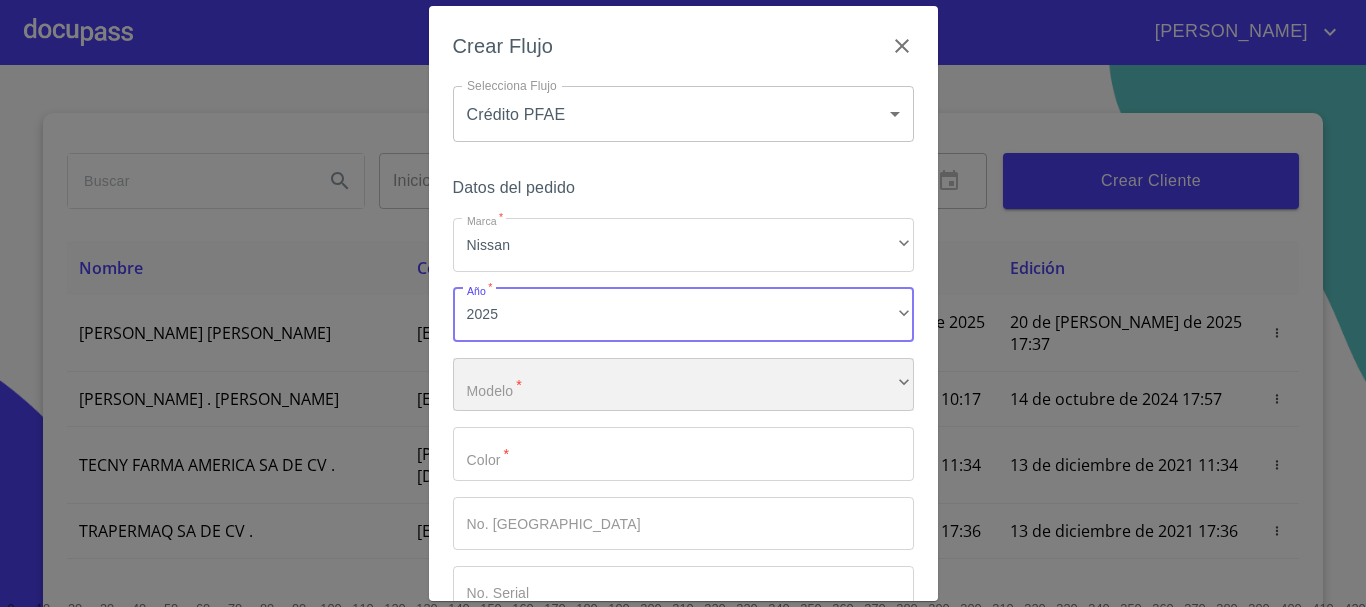 click on "​" at bounding box center [683, 385] 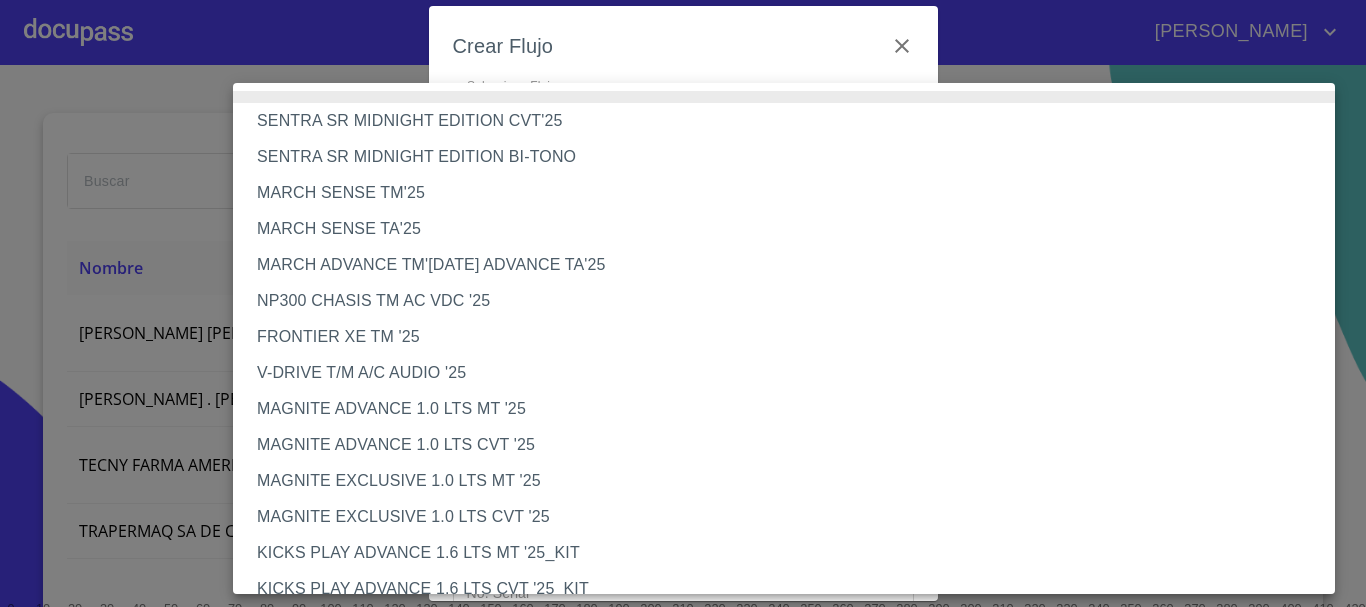 type 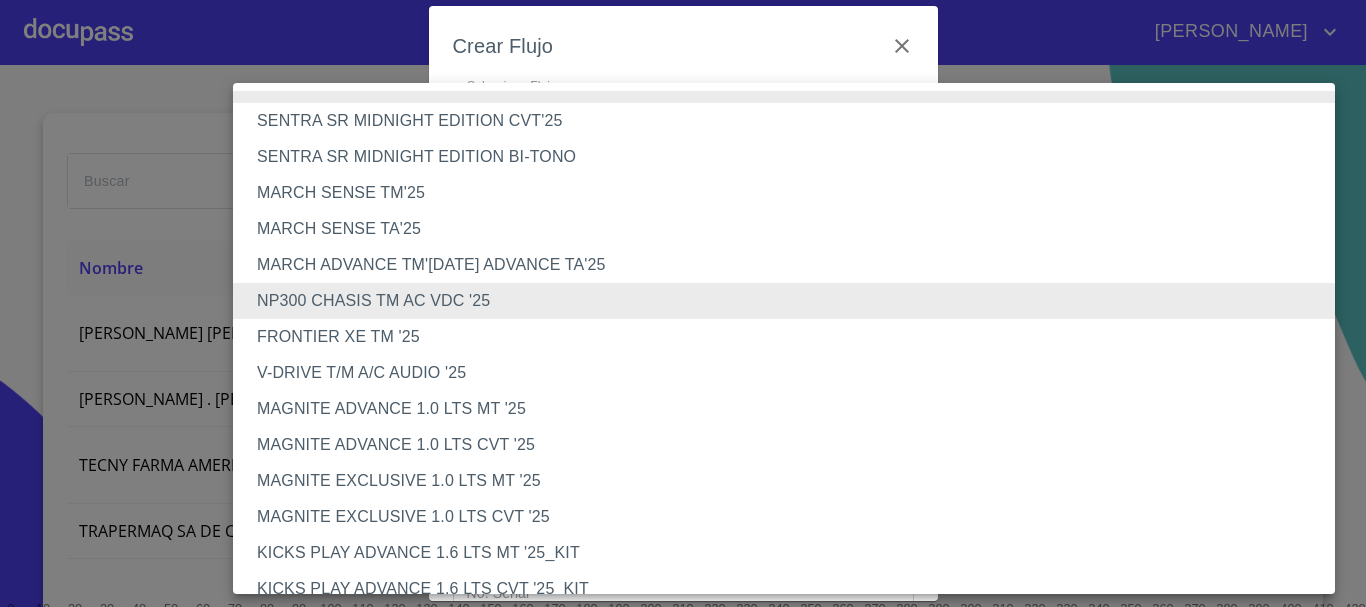 type 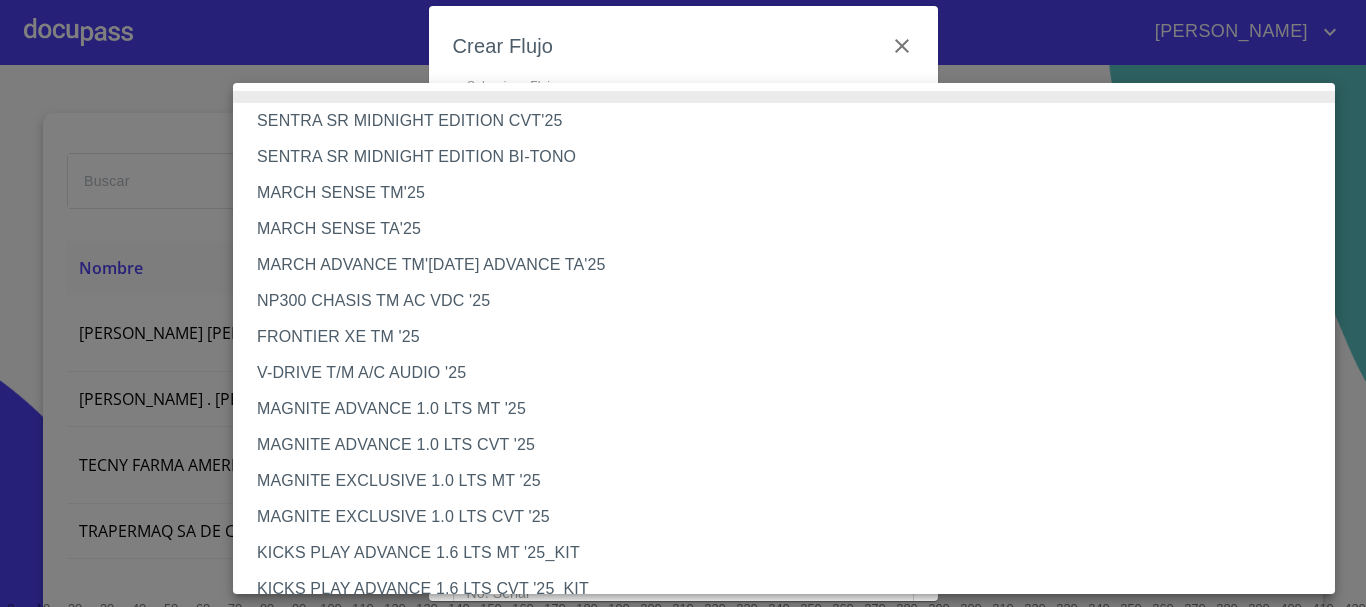 click on "NP300 CHASIS TM AC VDC '25" at bounding box center [791, 301] 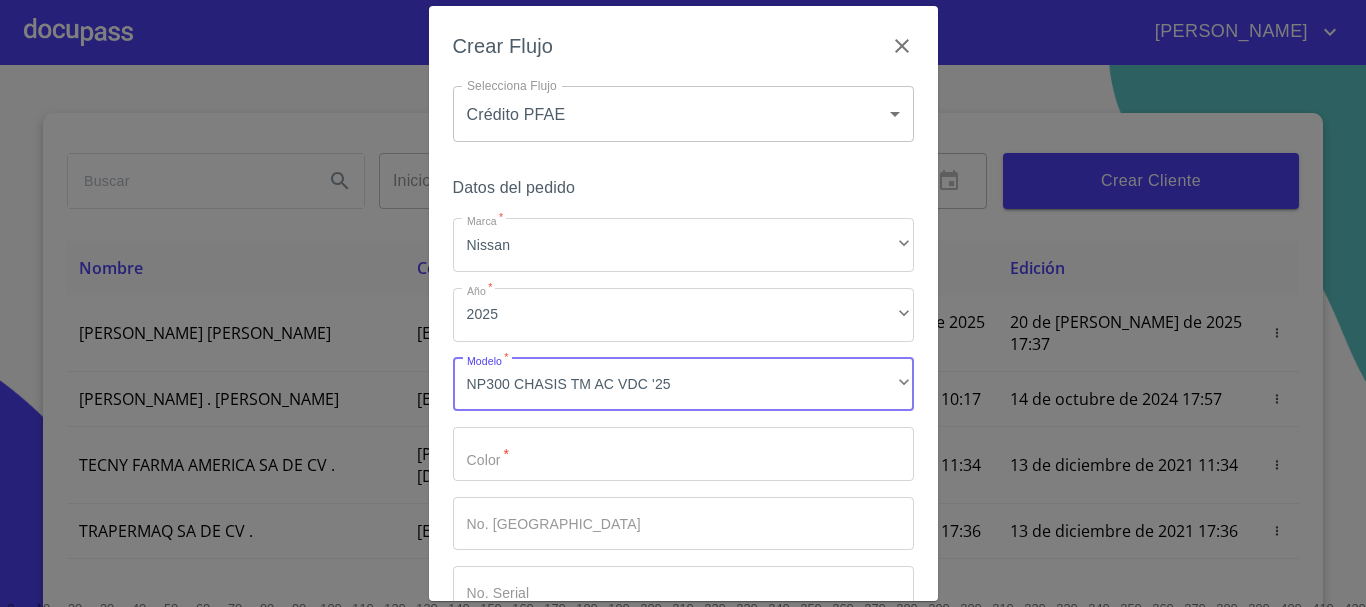click on "Marca   *" at bounding box center (683, 454) 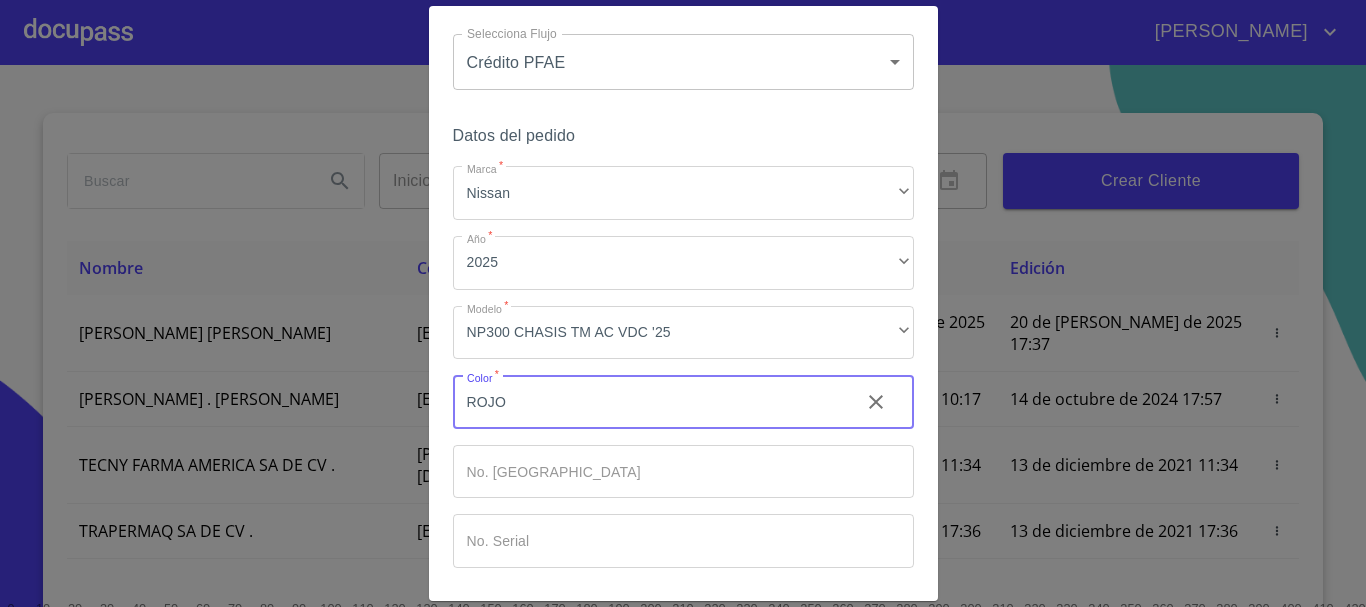 scroll, scrollTop: 128, scrollLeft: 0, axis: vertical 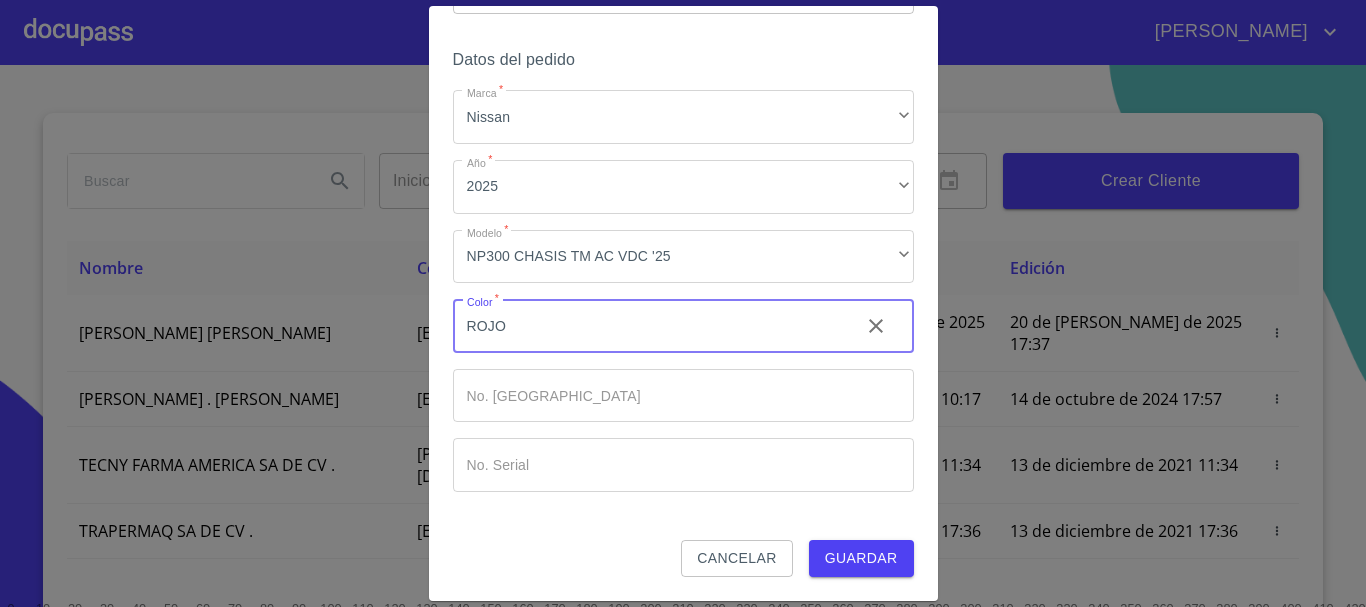 type on "ROJO" 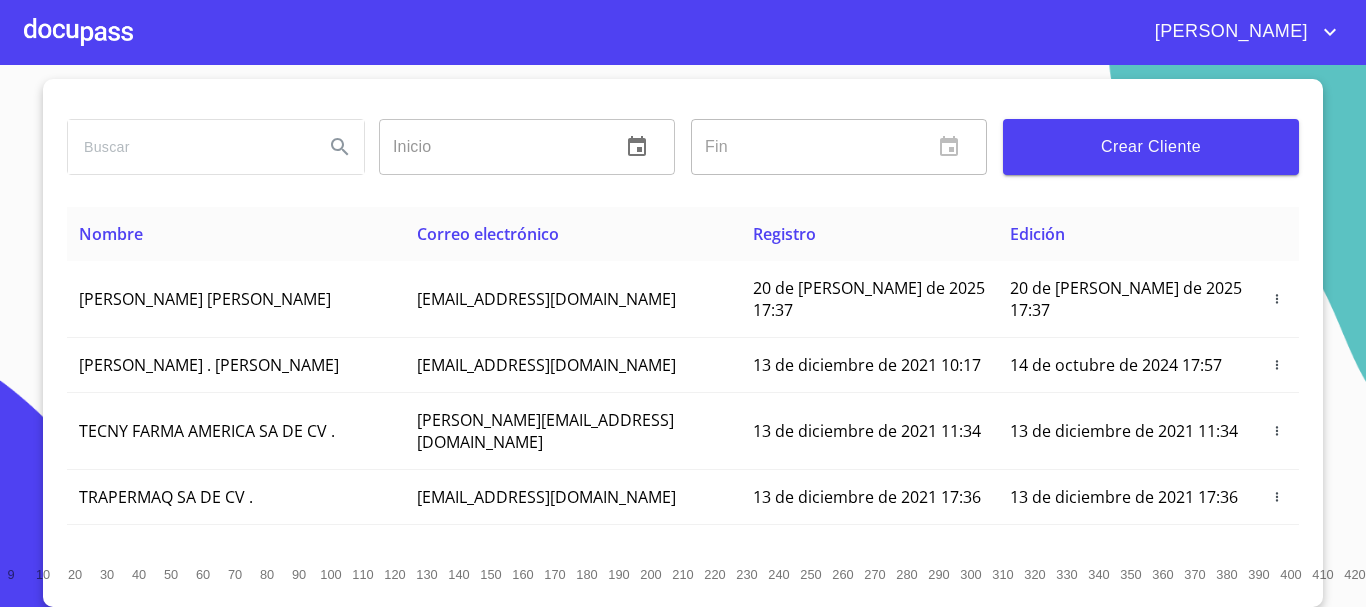 scroll, scrollTop: 49, scrollLeft: 0, axis: vertical 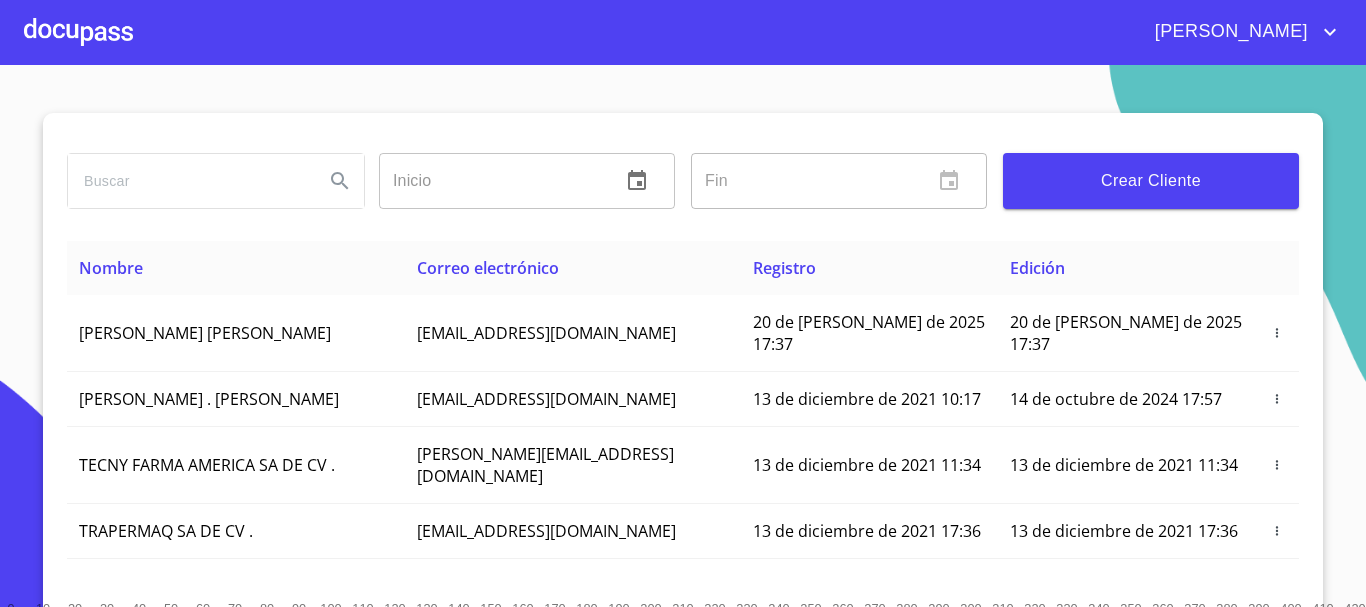 click at bounding box center [78, 32] 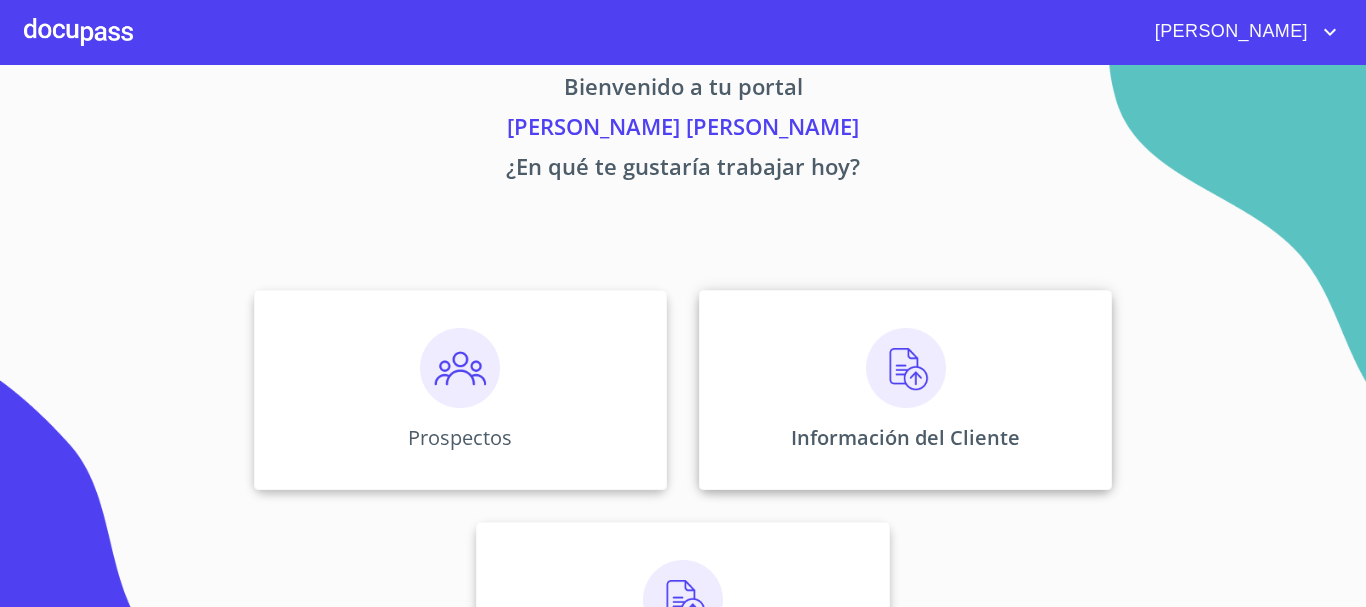 scroll, scrollTop: 0, scrollLeft: 0, axis: both 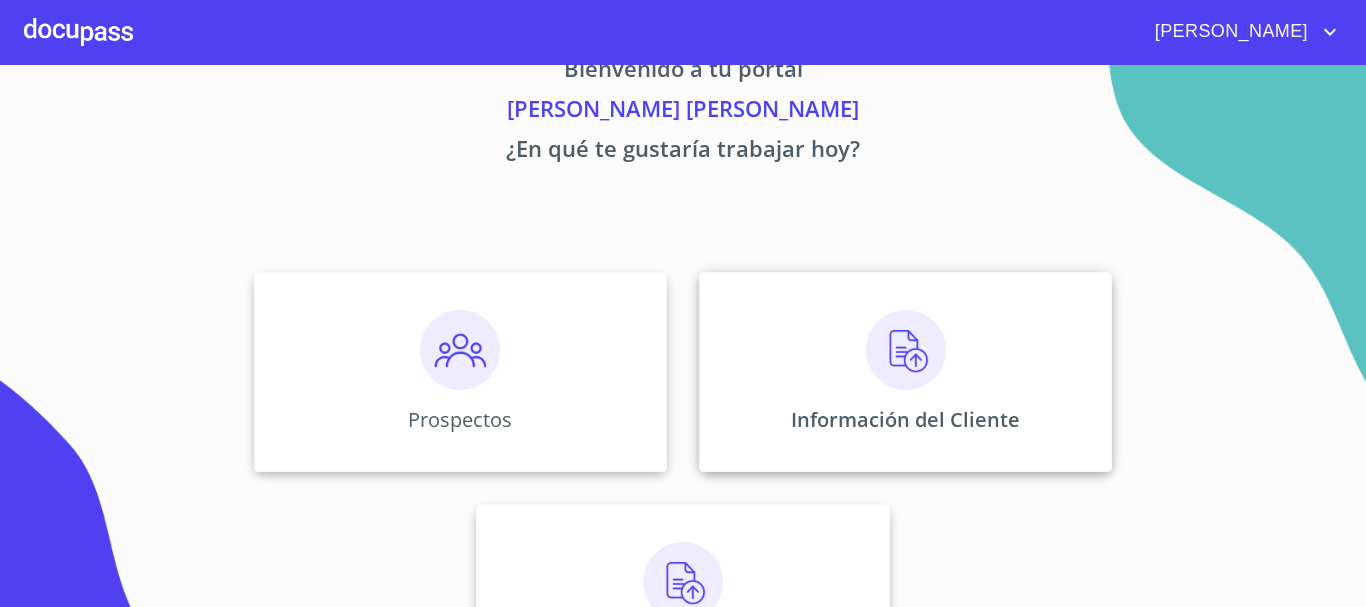 click at bounding box center [906, 350] 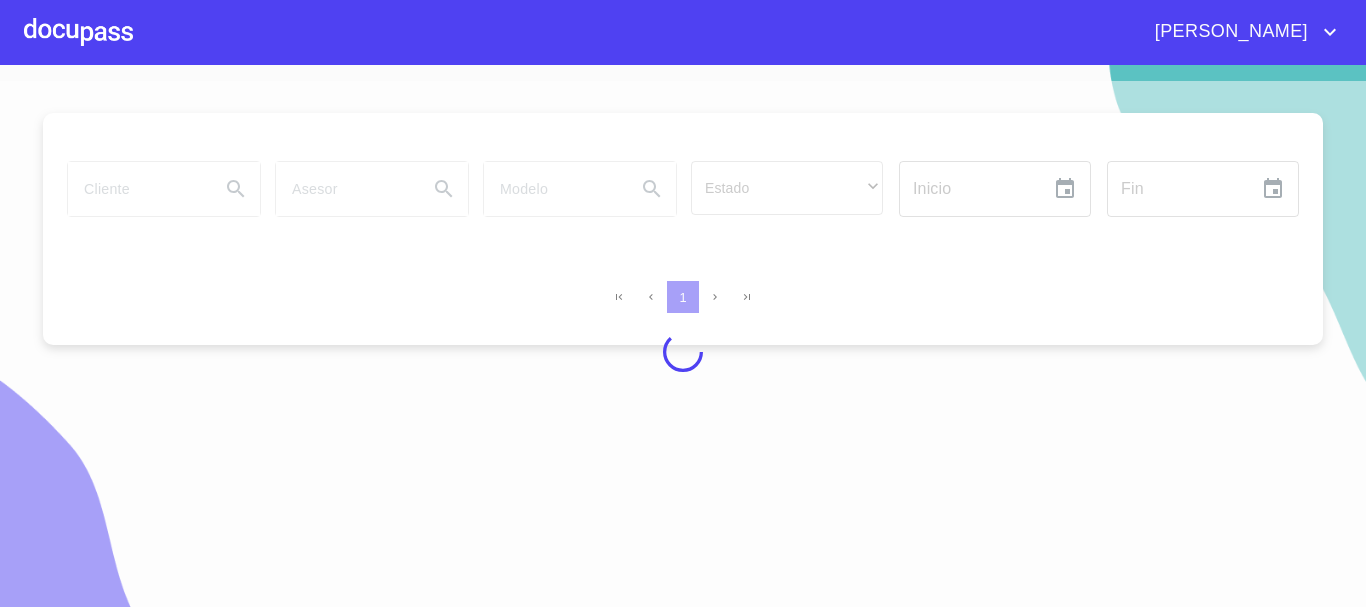 scroll, scrollTop: 24, scrollLeft: 0, axis: vertical 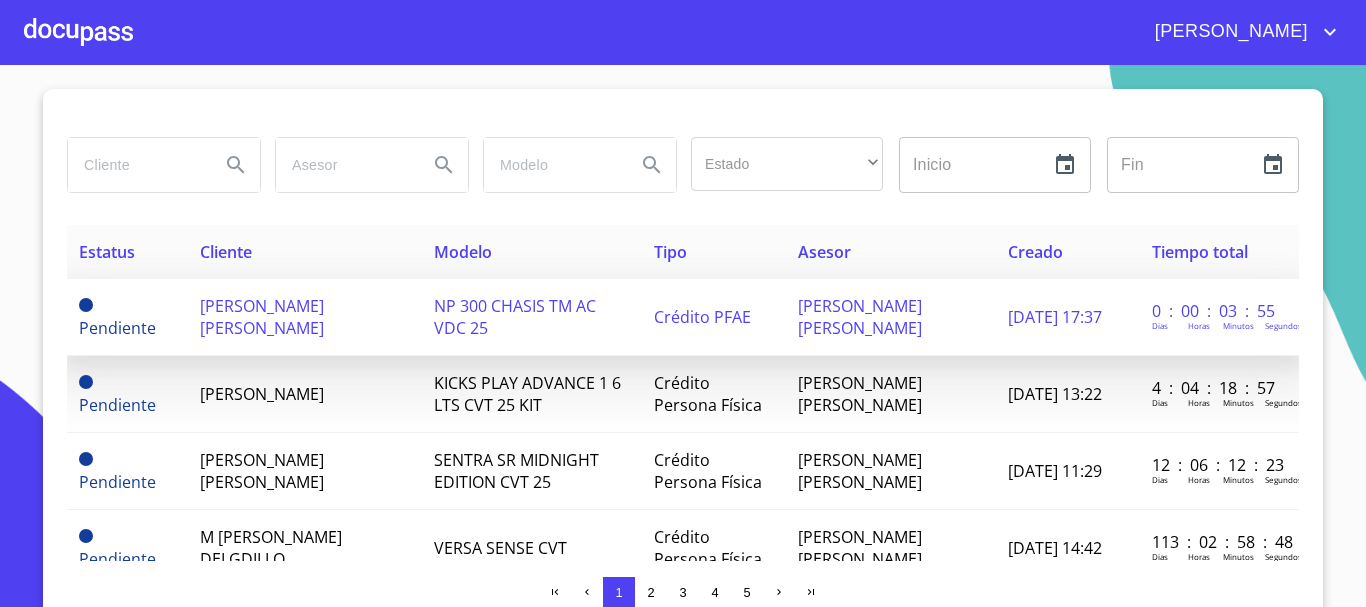 click on "HUGO  MANUEL QUINTANAR TOSTADO" at bounding box center (305, 317) 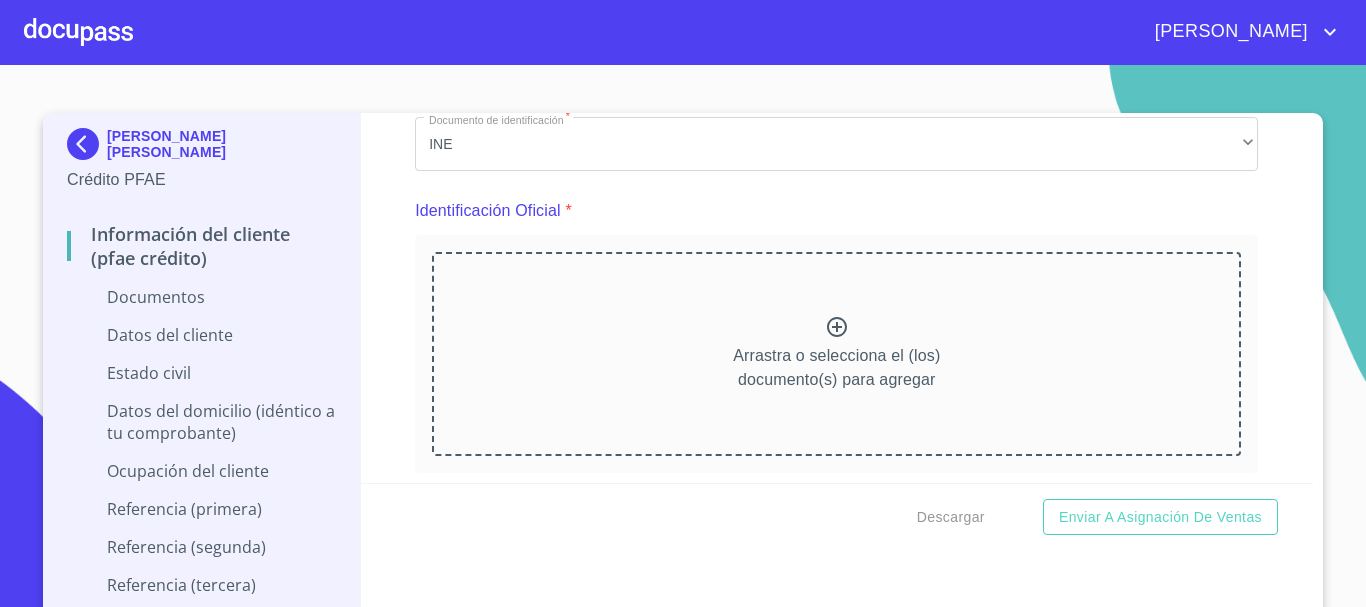 scroll, scrollTop: 200, scrollLeft: 0, axis: vertical 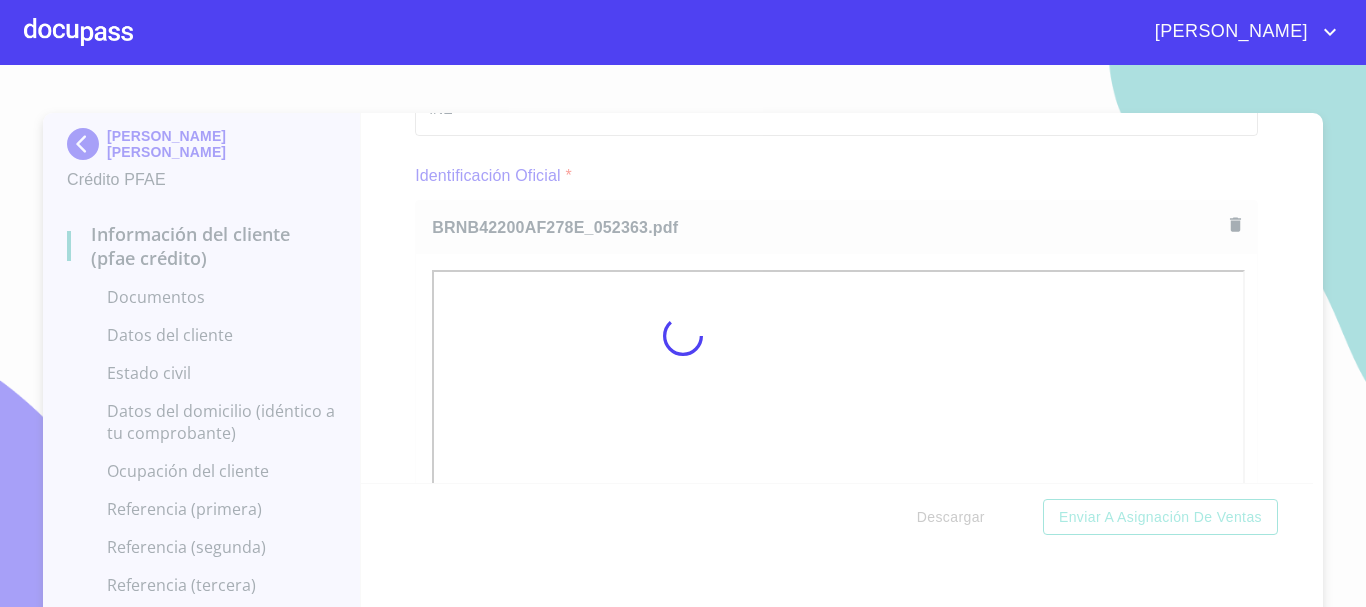 click at bounding box center [683, 336] 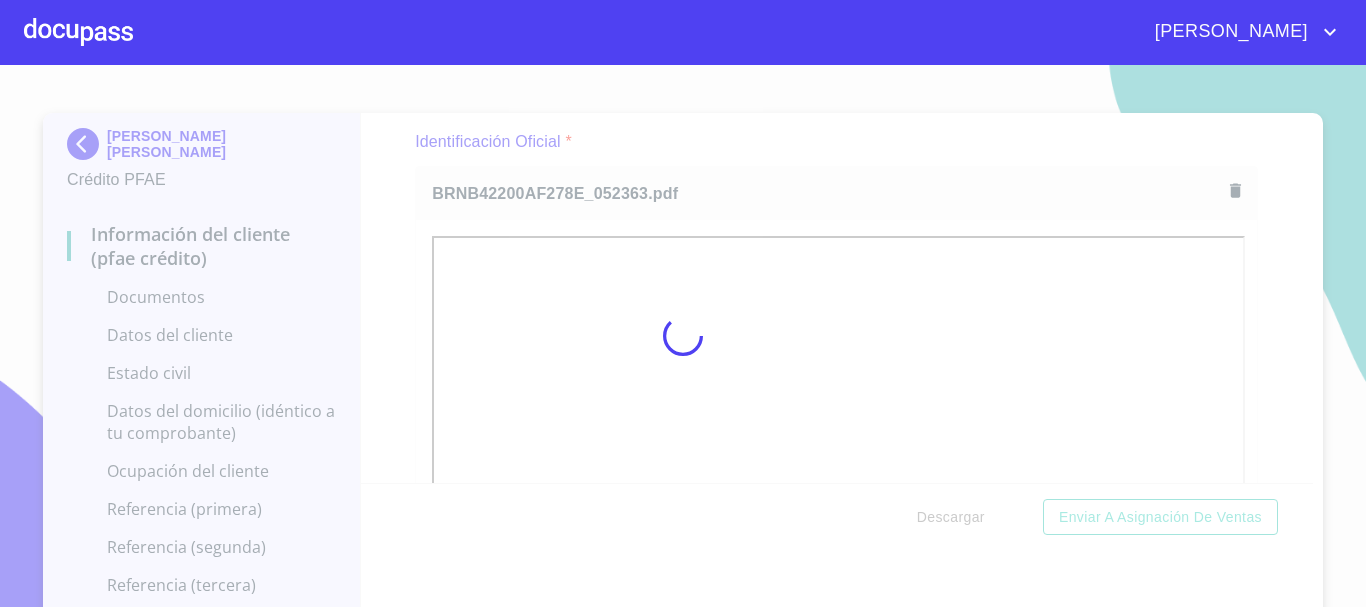 scroll, scrollTop: 22, scrollLeft: 0, axis: vertical 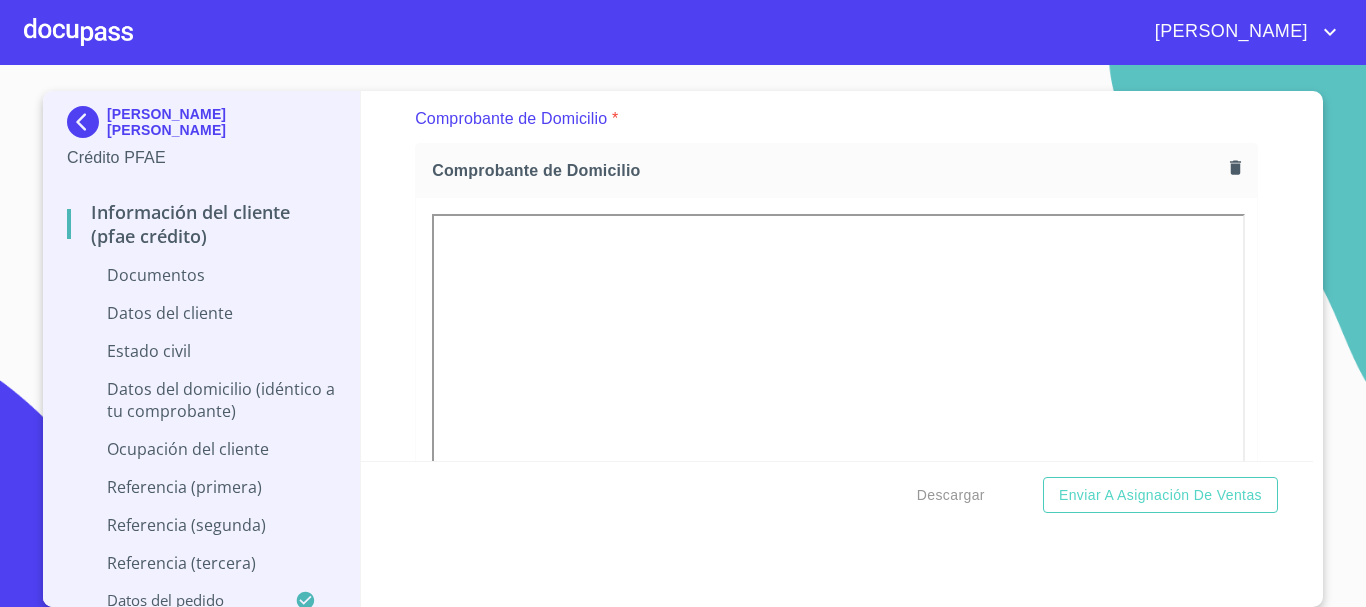 click on "Información del cliente (PFAE crédito)   Documentos Documento de identificación   * INE ​ Identificación Oficial * Identificación Oficial Identificación Oficial Comprobante de Domicilio * Comprobante de Domicilio Comprobante de Domicilio Fuente de ingresos   * Independiente/Dueño de negocio/Persona Moral ​ Comprobante de Ingresos mes 1 * Arrastra o selecciona el (los) documento(s) para agregar Comprobante de Ingresos mes 2 * Arrastra o selecciona el (los) documento(s) para agregar Comprobante de Ingresos mes 3 * Arrastra o selecciona el (los) documento(s) para agregar CURP * Arrastra o selecciona el (los) documento(s) para agregar Constancia de situación fiscal Arrastra o selecciona el (los) documento(s) para agregar Datos del cliente Apellido Paterno   * QUINTANAR ​ Apellido Materno   * TOSTADO ​ Primer nombre   * HUGO ​ Segundo Nombre MANUEL ​ Fecha de nacimiento * ​ Nacionalidad   * ​ ​ País de nacimiento   * ​ CURP   * ​ RFC   * ​ Sexo   * ​ ​ MXN *" at bounding box center (837, 276) 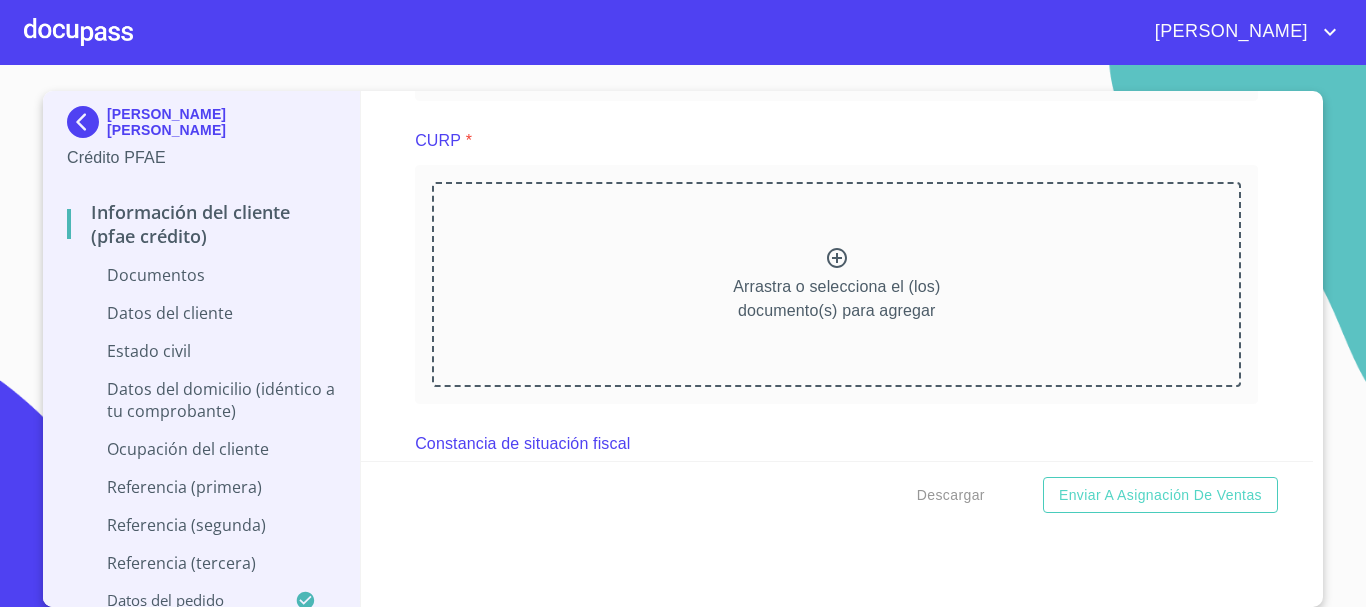 scroll, scrollTop: 2872, scrollLeft: 0, axis: vertical 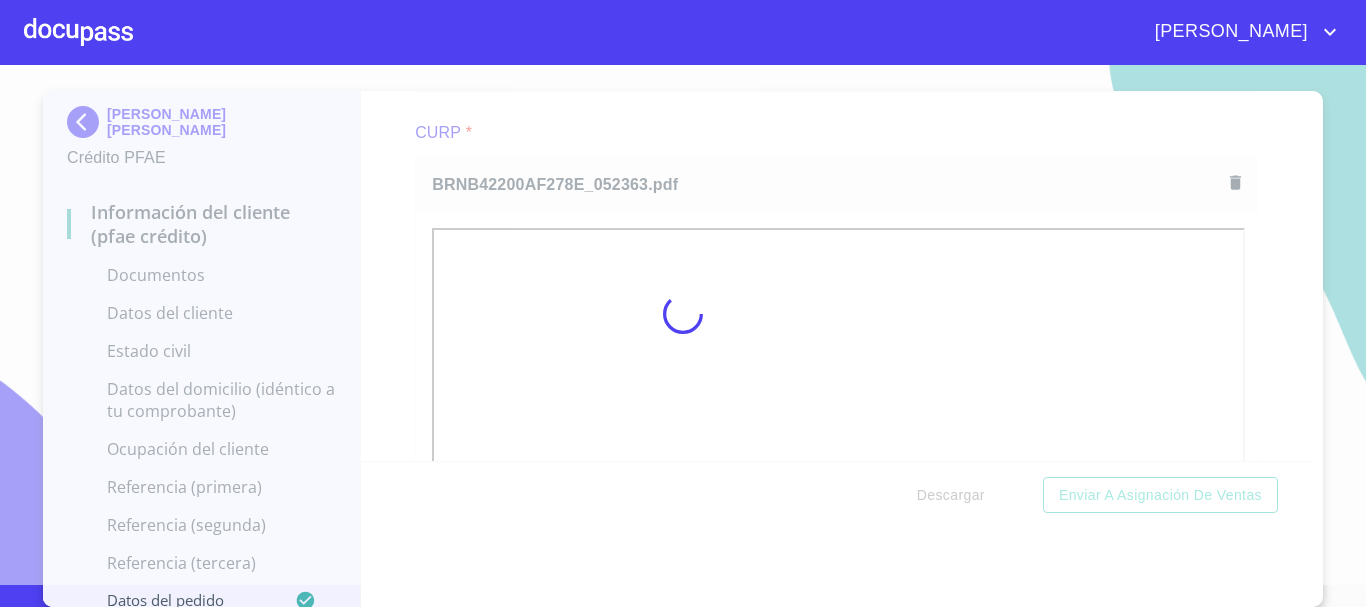 click at bounding box center [683, 314] 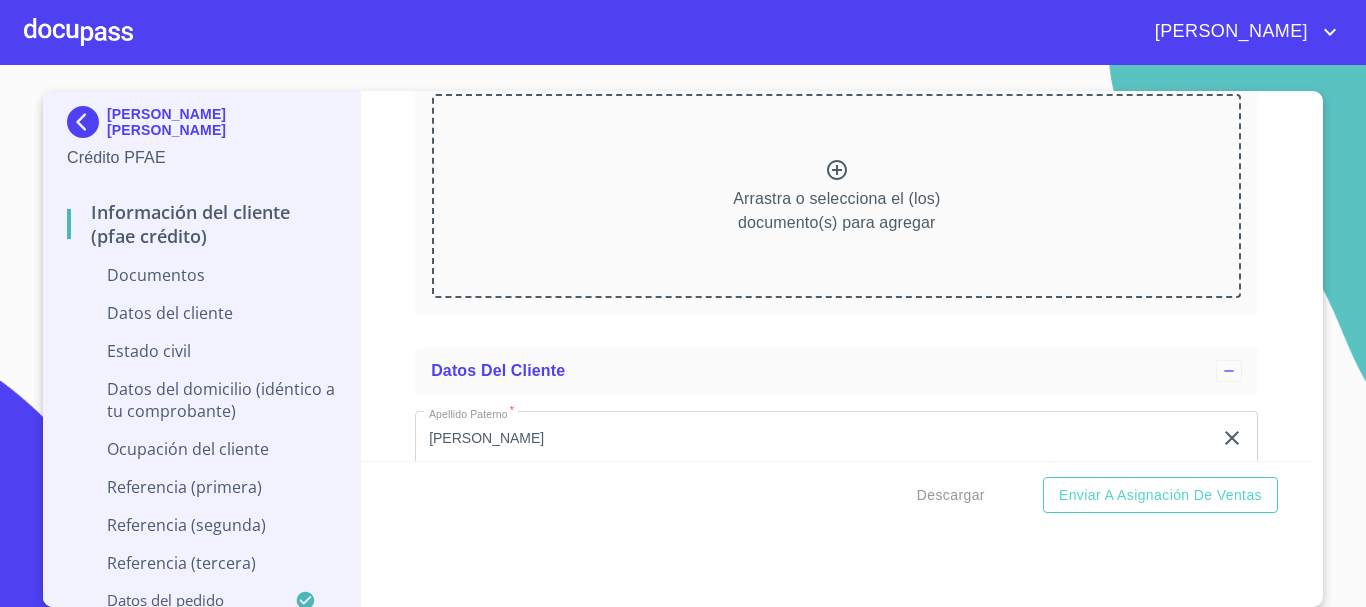 scroll, scrollTop: 3791, scrollLeft: 0, axis: vertical 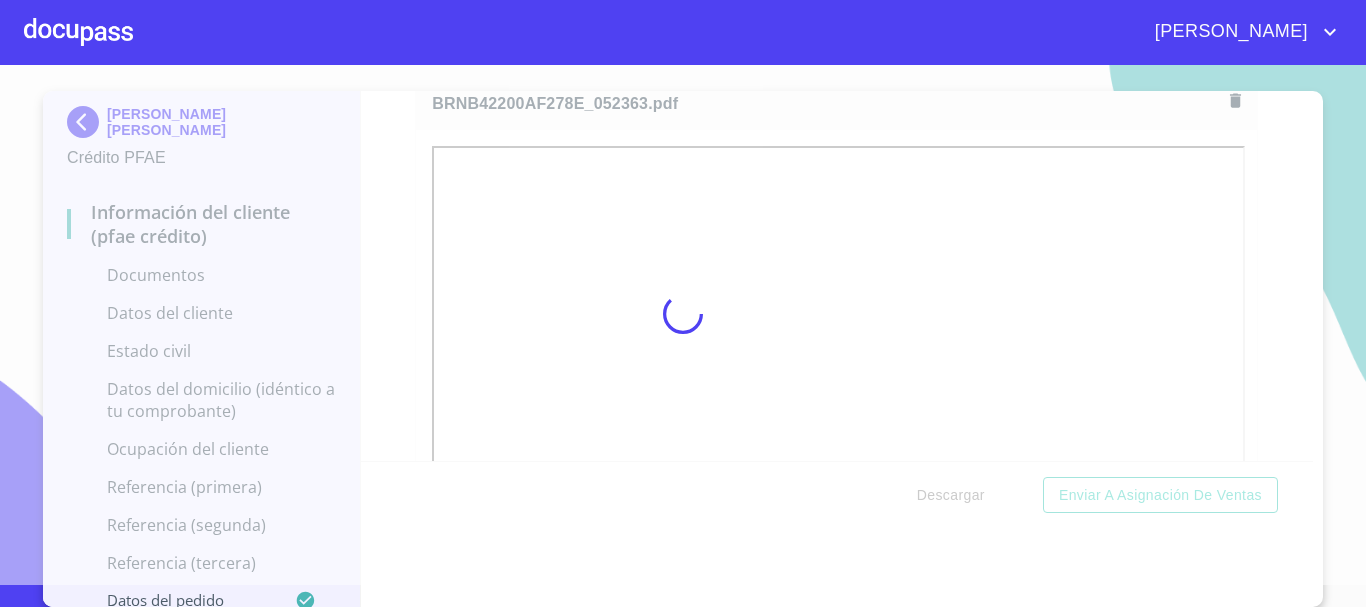 click at bounding box center [683, 314] 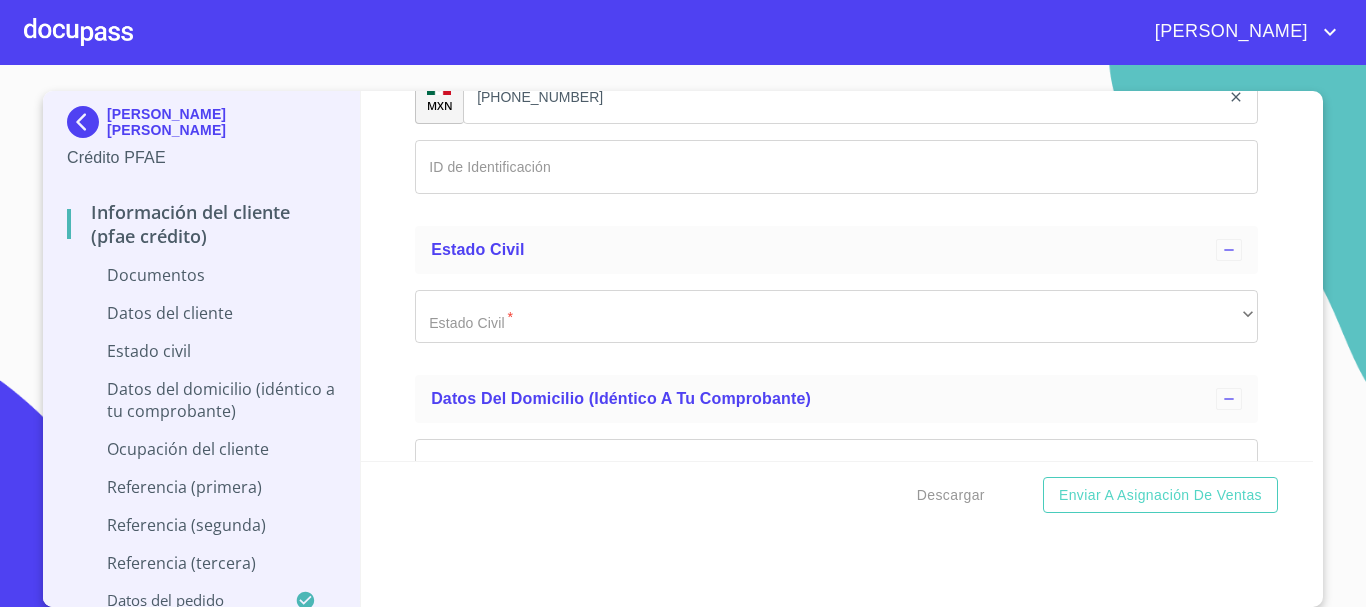 scroll, scrollTop: 5561, scrollLeft: 0, axis: vertical 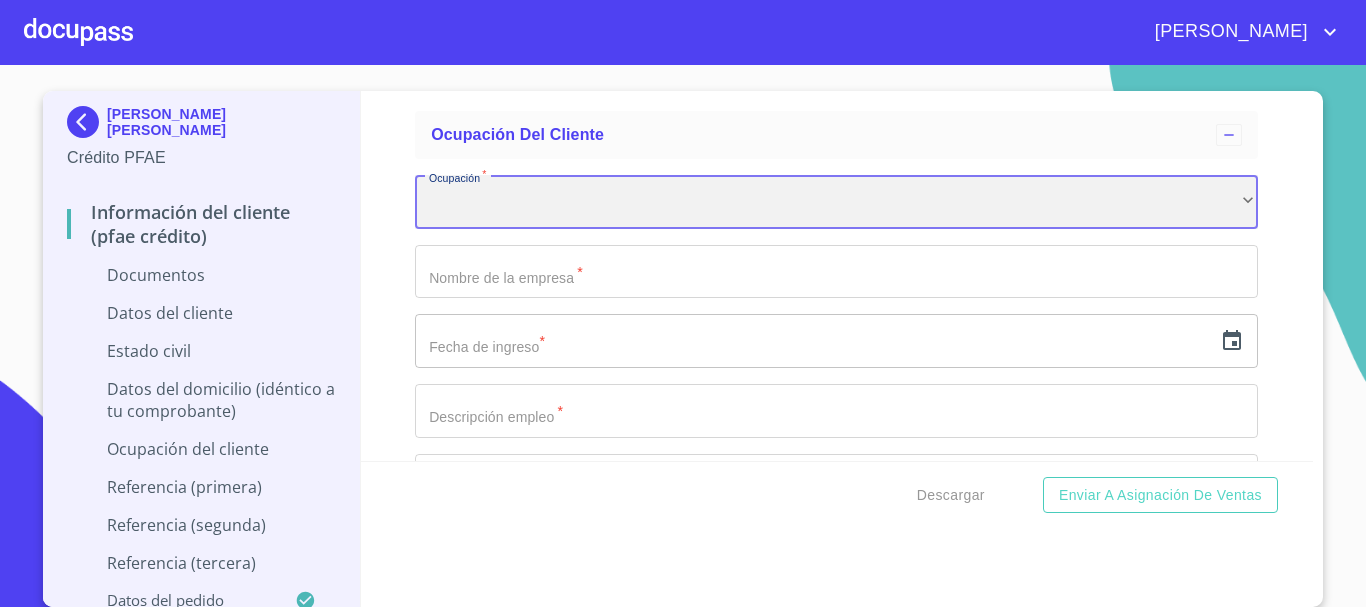 click on "​" at bounding box center [836, 202] 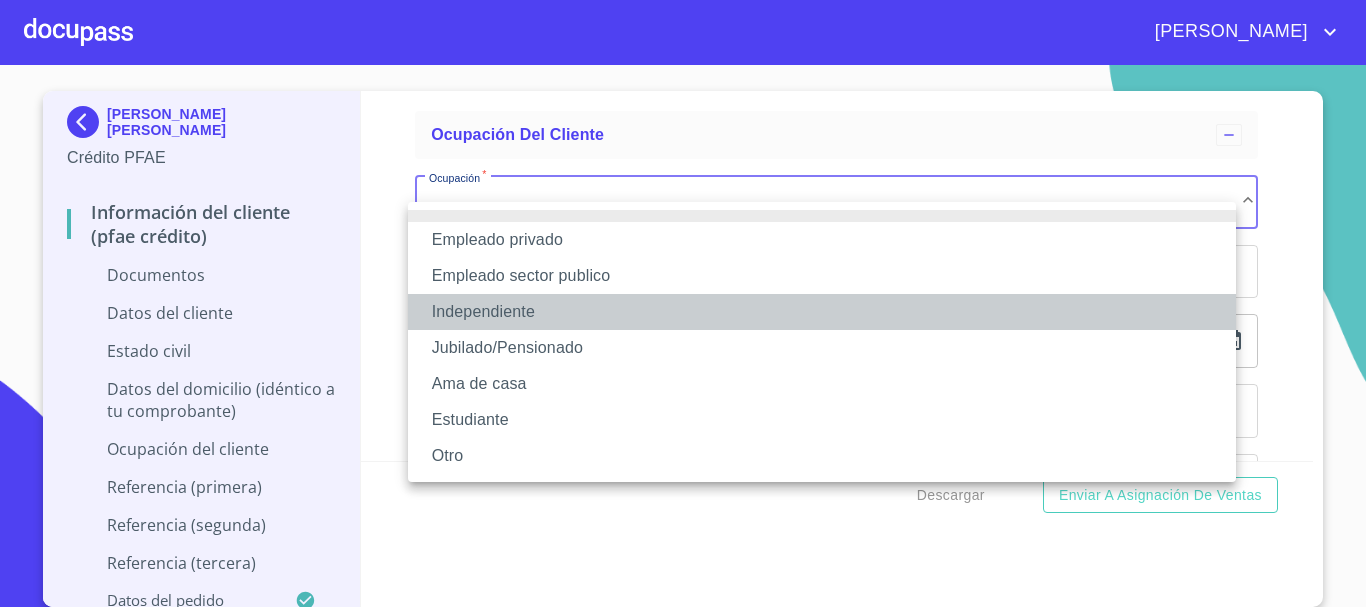 click on "Independiente" at bounding box center [822, 312] 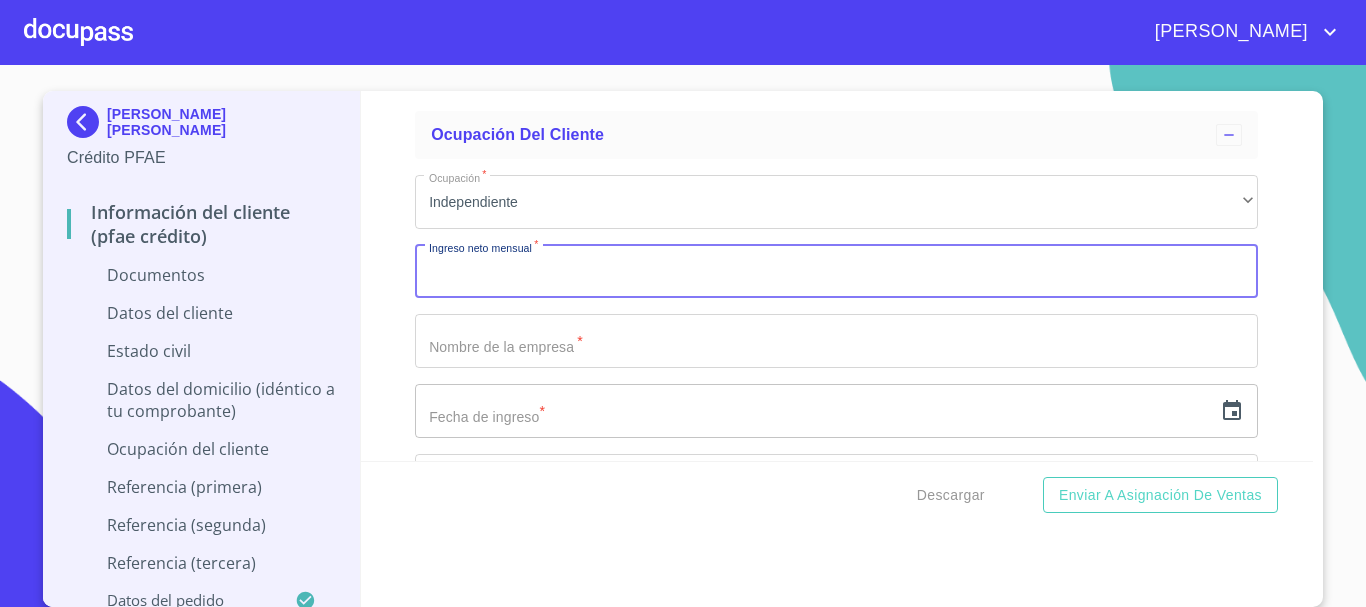 click on "Documento de identificación   *" at bounding box center [836, 272] 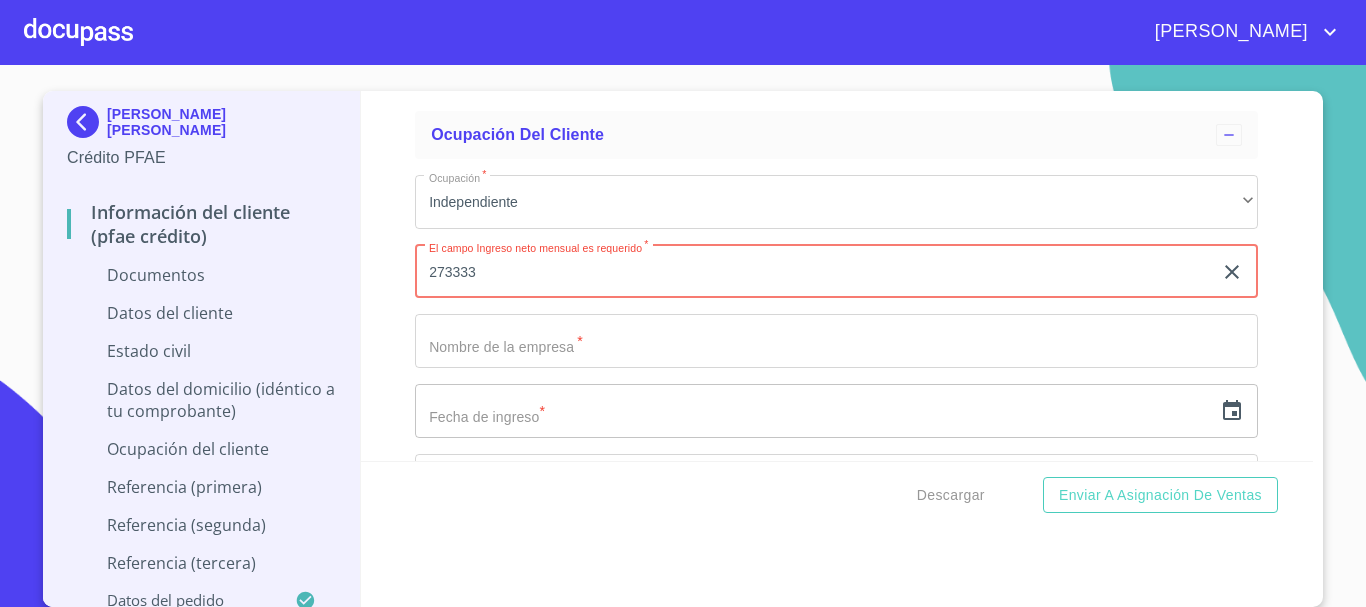 click on "Información del cliente (PFAE crédito)   Documentos Documento de identificación   * INE ​ Identificación Oficial * Identificación Oficial Identificación Oficial Comprobante de Domicilio * Comprobante de Domicilio Comprobante de Domicilio Fuente de ingresos   * Independiente/Dueño de negocio/Persona Moral ​ Comprobante de Ingresos mes 1 * Arrastra o selecciona el (los) documento(s) para agregar Comprobante de Ingresos mes 2 * Arrastra o selecciona el (los) documento(s) para agregar Comprobante de Ingresos mes 3 * Arrastra o selecciona el (los) documento(s) para agregar CURP * CURP CURP Constancia de situación fiscal Constancia de situación fiscal Constancia de situación fiscal Datos del cliente Apellido Paterno   * QUINTANAR ​ Apellido Materno   * TOSTADO ​ Primer nombre   * HUGO ​ Segundo Nombre MANUEL ​ Fecha de nacimiento * ​ Nacionalidad   * ​ ​ País de nacimiento   * ​ CURP   * ​ RFC   * ​ Sexo   * ​ ​ MXN Celular   * (33)31598107 ​ ​   *" at bounding box center [837, 276] 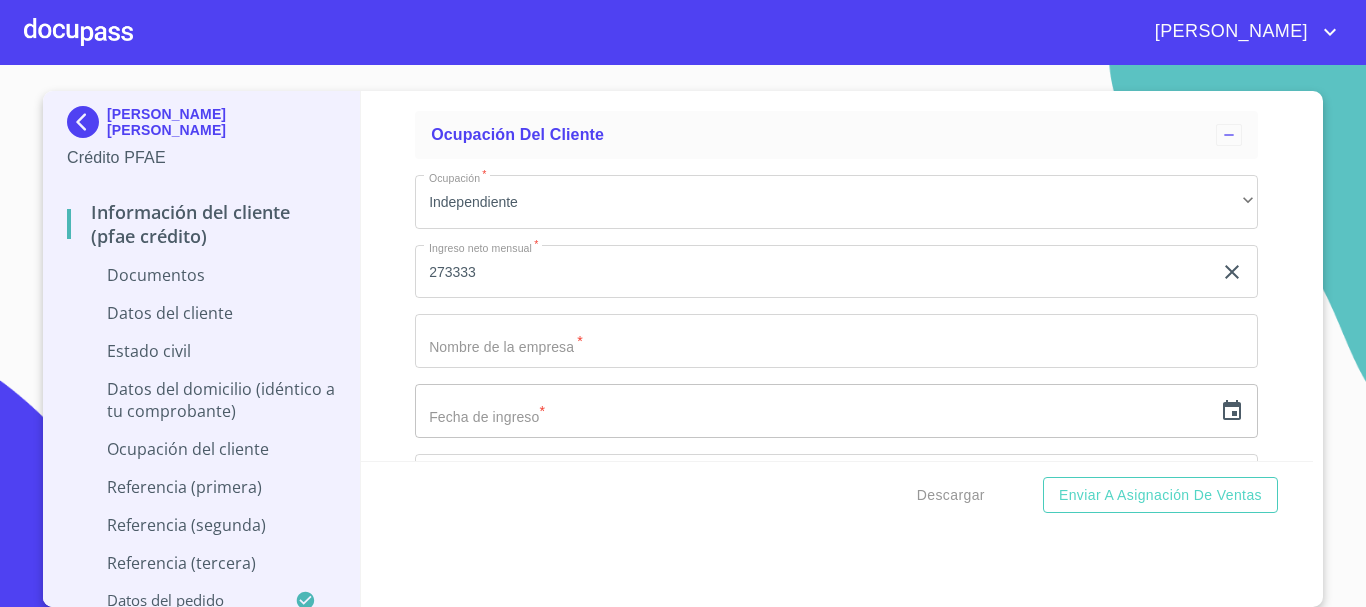 click on "273333" at bounding box center (813, -1709) 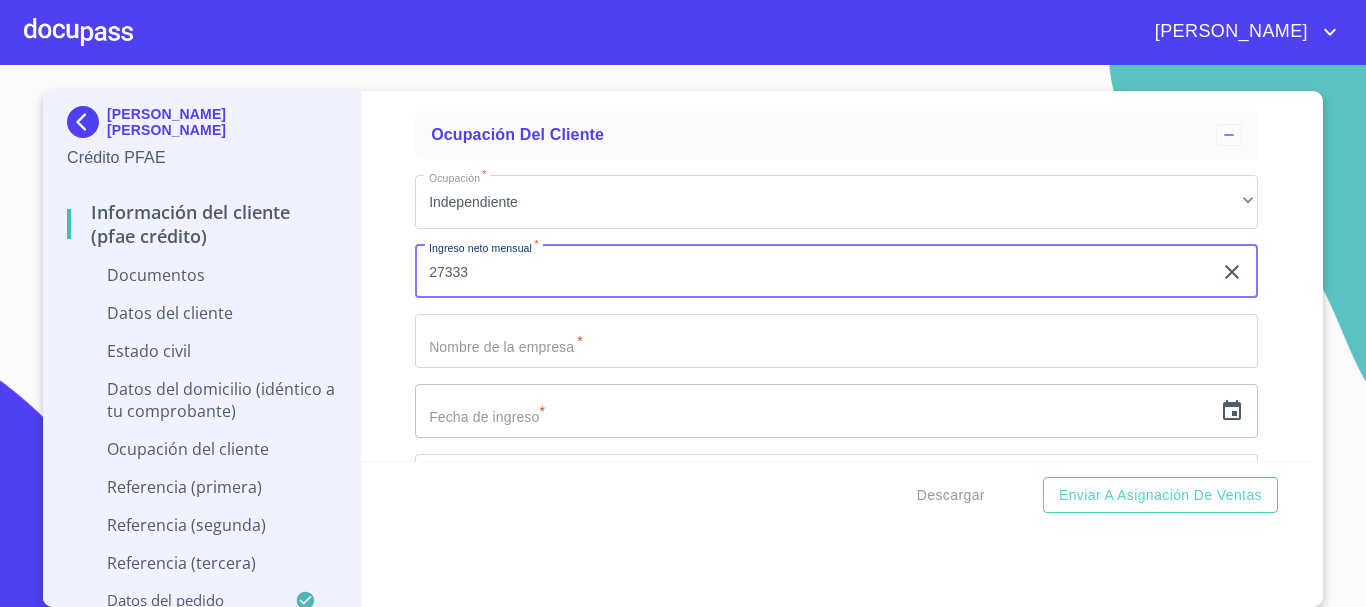 click on "27333" at bounding box center (813, 272) 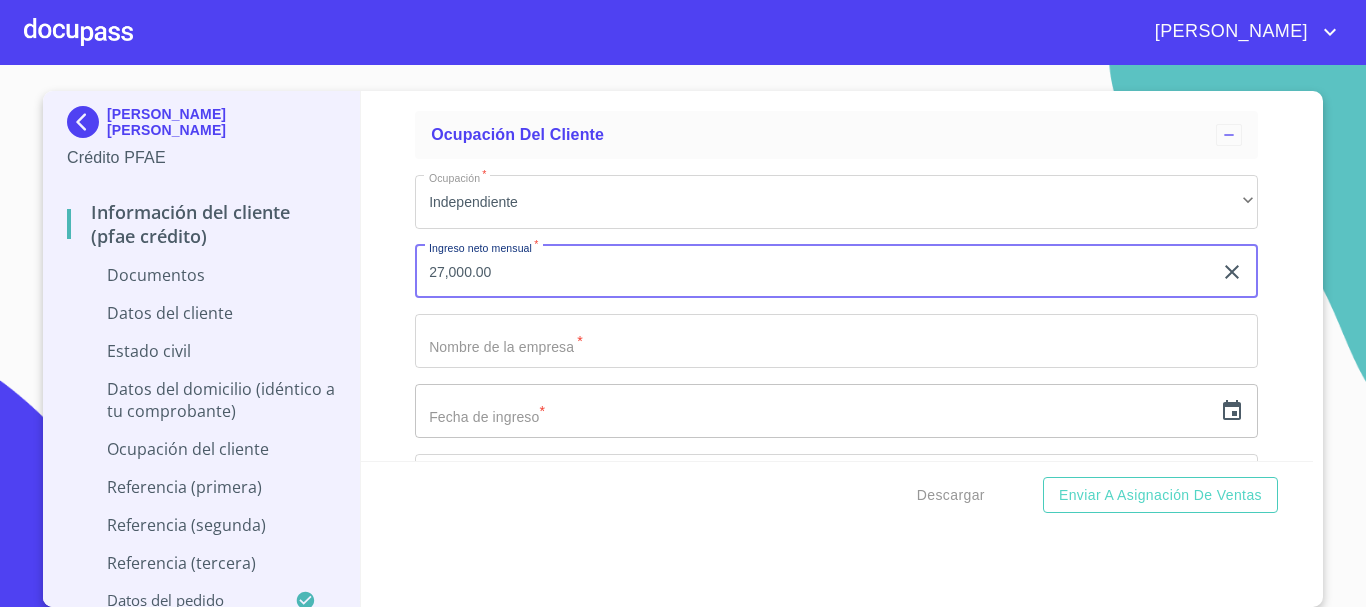 type on "27,000.00" 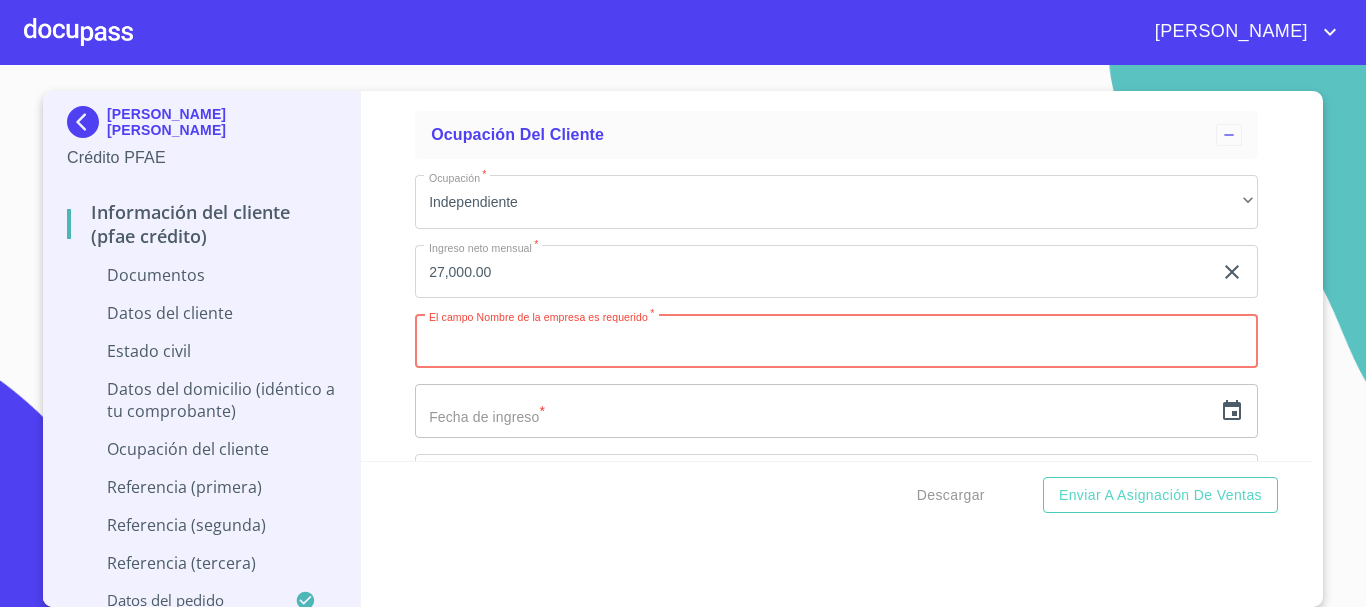 click on "Documento de identificación   *" at bounding box center (836, 341) 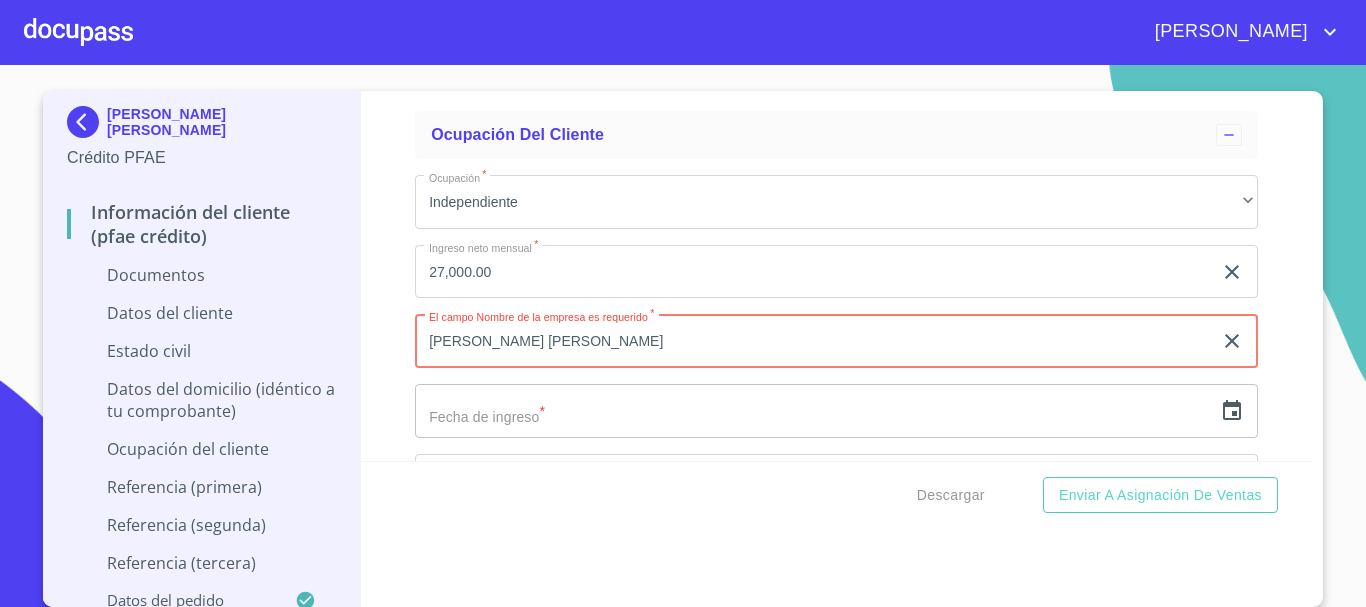 scroll, scrollTop: 6597, scrollLeft: 0, axis: vertical 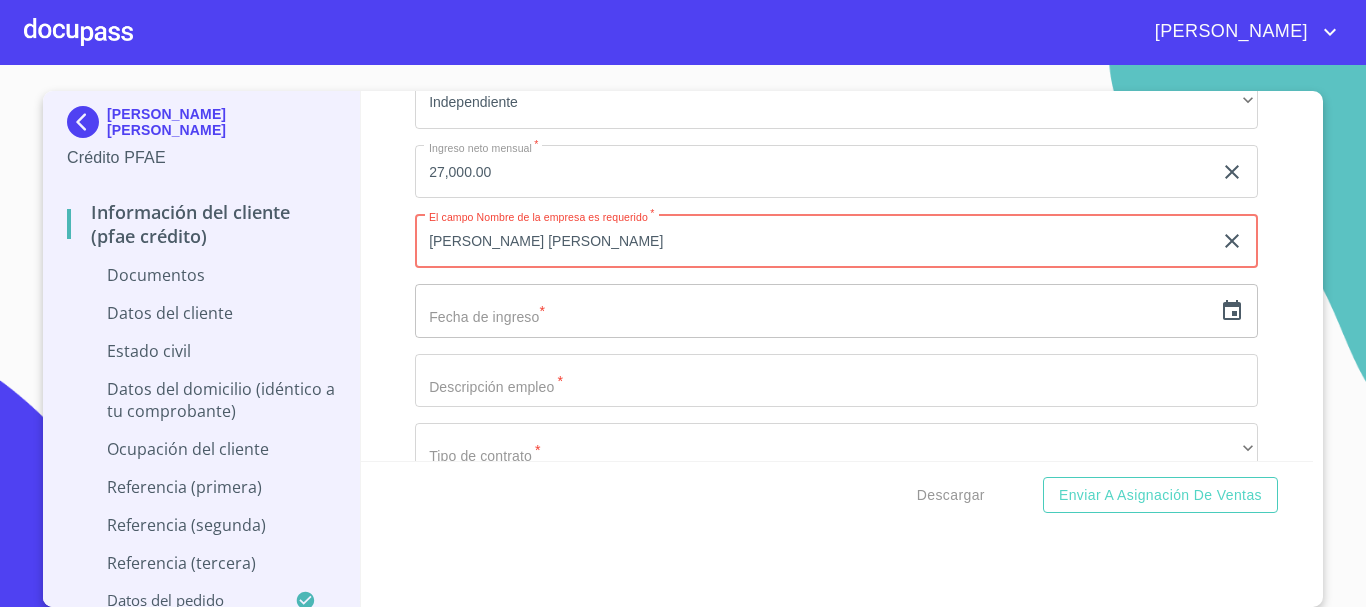 type on "HUGO MANUEL QUINTANAR TOSTADO" 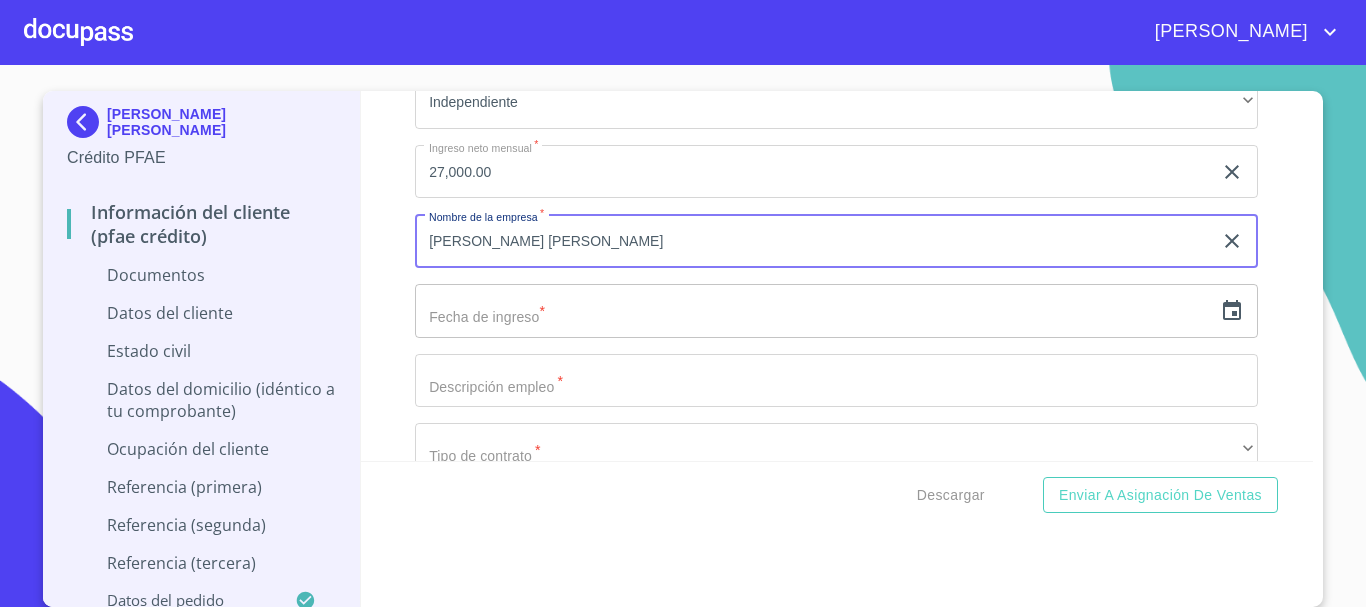 click 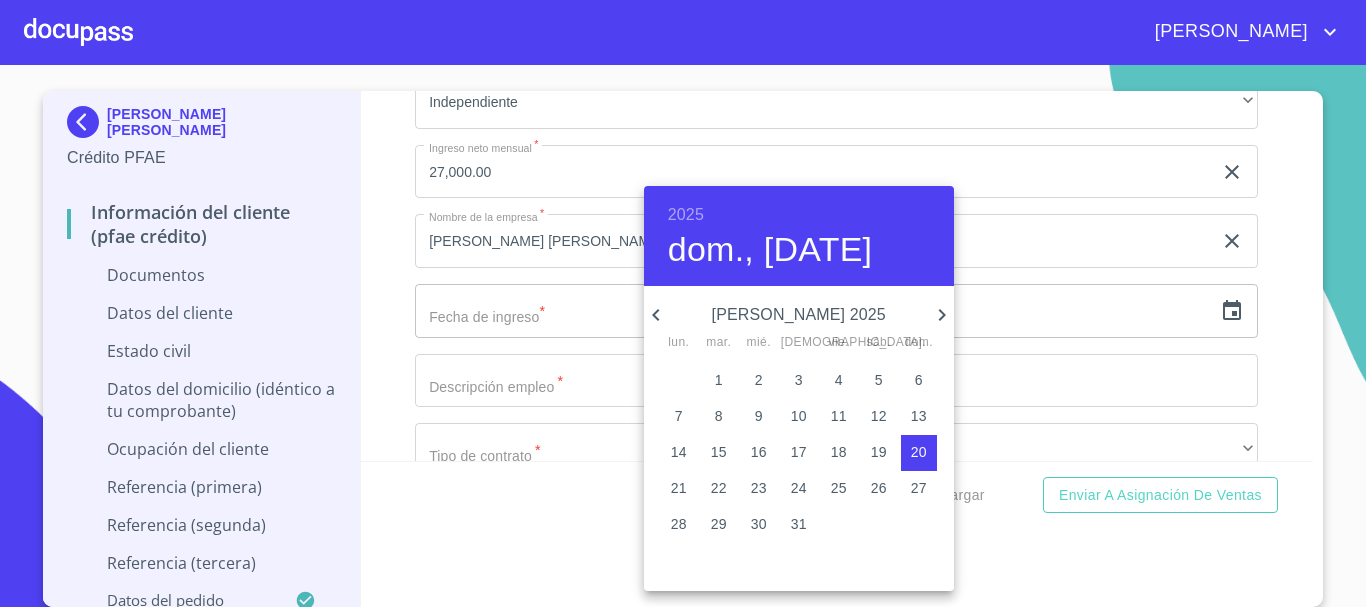 click on "2025" at bounding box center (686, 215) 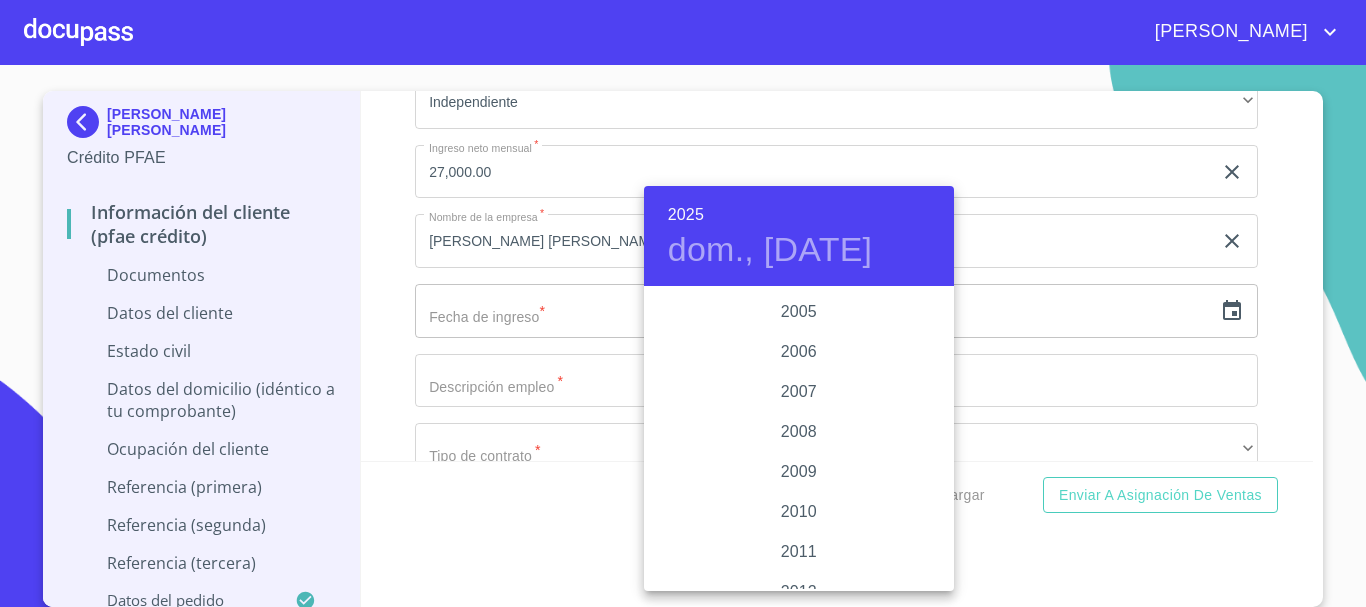 scroll, scrollTop: 3180, scrollLeft: 0, axis: vertical 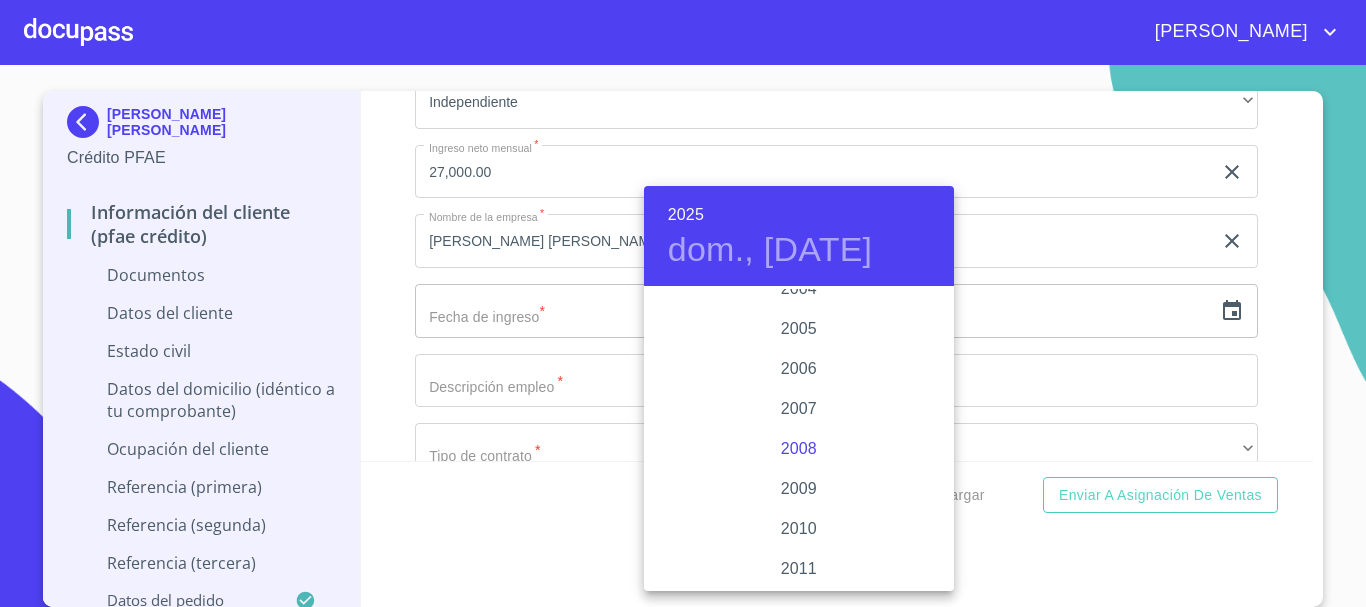 click on "2008" at bounding box center [799, 449] 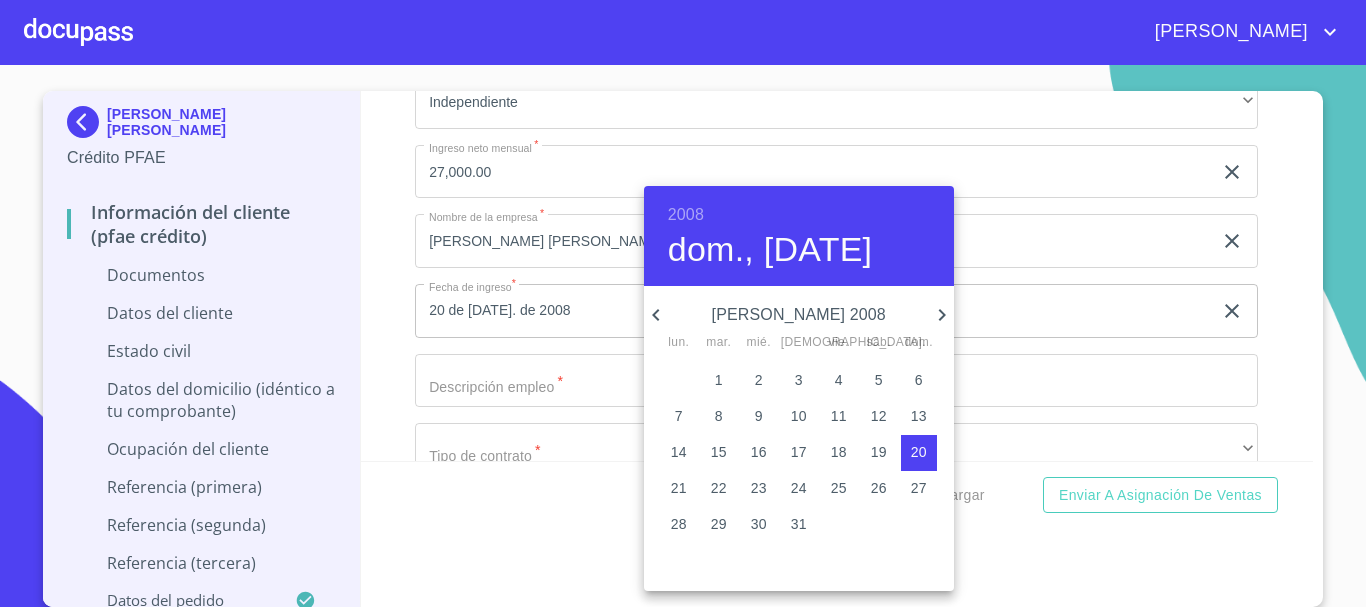 click on "1" at bounding box center [719, 380] 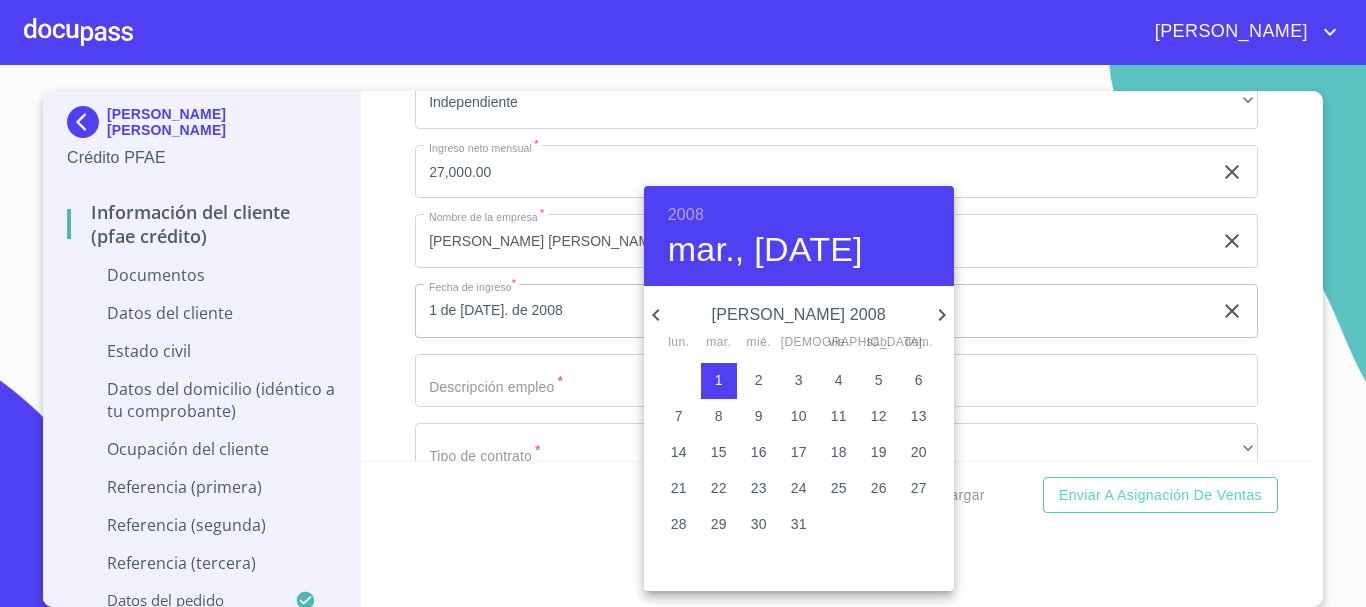 click at bounding box center (683, 303) 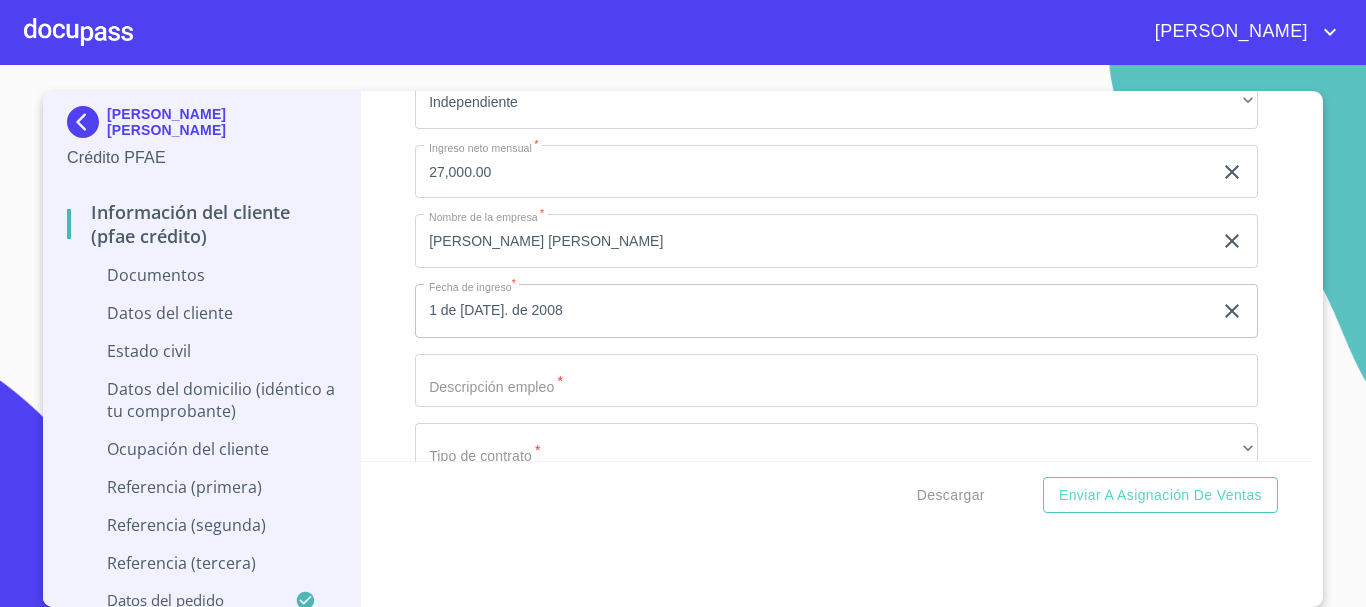 click on "Documento de identificación   *" at bounding box center (813, -1809) 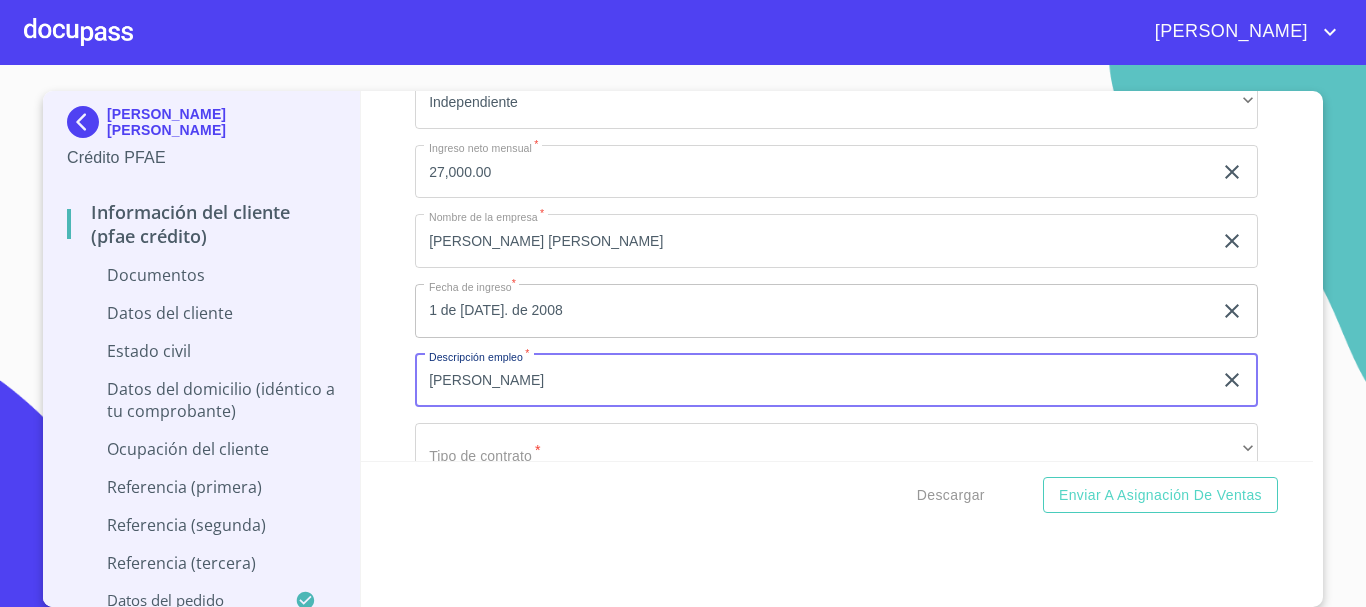scroll, scrollTop: 6797, scrollLeft: 0, axis: vertical 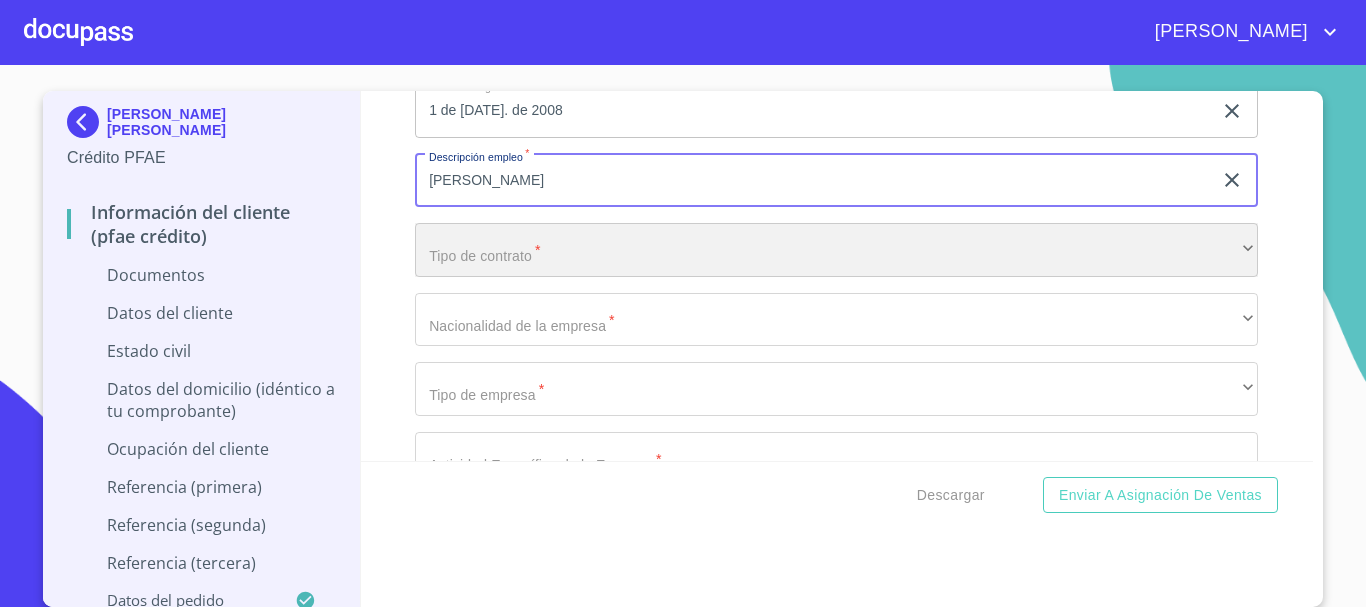 click on "​" at bounding box center [836, 250] 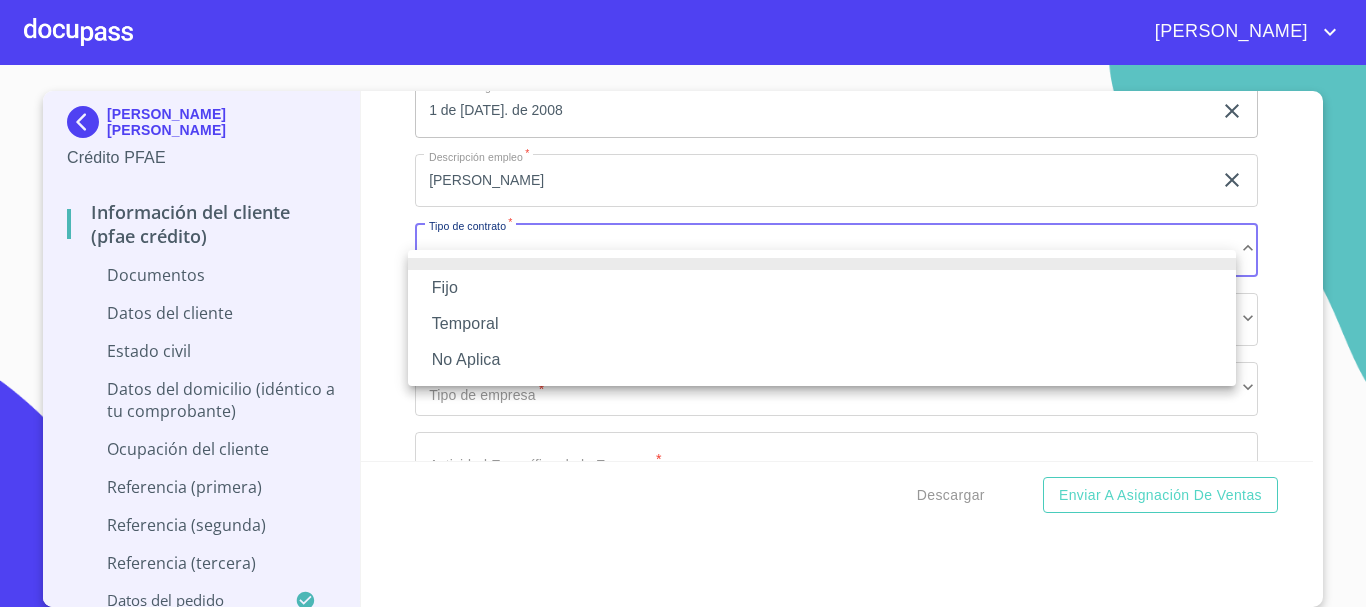 click at bounding box center [683, 303] 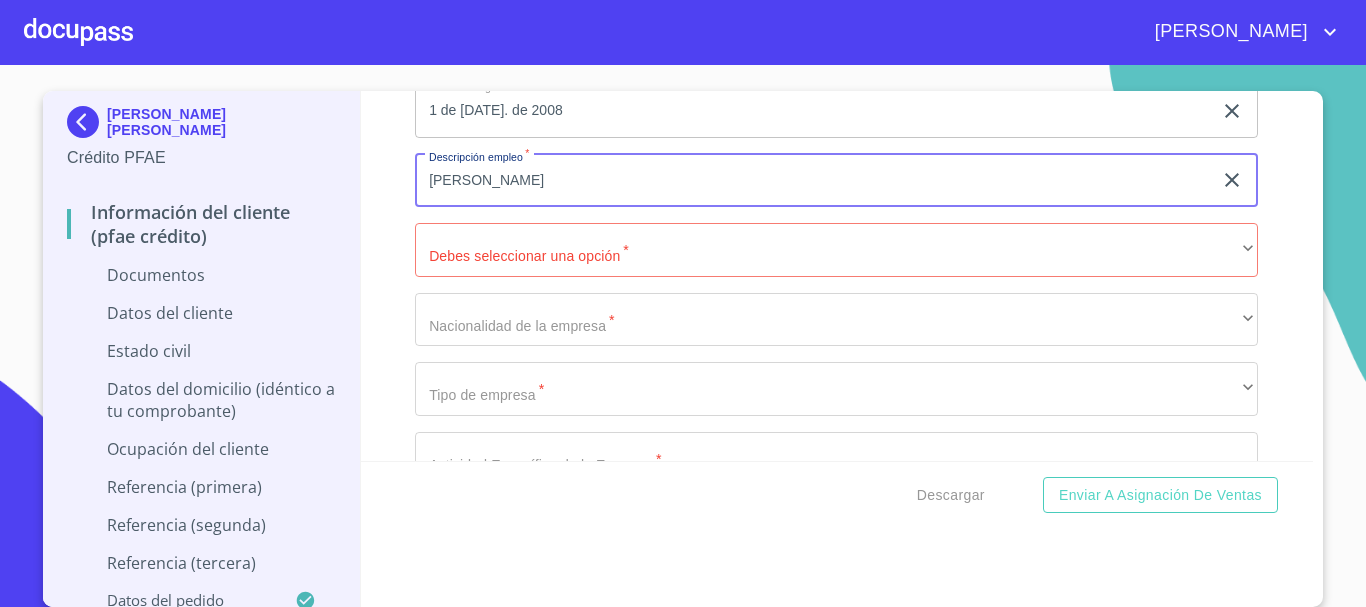 click on "FLETES" at bounding box center [813, 181] 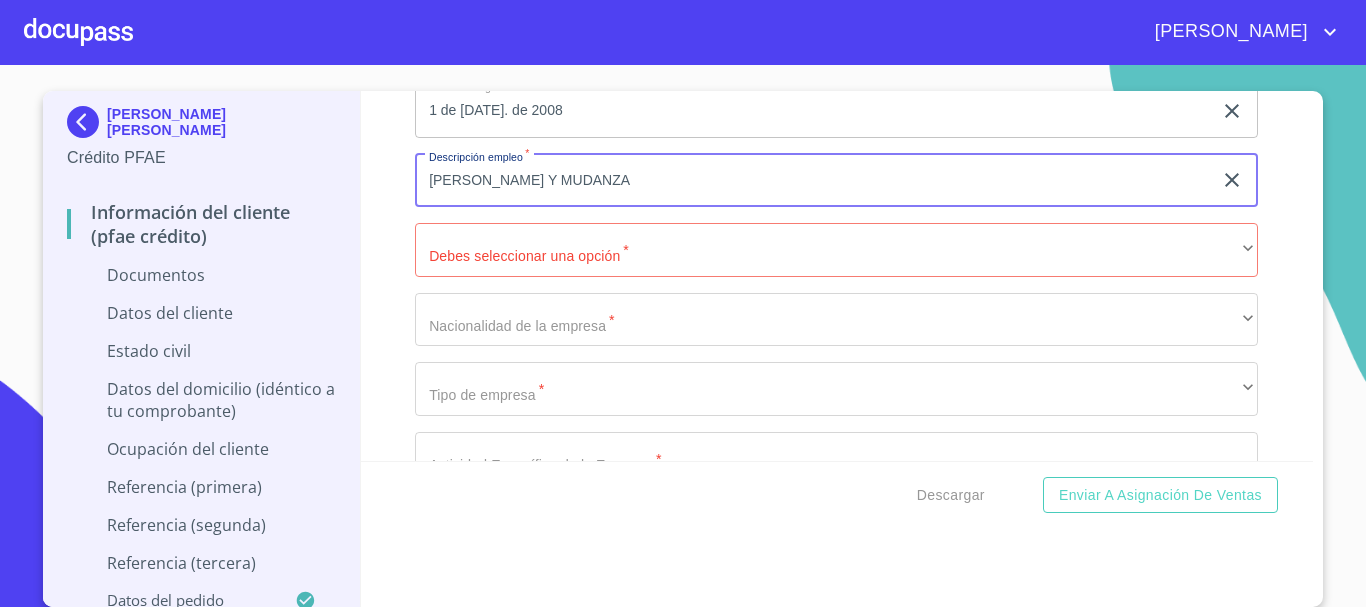 drag, startPoint x: 612, startPoint y: 212, endPoint x: 480, endPoint y: 192, distance: 133.50656 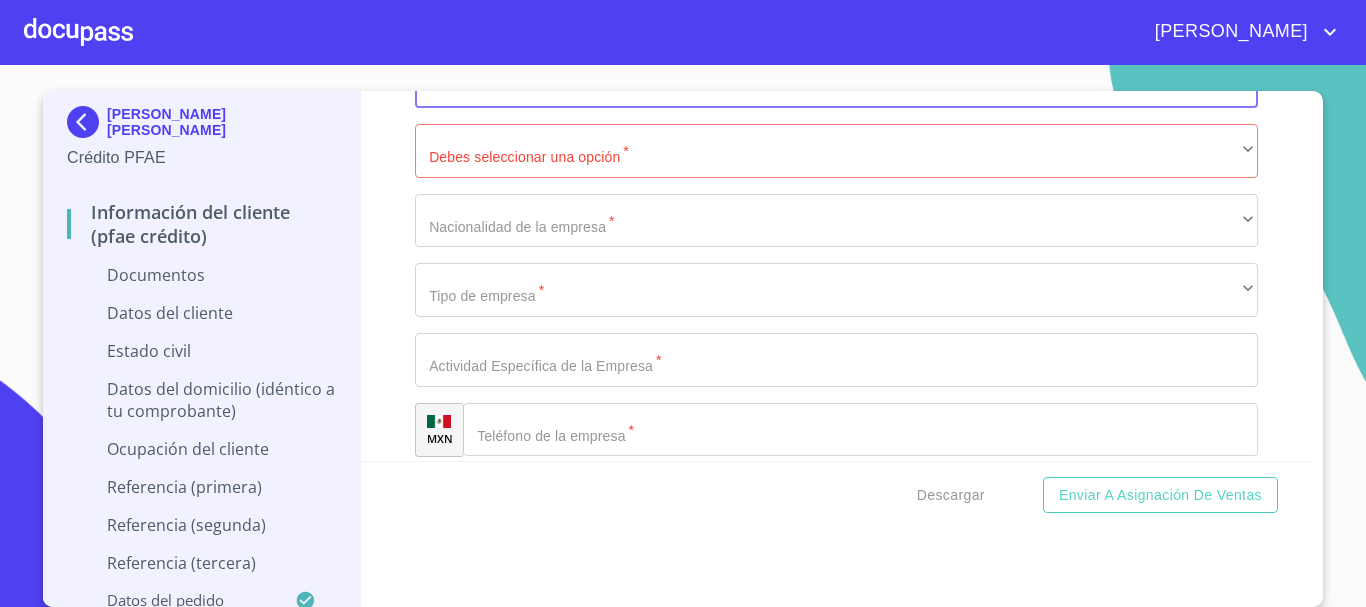 scroll, scrollTop: 6897, scrollLeft: 0, axis: vertical 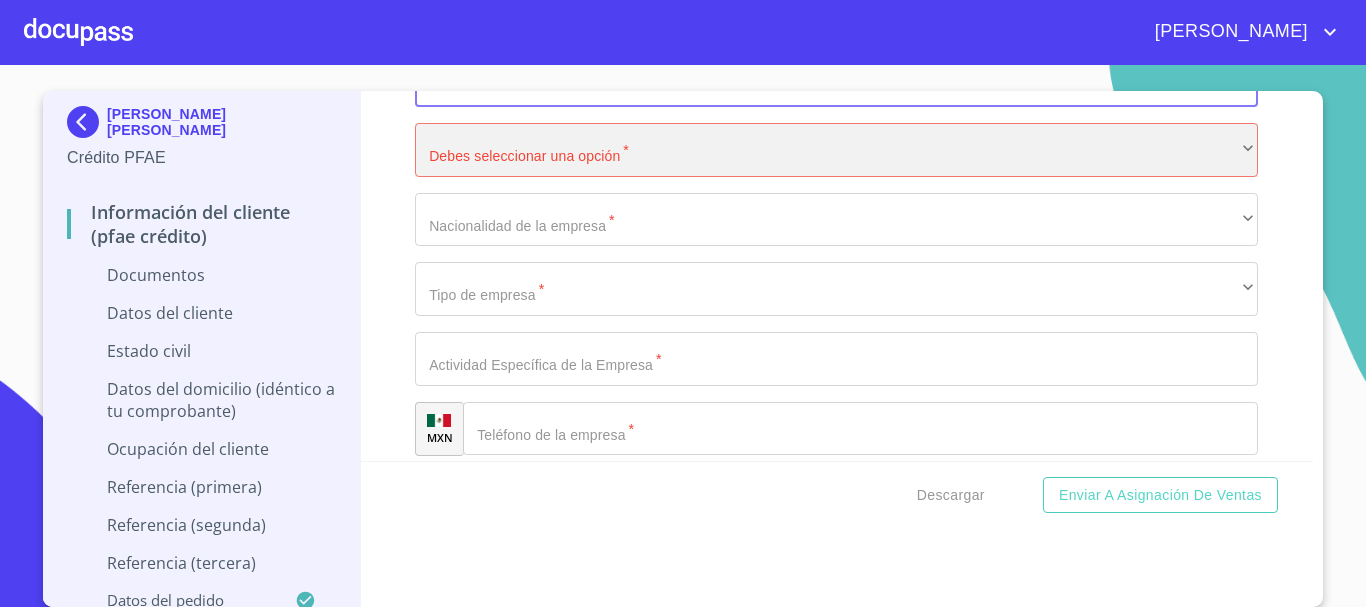 click on "​" at bounding box center [836, 150] 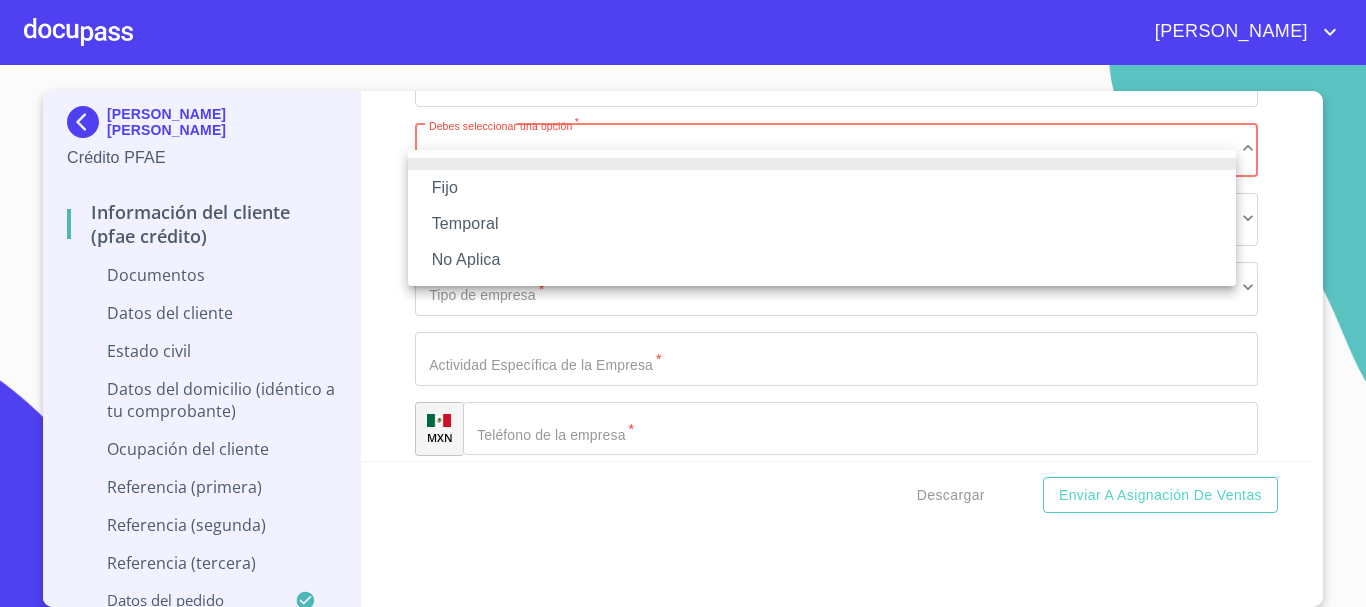 click on "Fijo" at bounding box center [822, 188] 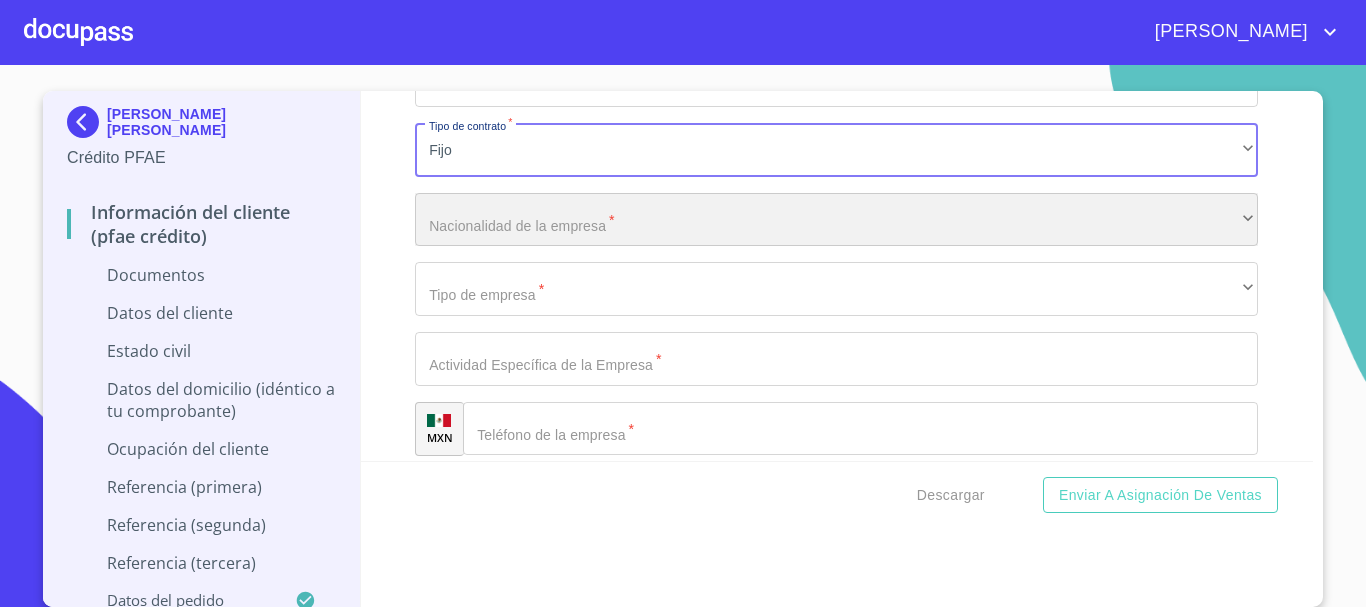 click on "​" at bounding box center (836, 220) 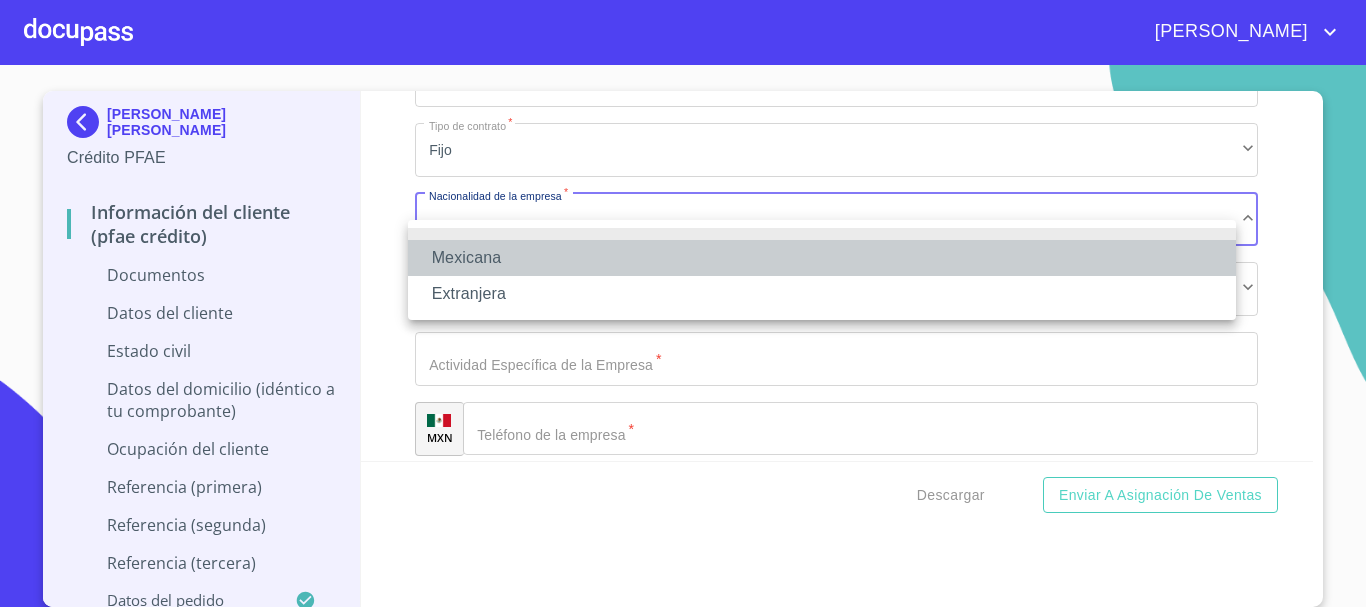 click on "Mexicana" at bounding box center (822, 258) 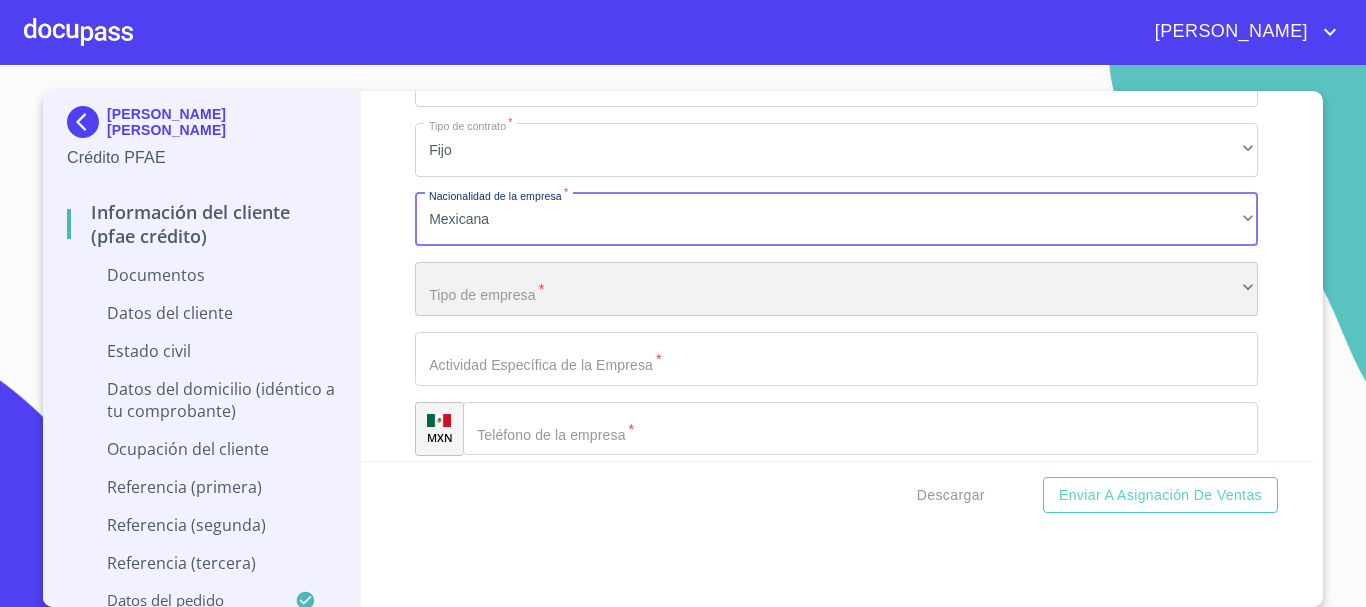click on "​" at bounding box center (836, 289) 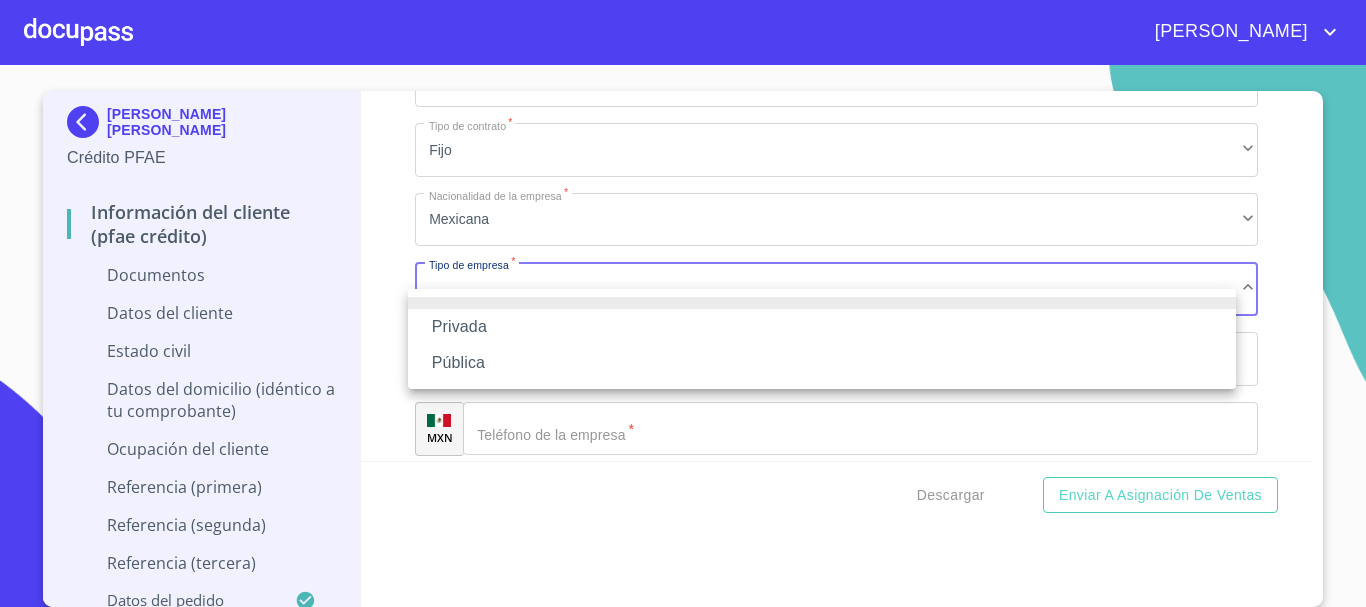 click on "Privada" at bounding box center [822, 327] 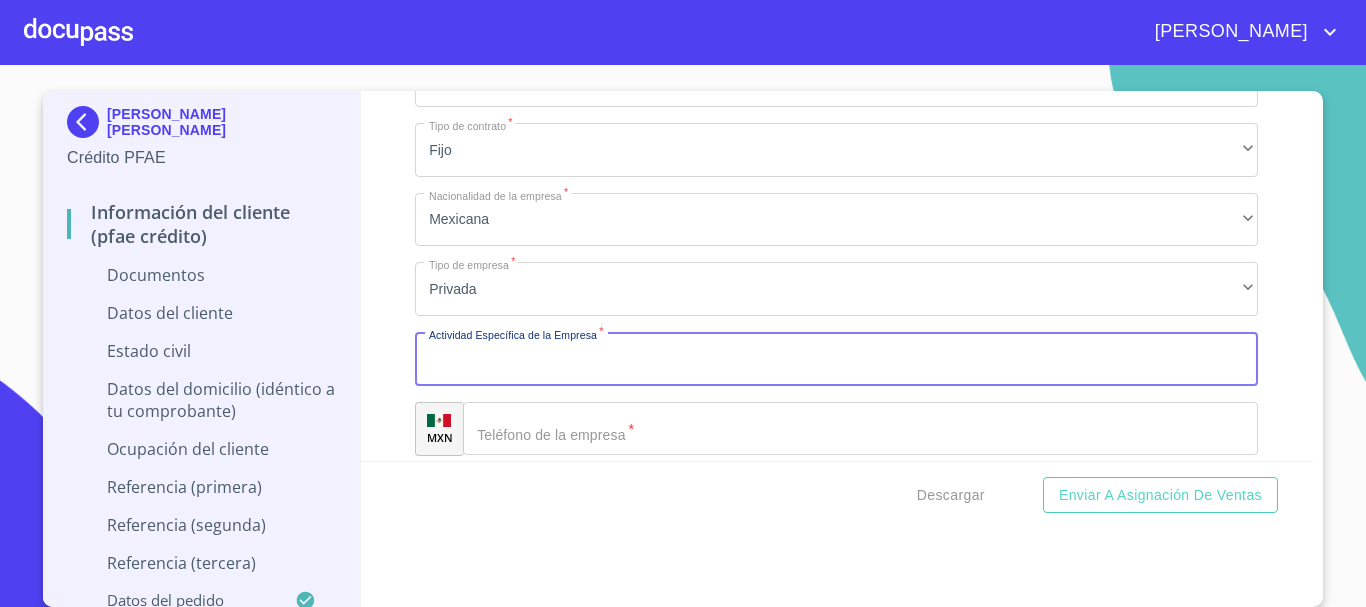 click on "Documento de identificación   *" at bounding box center (836, 359) 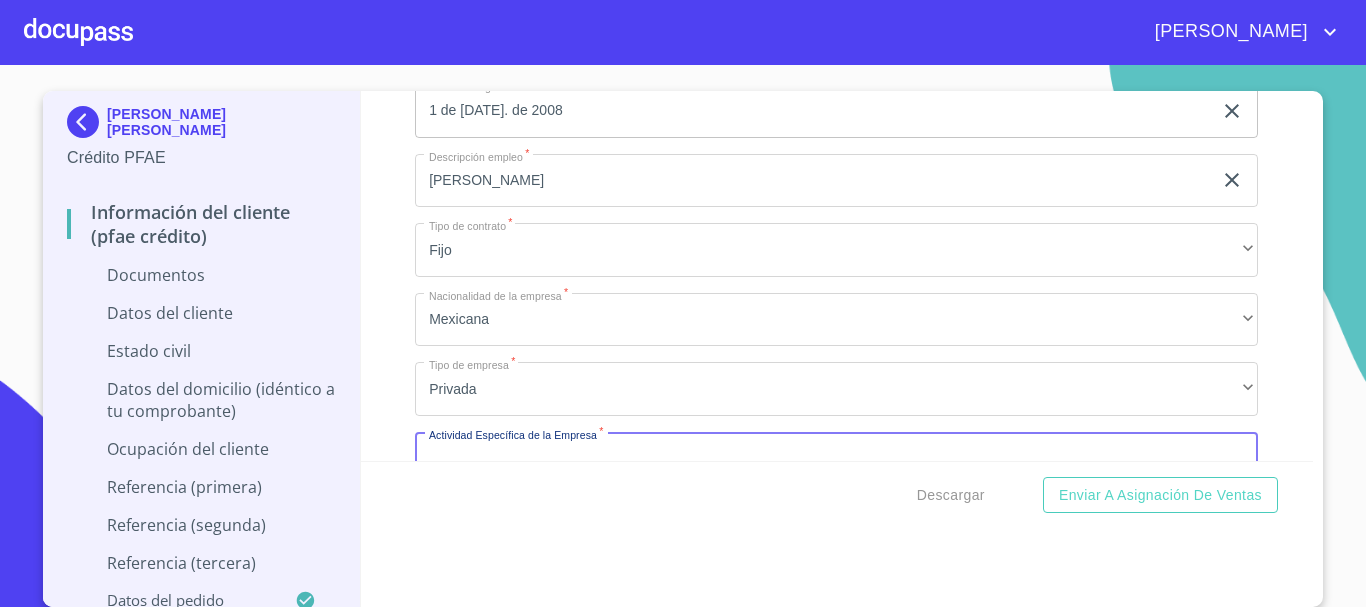 click on "FLETES" at bounding box center (813, -2009) 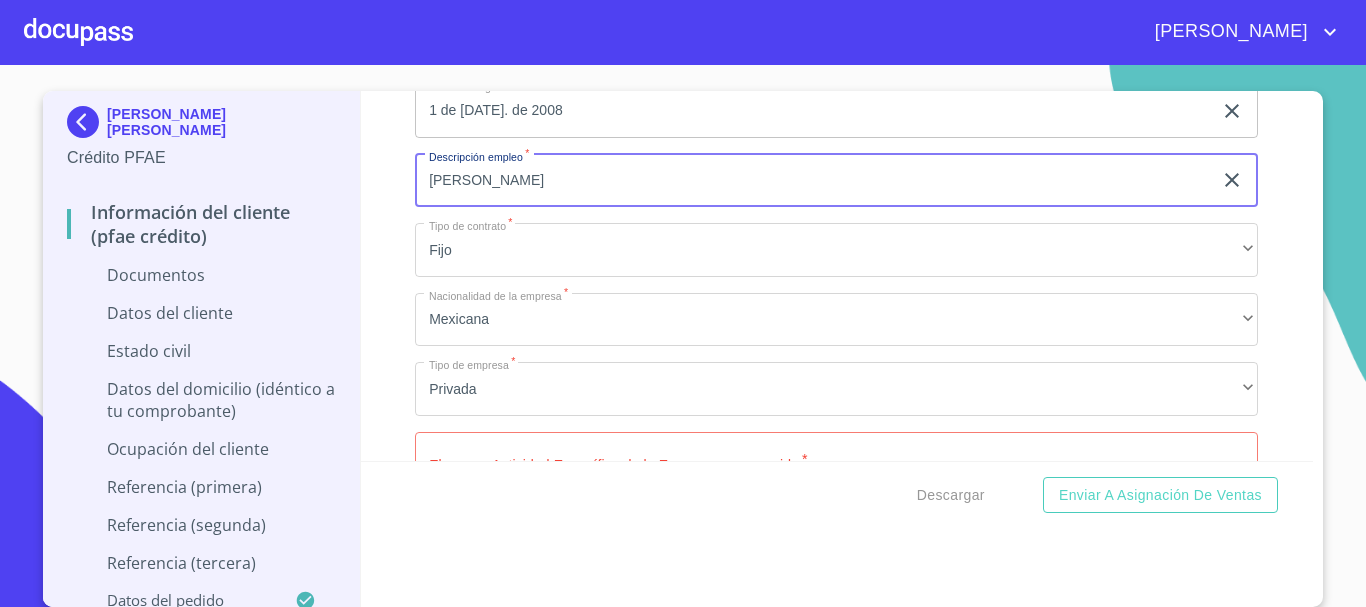 click on "FLETES" at bounding box center [813, 181] 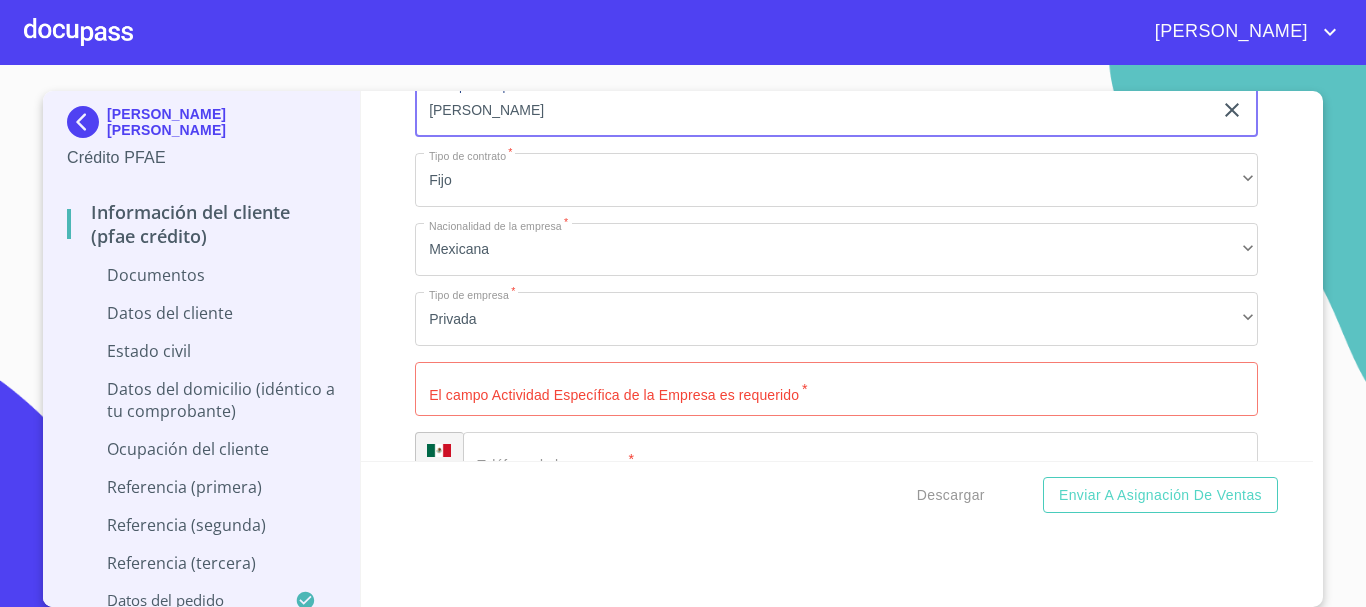 scroll, scrollTop: 6997, scrollLeft: 0, axis: vertical 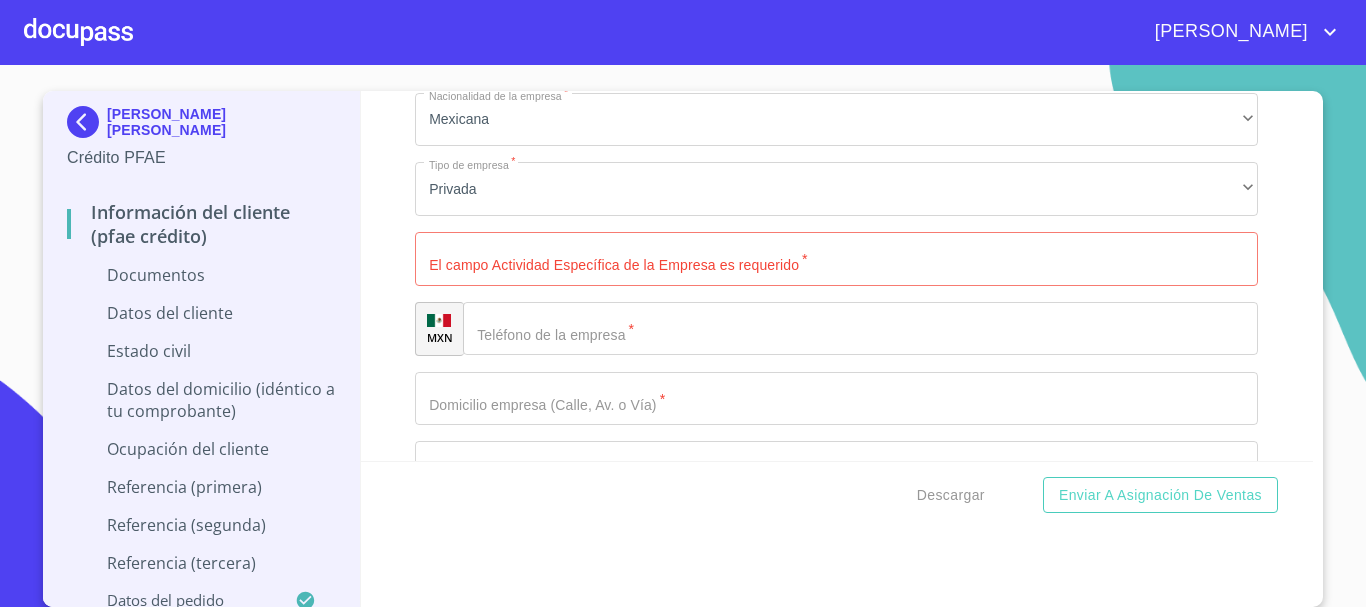 click on "Documento de identificación   *" at bounding box center (836, 259) 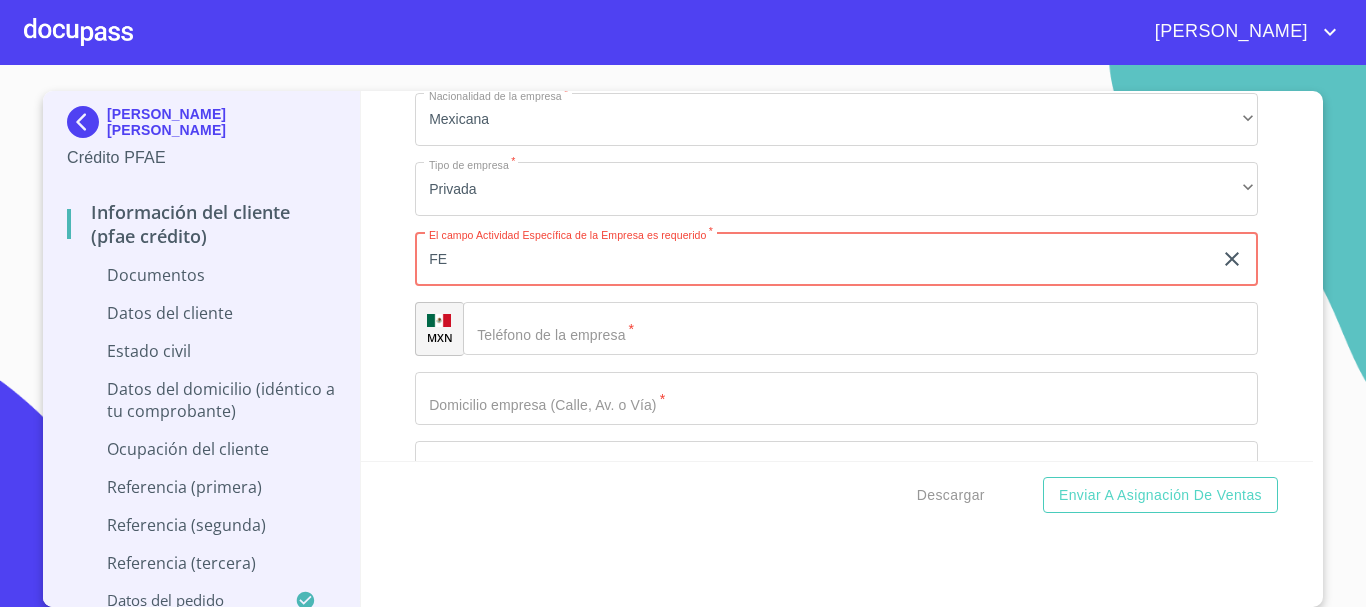 type on "F" 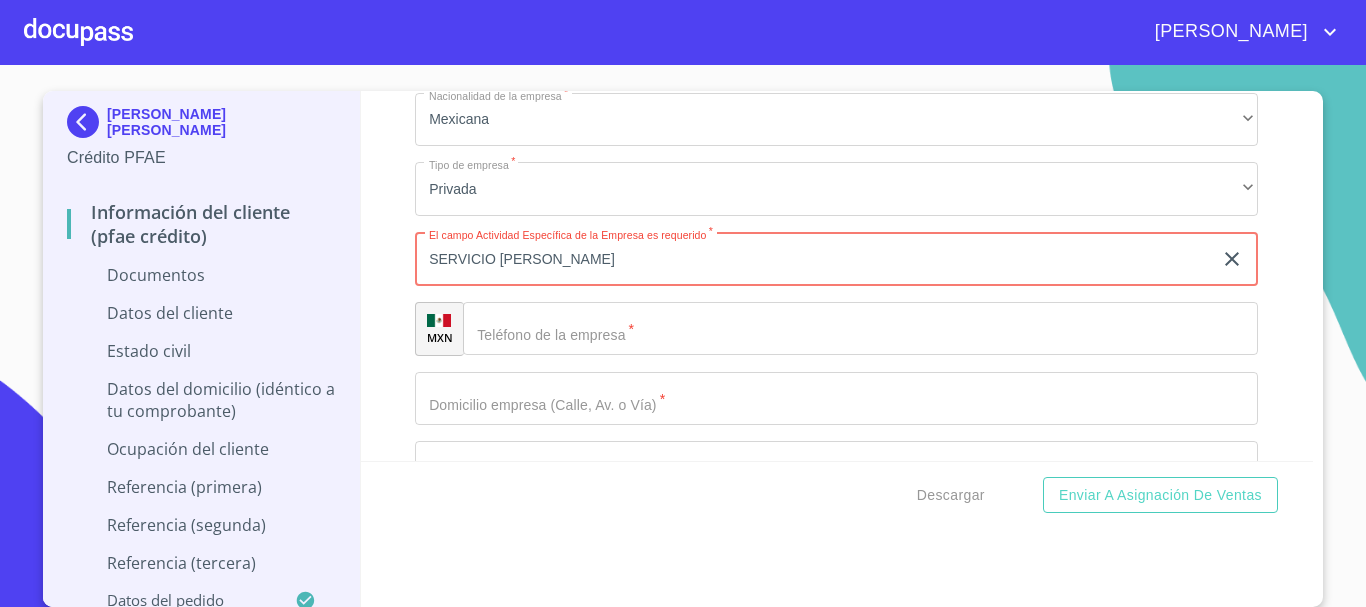 type on "SERVICIO DE FLETES" 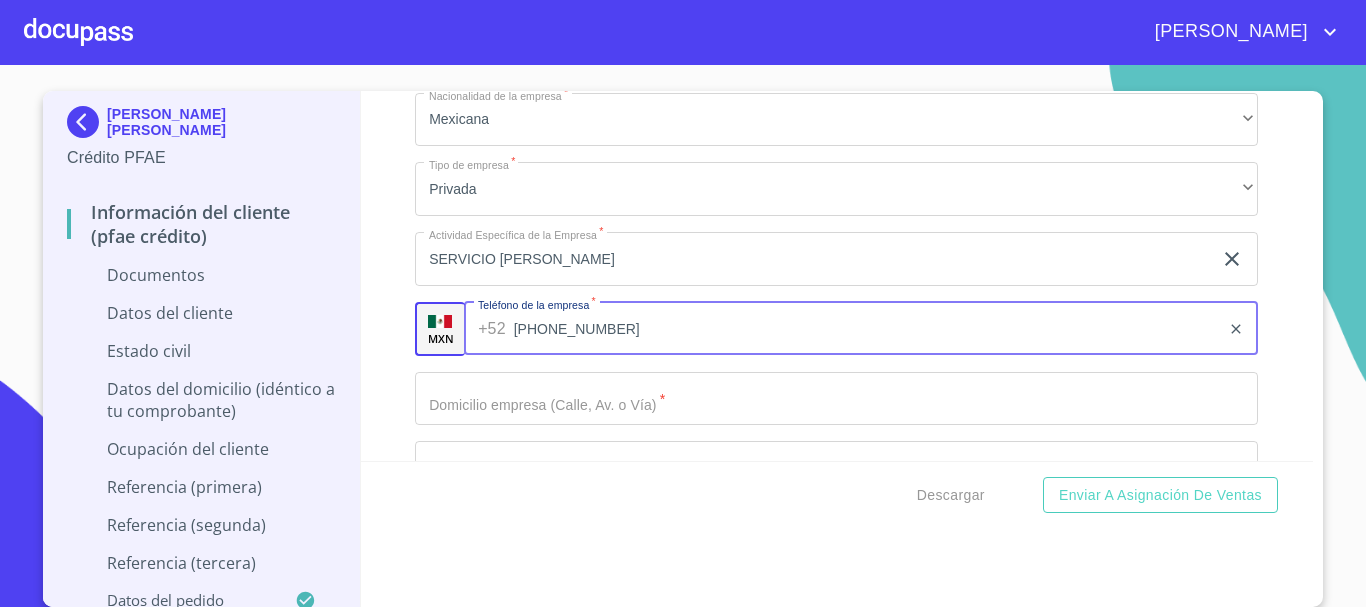 scroll, scrollTop: 7197, scrollLeft: 0, axis: vertical 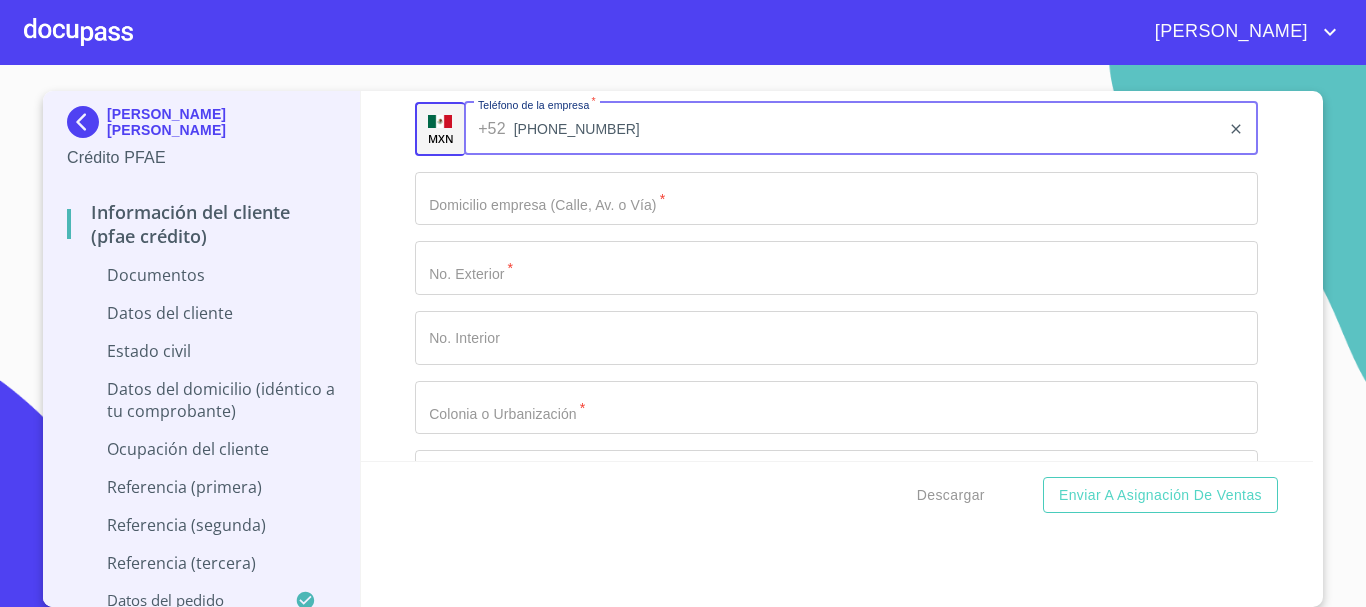 type on "(33)39056614" 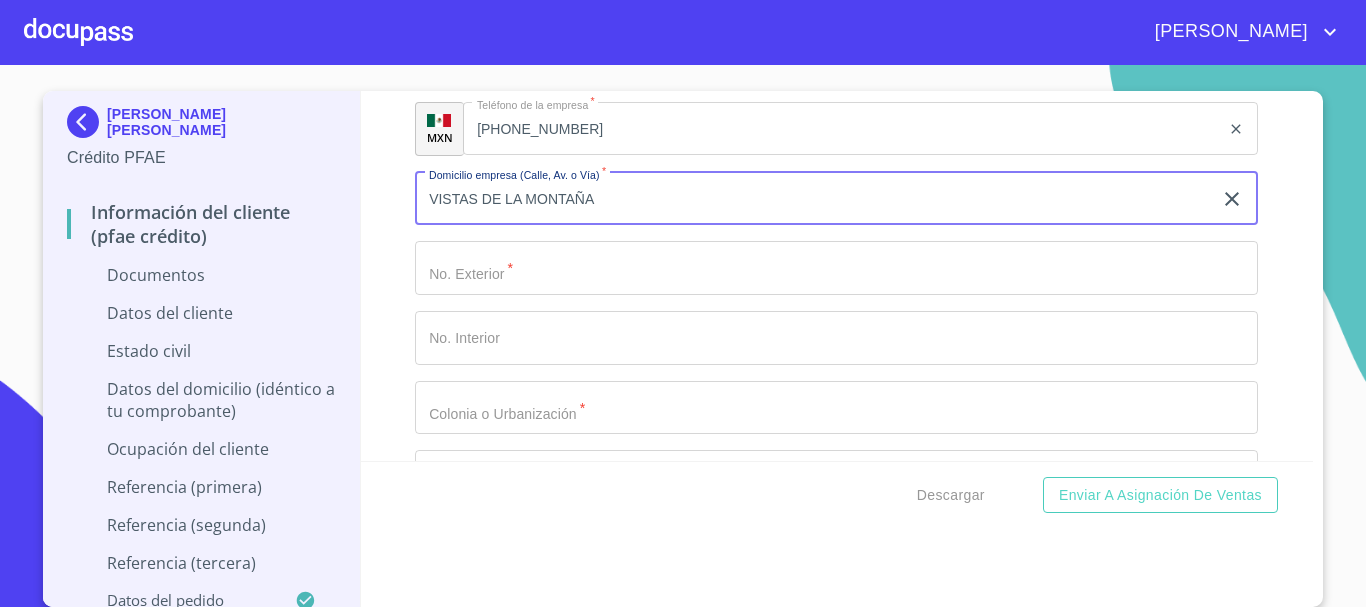 type on "VISTAS DE LA MONTAÑA" 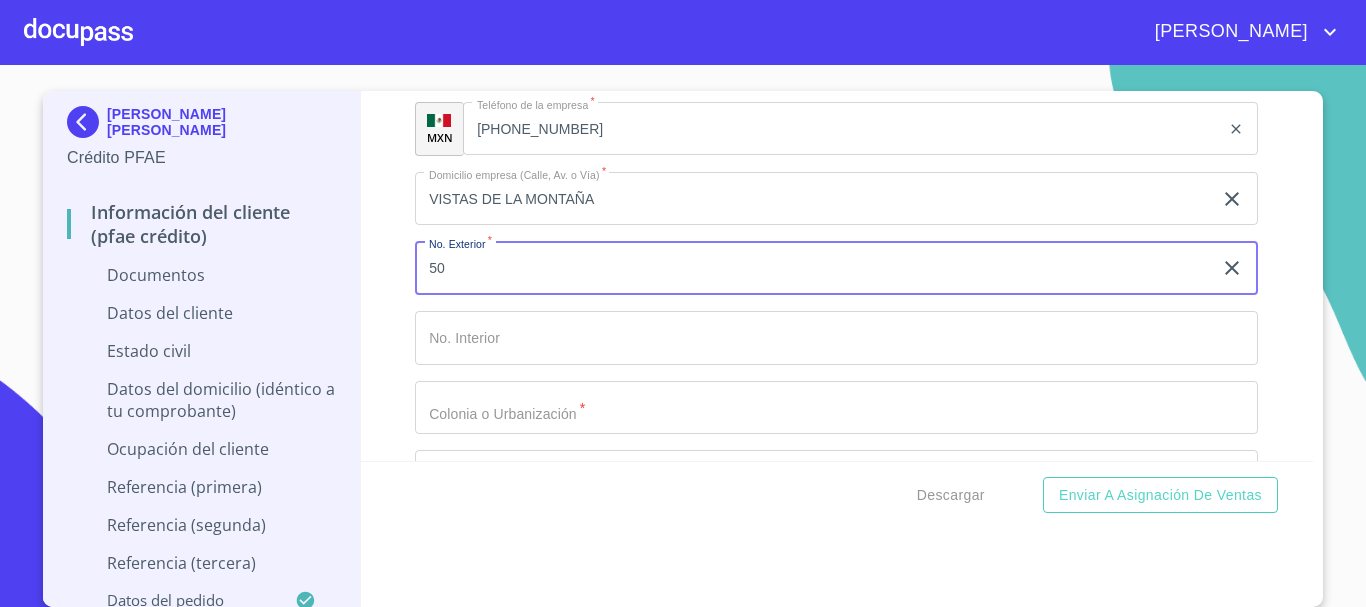 type on "50" 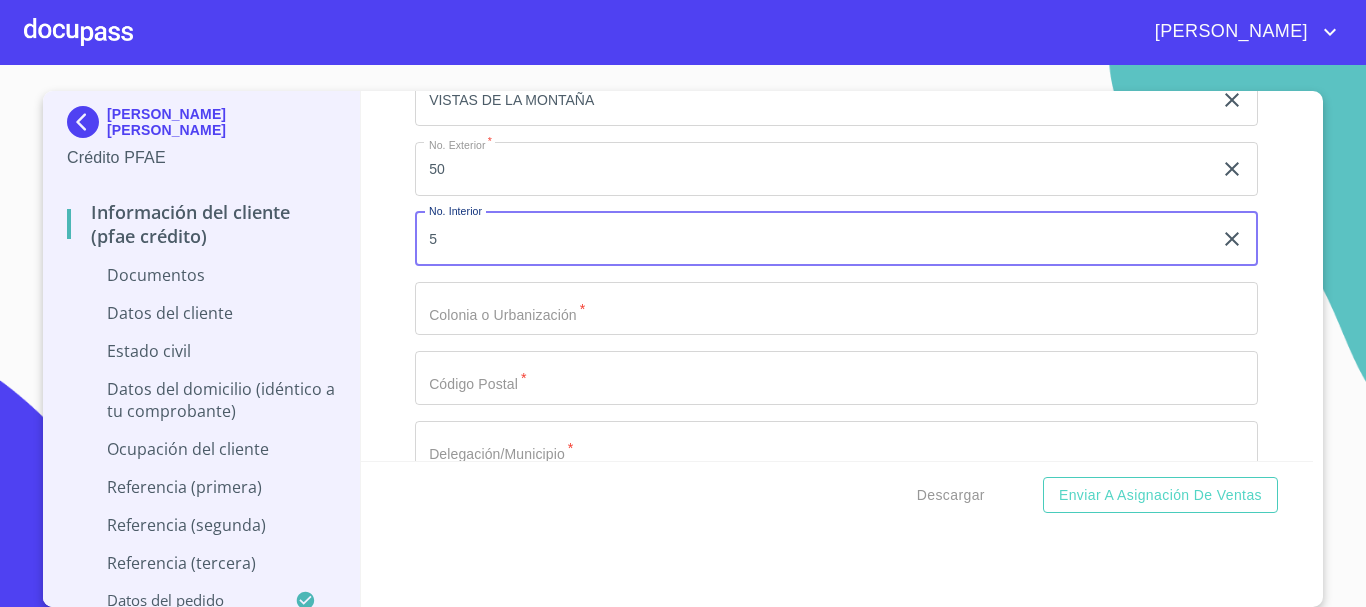 scroll, scrollTop: 7297, scrollLeft: 0, axis: vertical 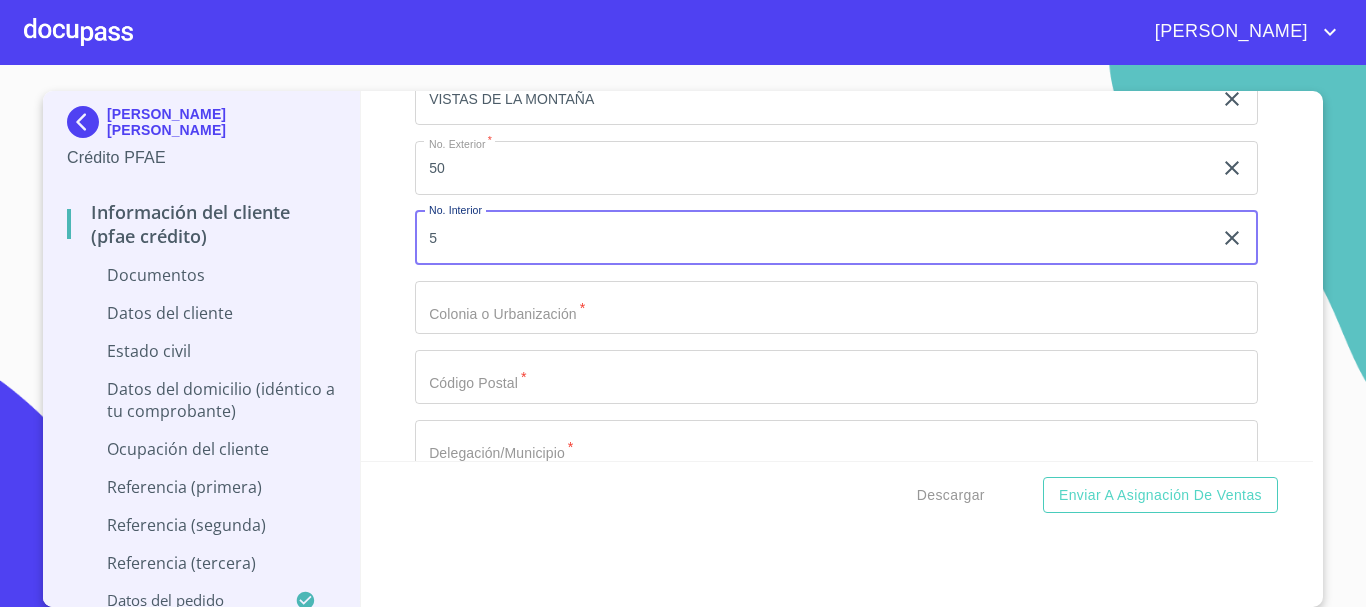 type on "5" 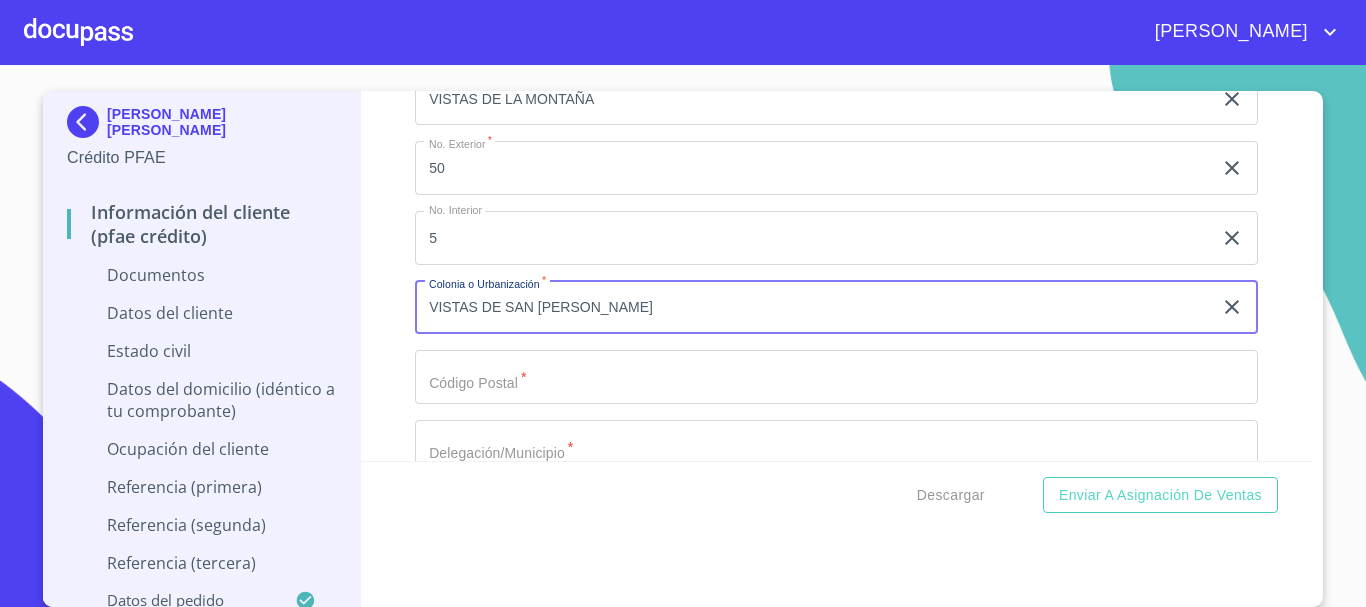 type on "VISTAS DE SAN AGUSTIN" 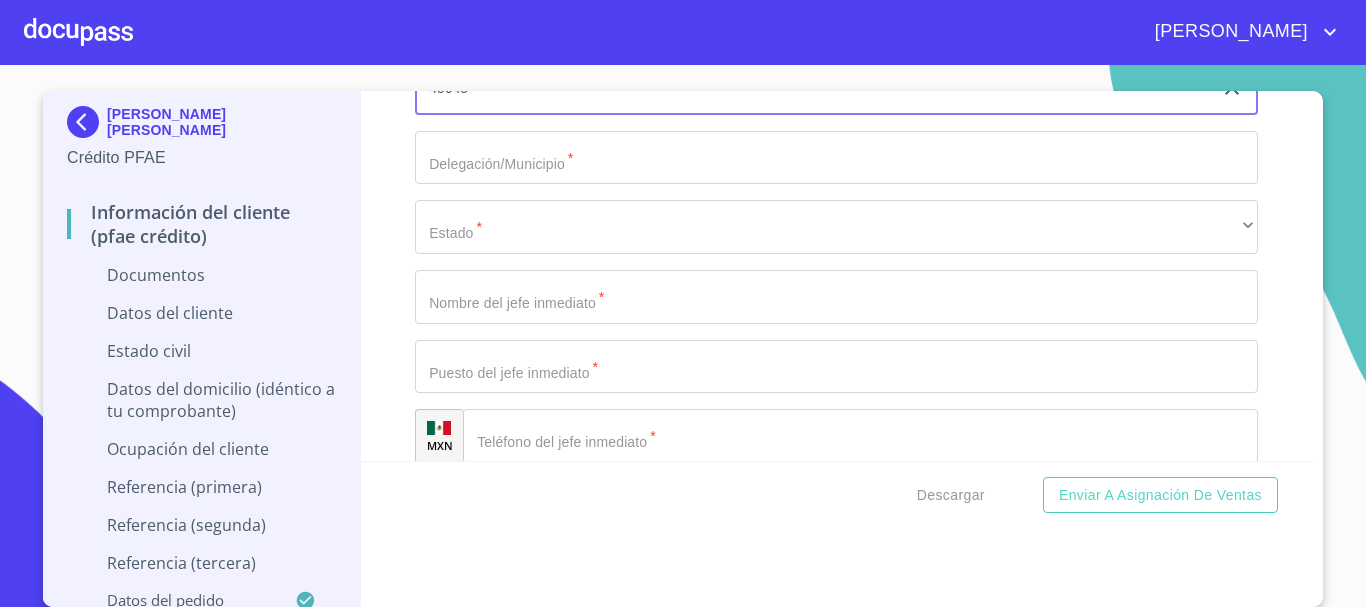 scroll, scrollTop: 7597, scrollLeft: 0, axis: vertical 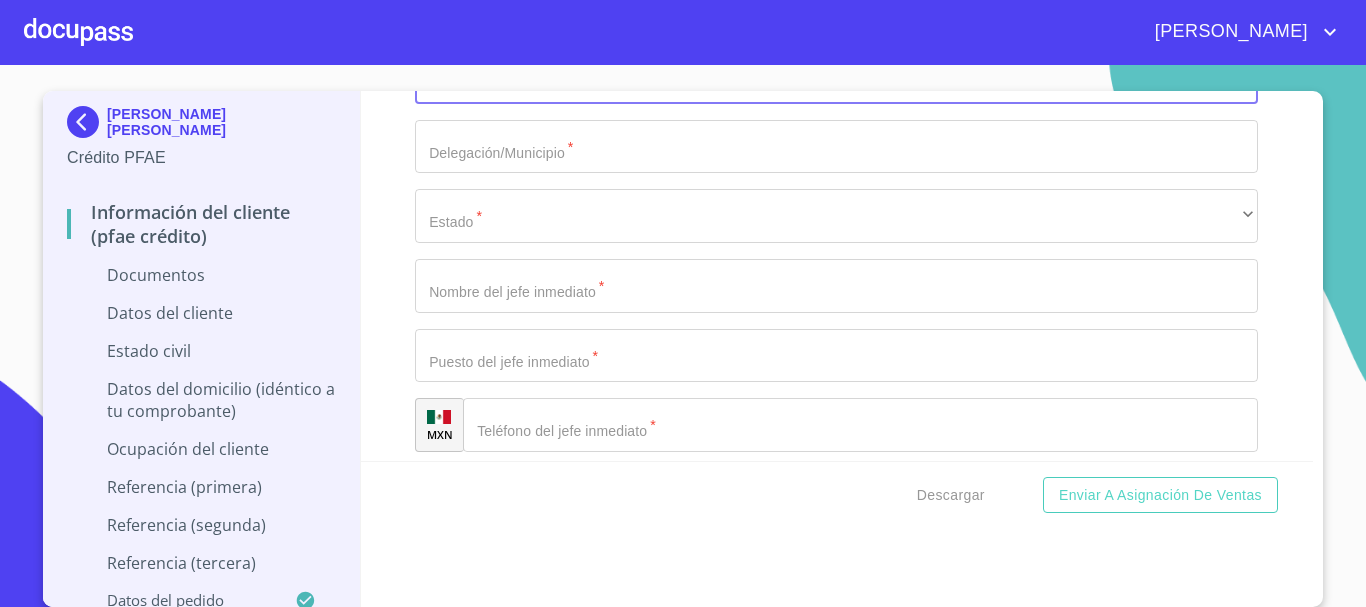 type on "45645" 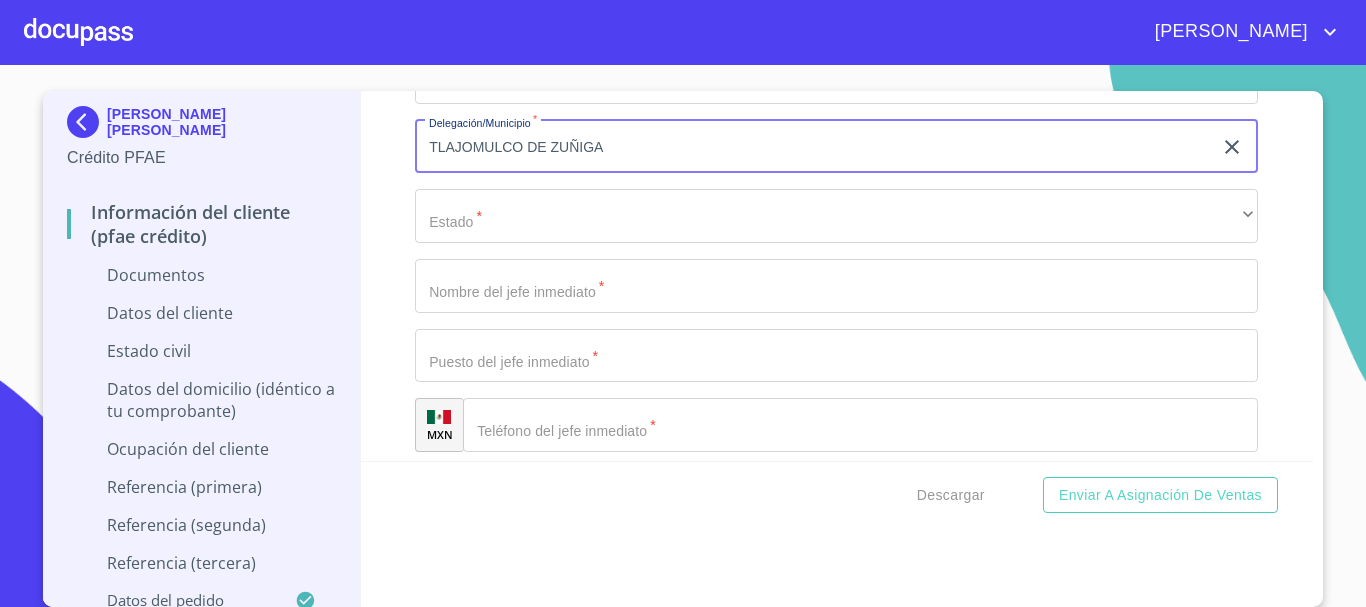 type on "TLAJOMULCO DE ZUÑIGA" 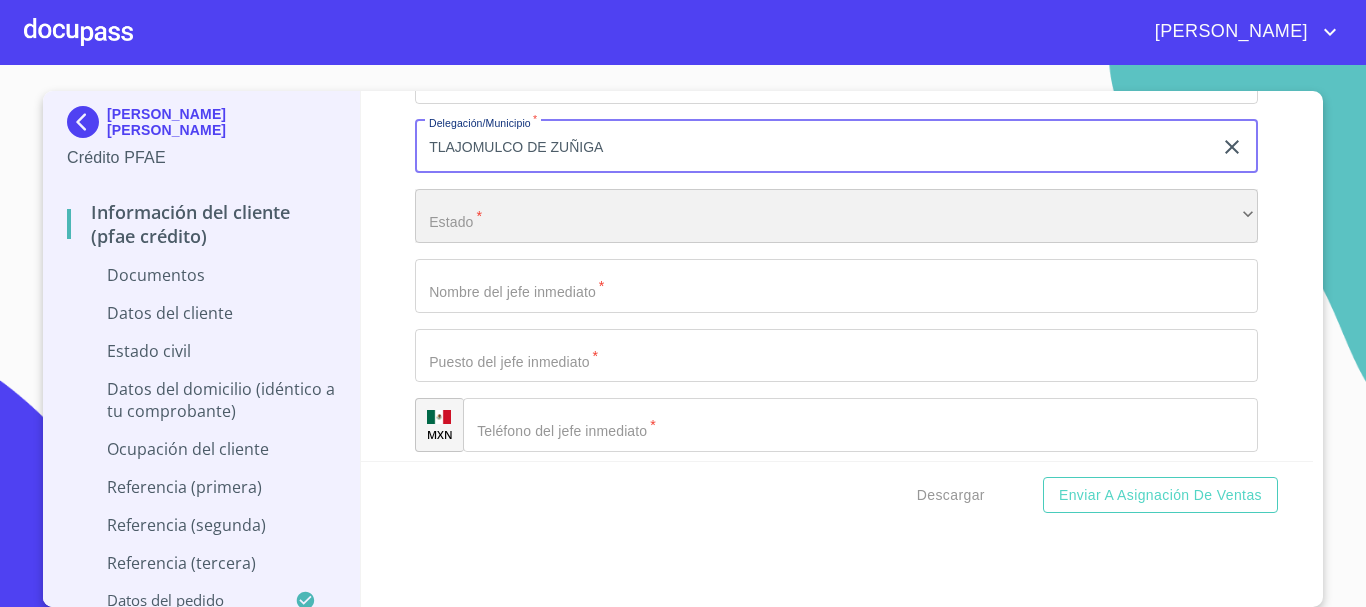 click on "​" at bounding box center (836, 216) 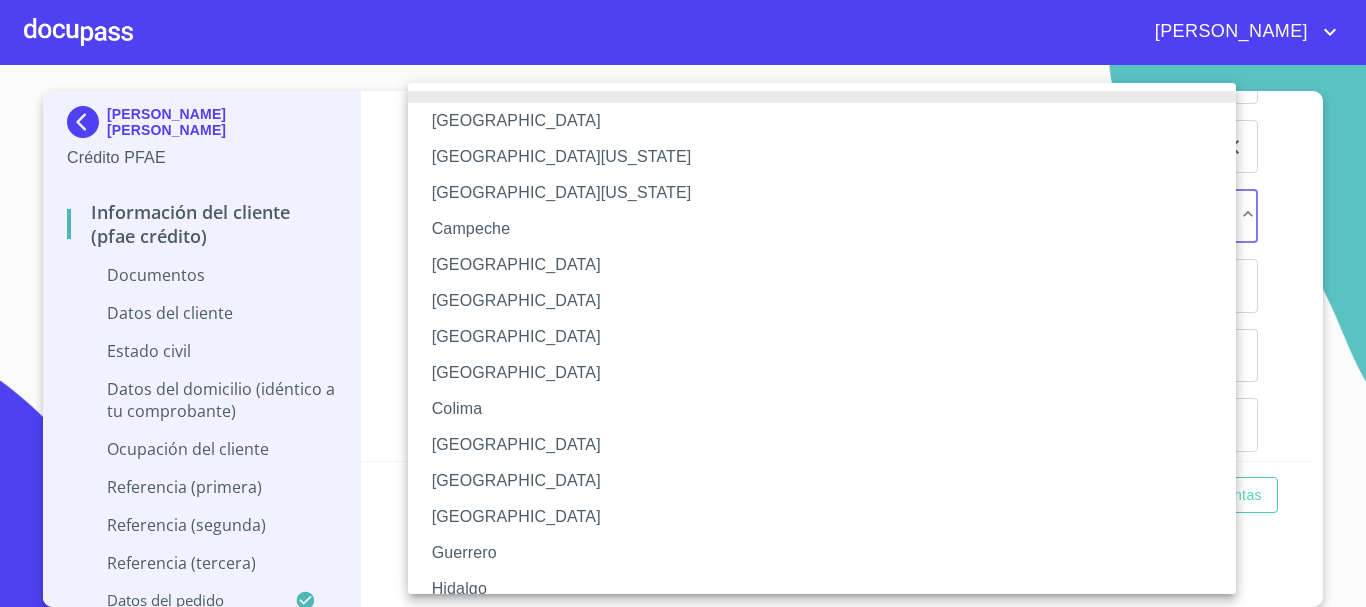 type 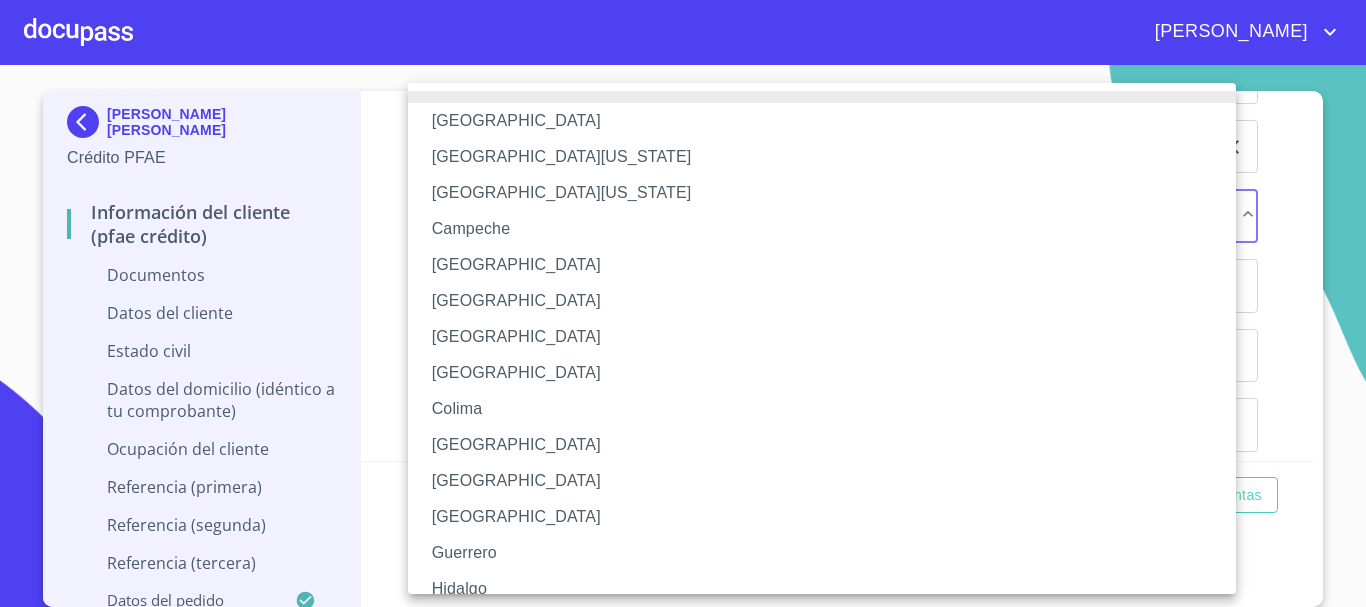 type 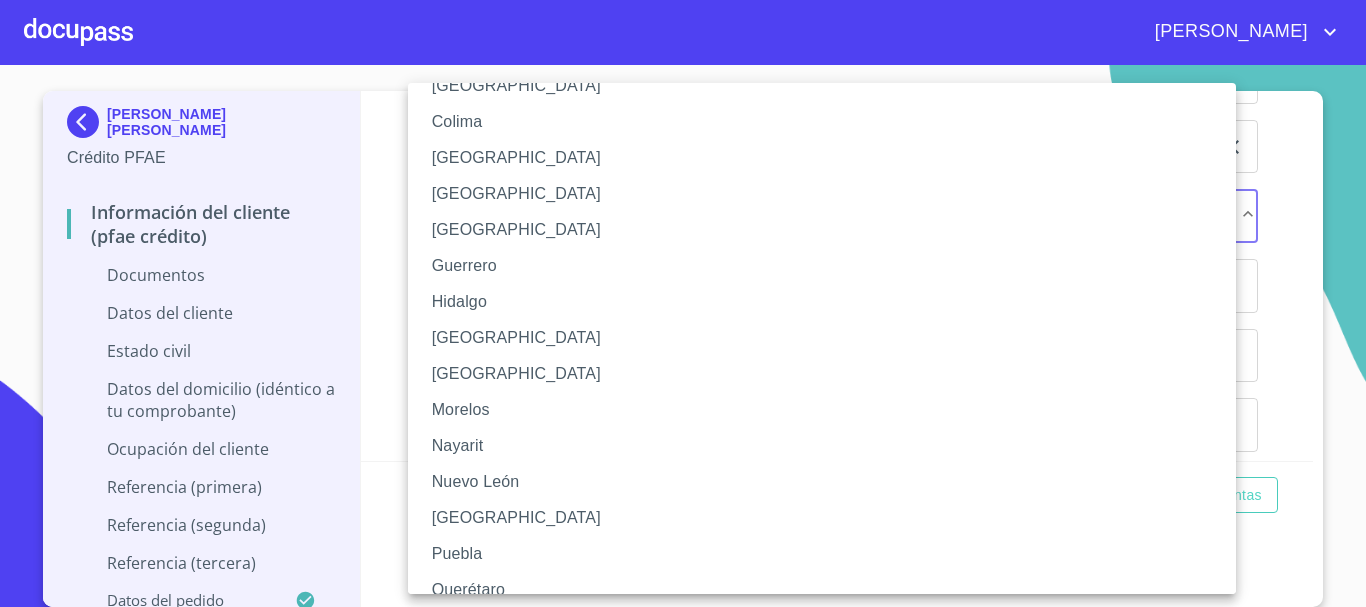 click on "[GEOGRAPHIC_DATA]" at bounding box center (829, 338) 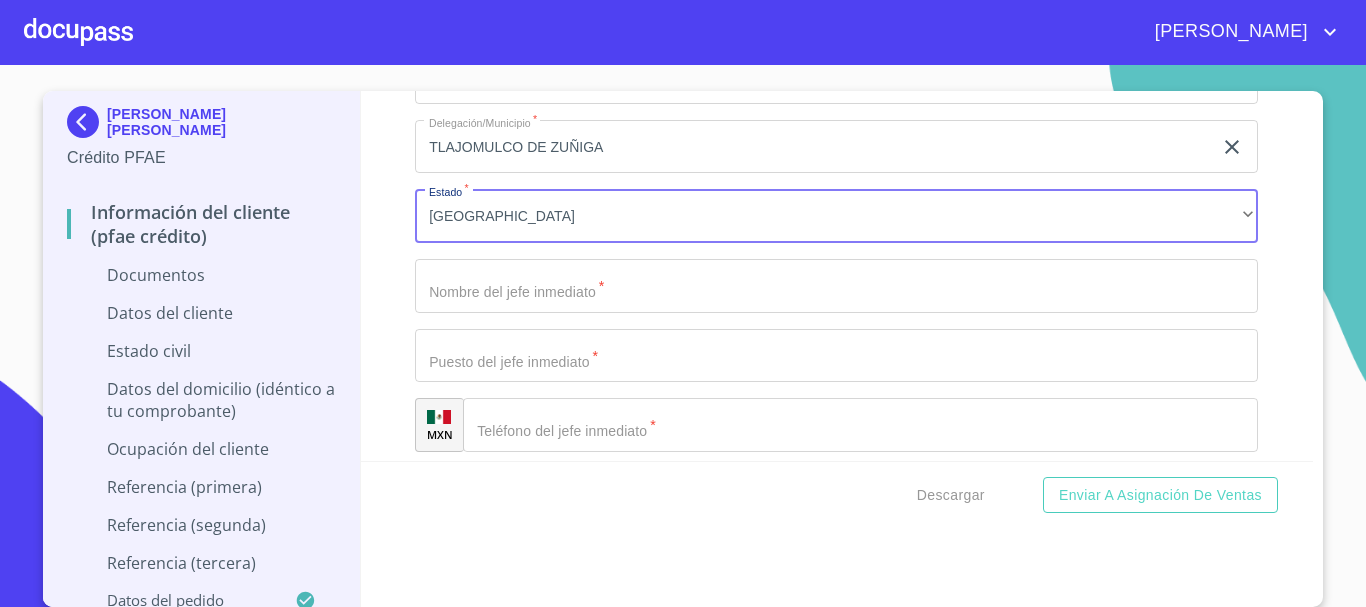 click on "Documento de identificación   *" at bounding box center (813, -2809) 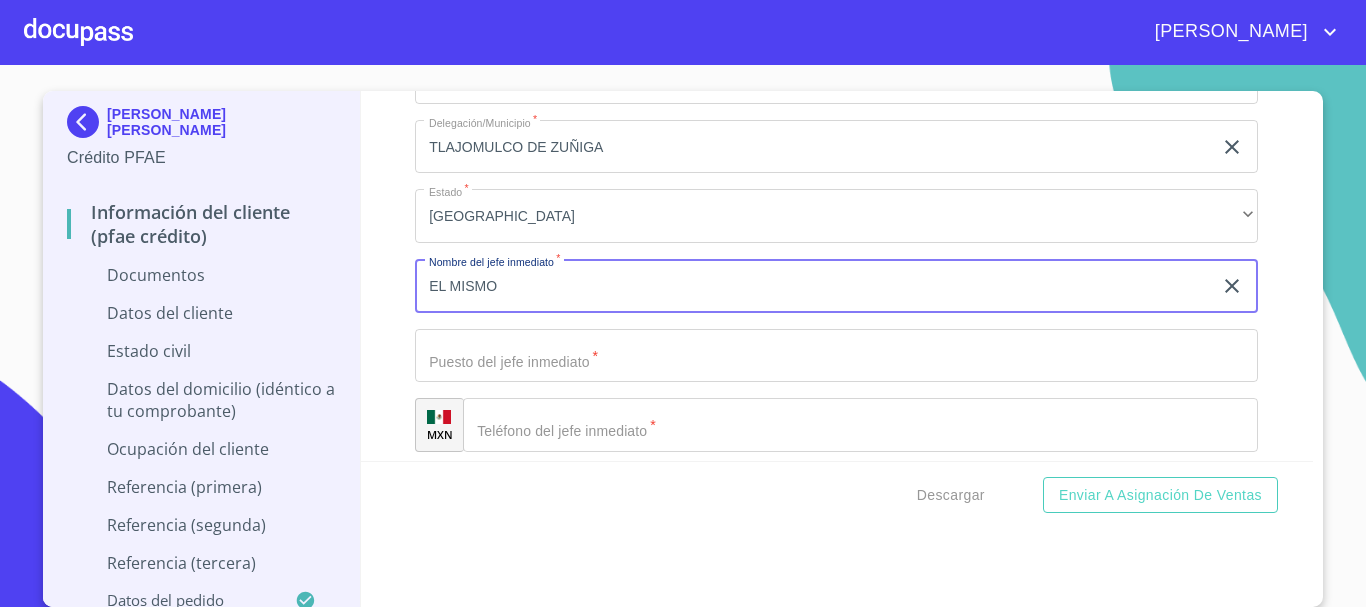 type on "EL MISMO" 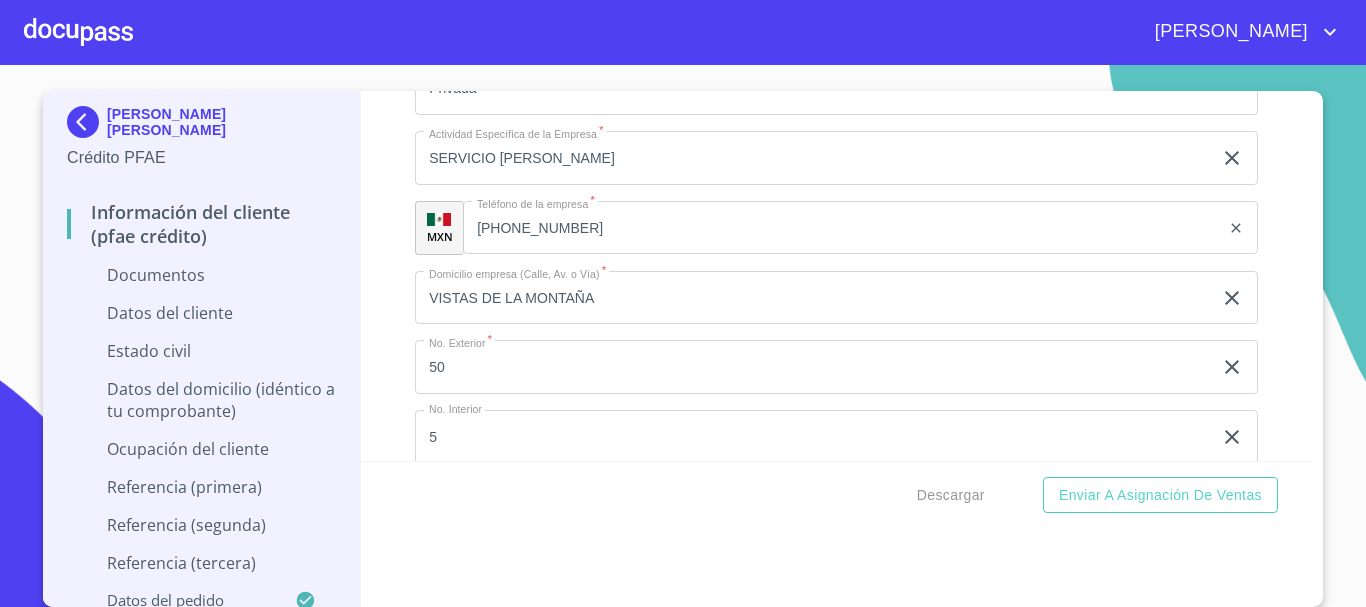 scroll, scrollTop: 7097, scrollLeft: 0, axis: vertical 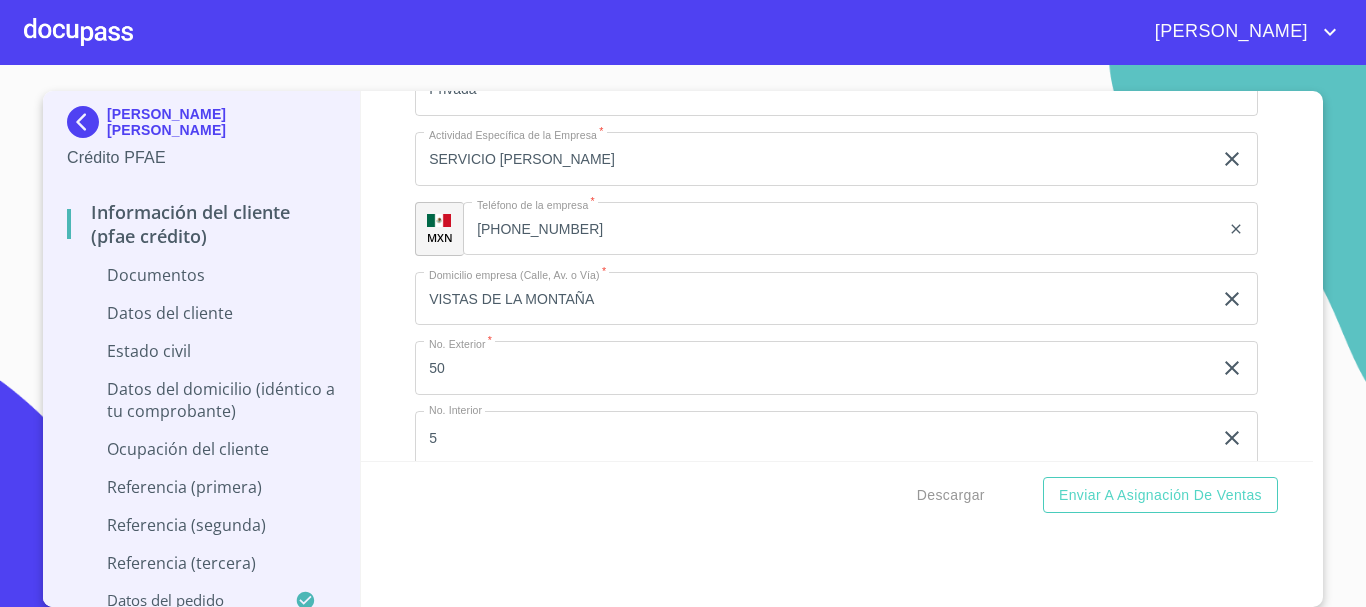 type on "DUEÑO" 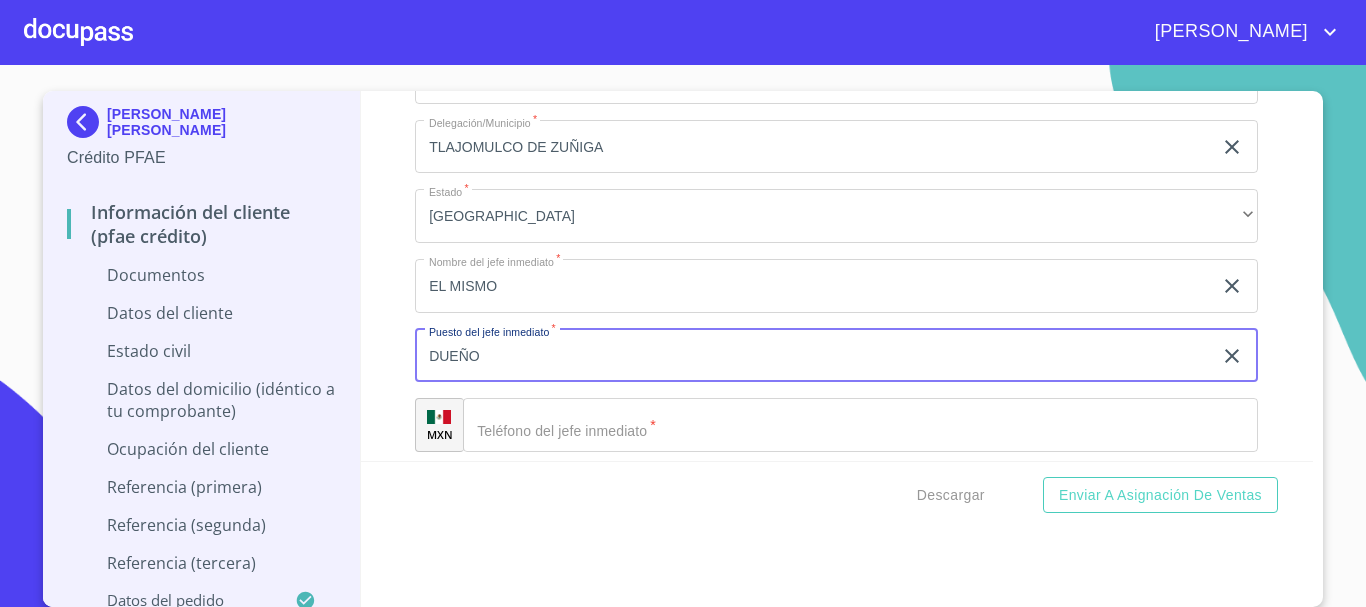 scroll, scrollTop: 7697, scrollLeft: 0, axis: vertical 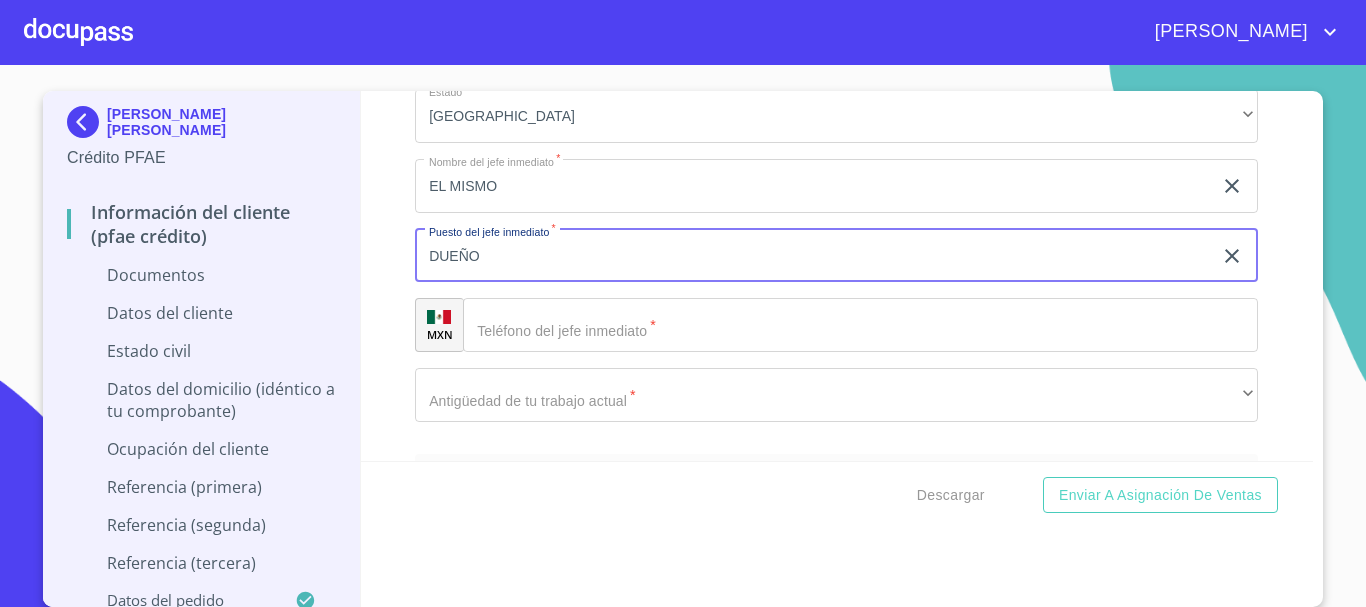 click on "Documento de identificación   *" 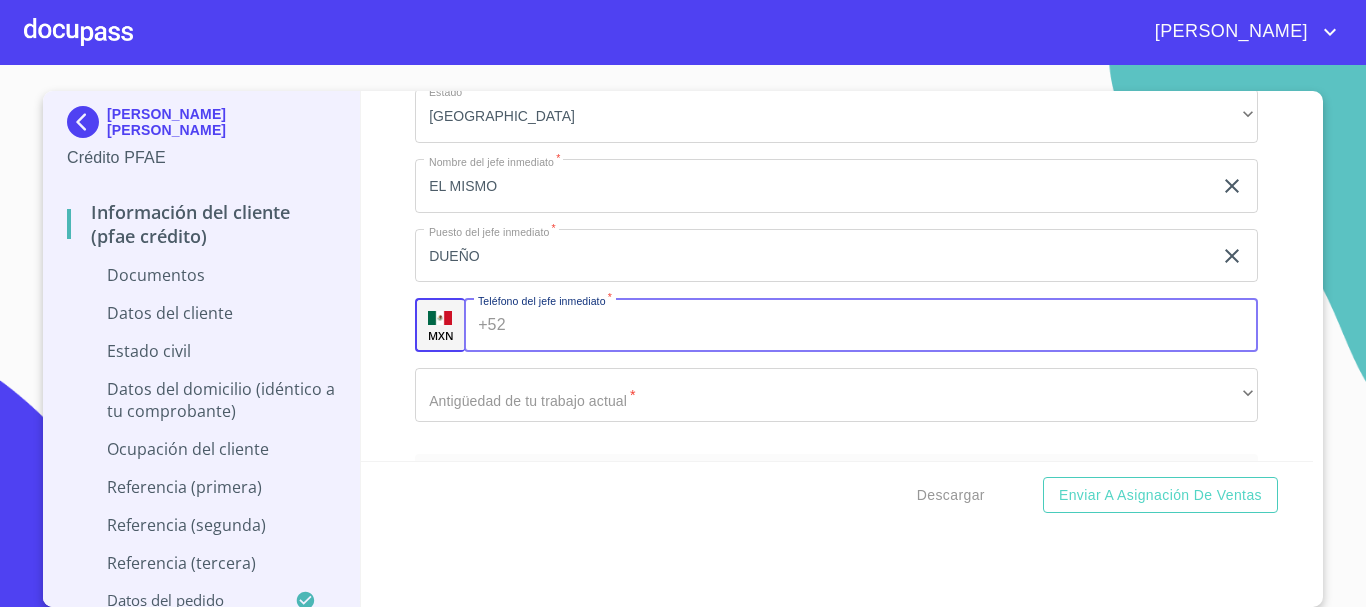 paste on "(33)31598107" 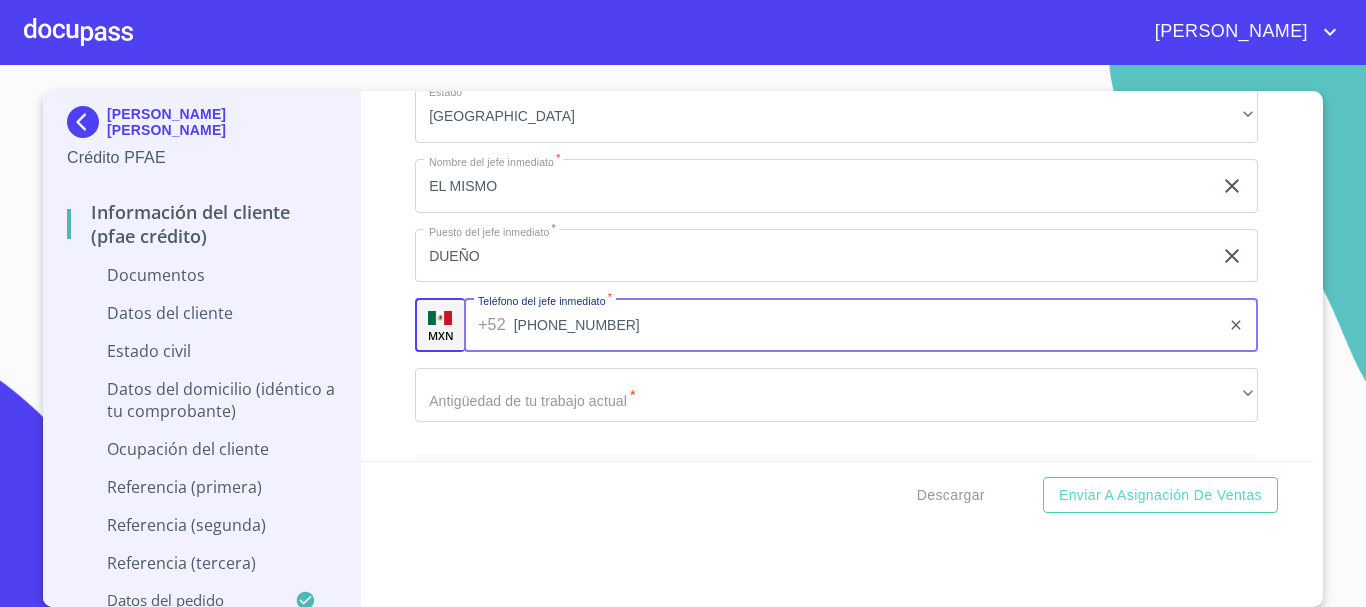 type on "(33)31598107" 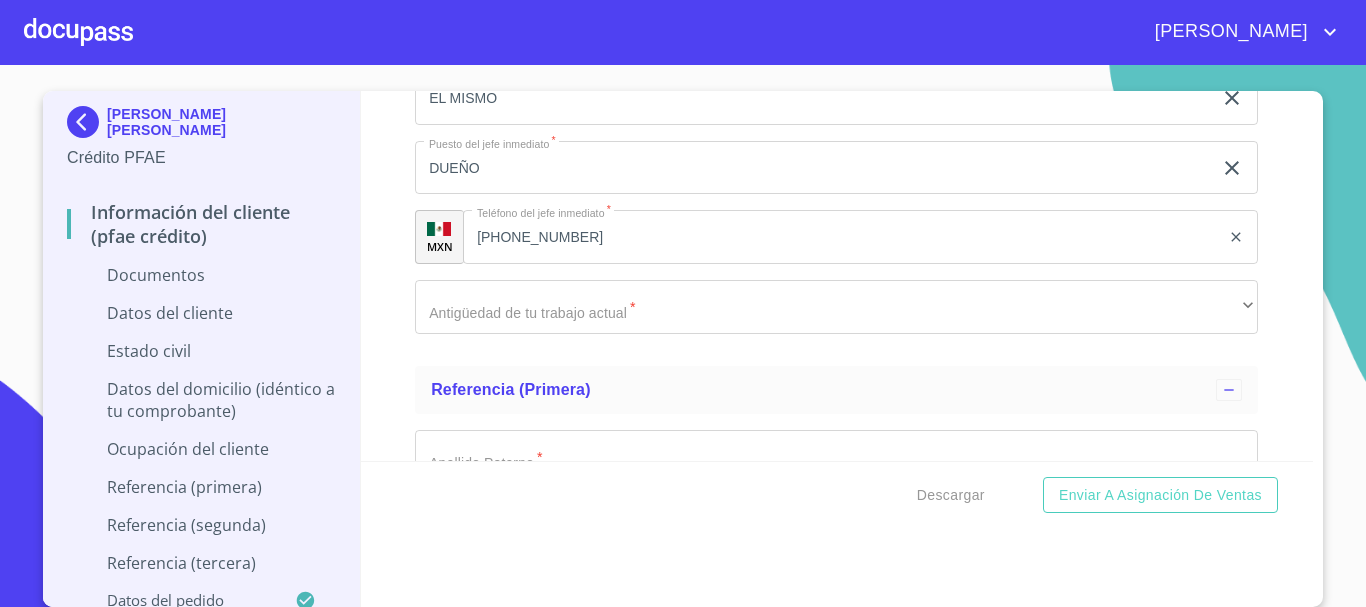 scroll, scrollTop: 7797, scrollLeft: 0, axis: vertical 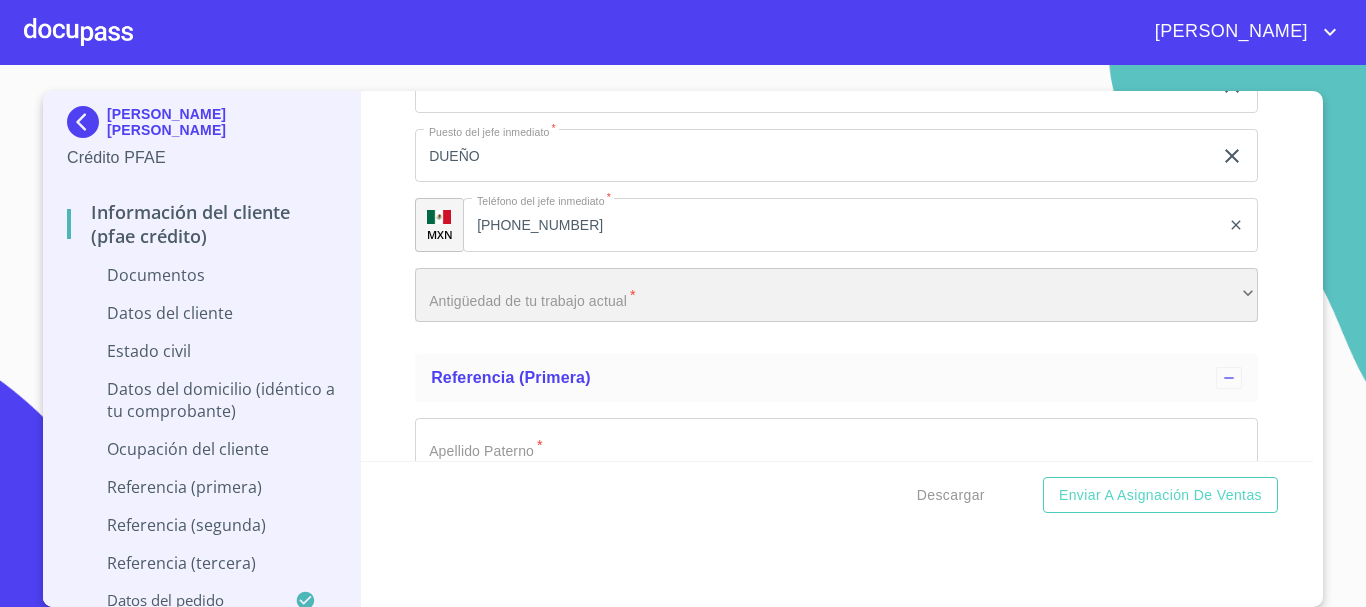 click on "​" at bounding box center [836, 295] 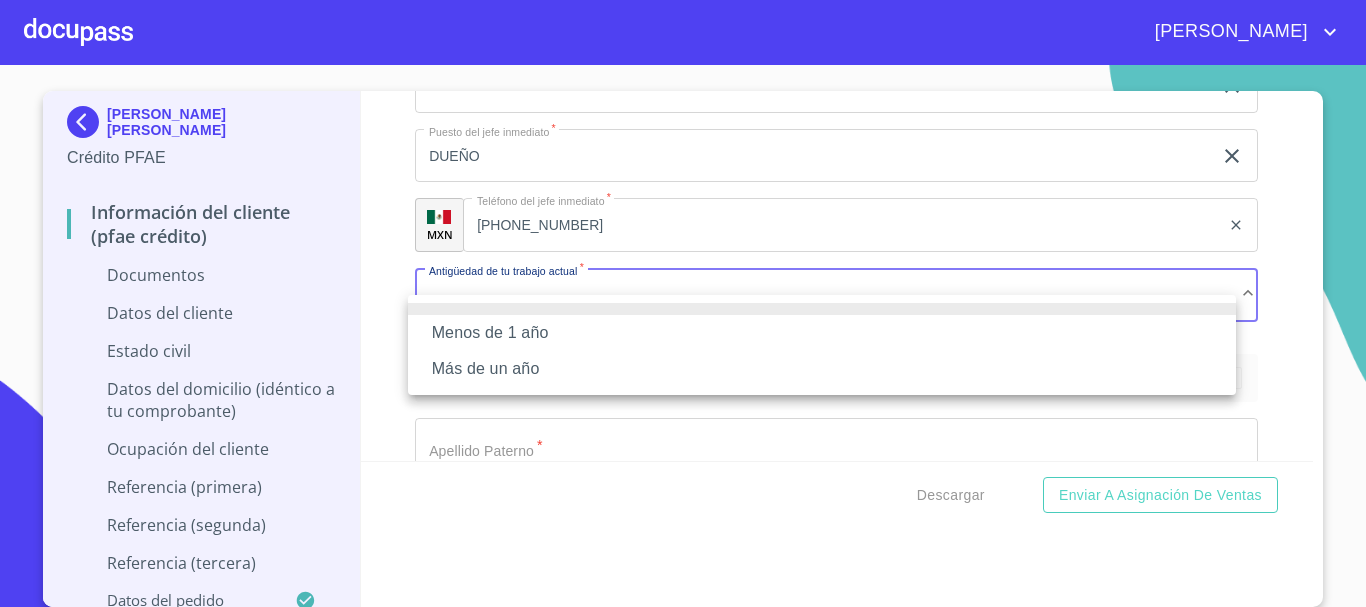 click on "Menos de 1 año" at bounding box center (822, 333) 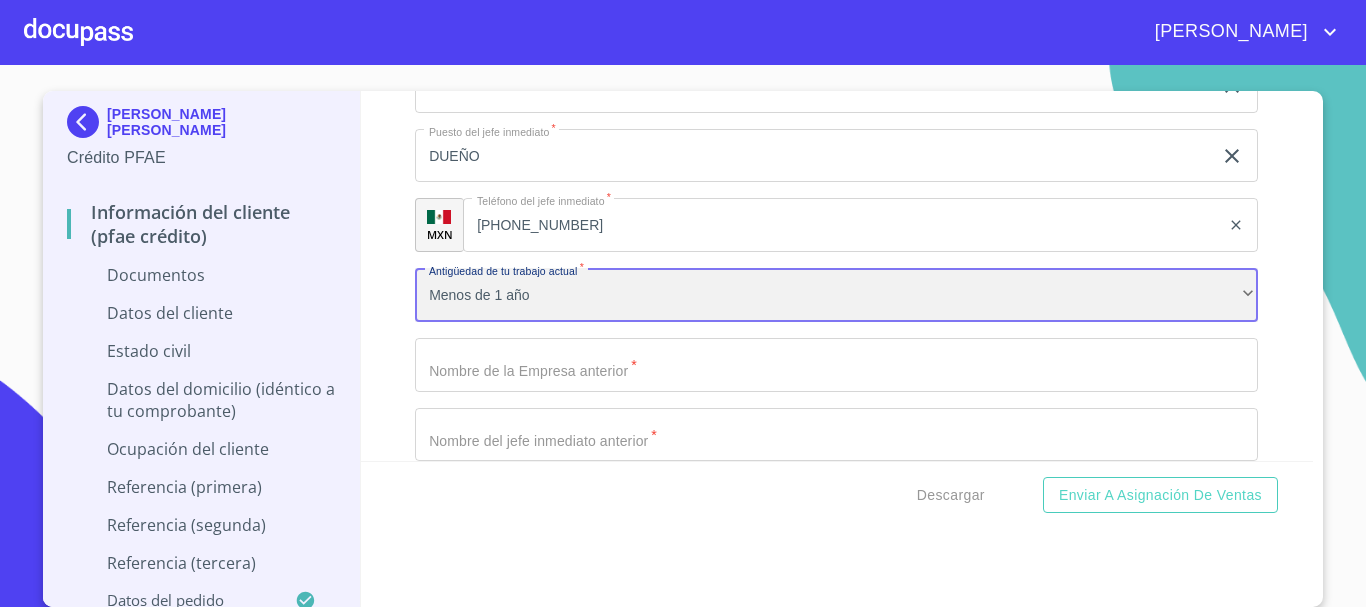 scroll, scrollTop: 7897, scrollLeft: 0, axis: vertical 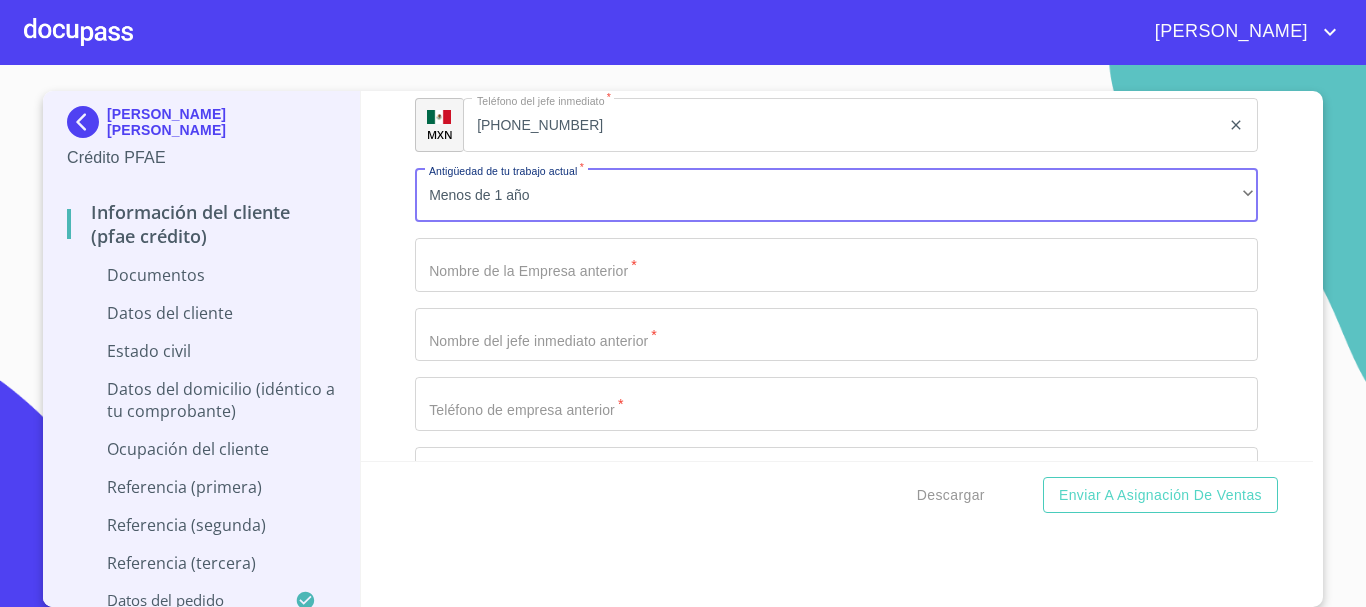 click on "Documento de identificación   *" at bounding box center [813, -3109] 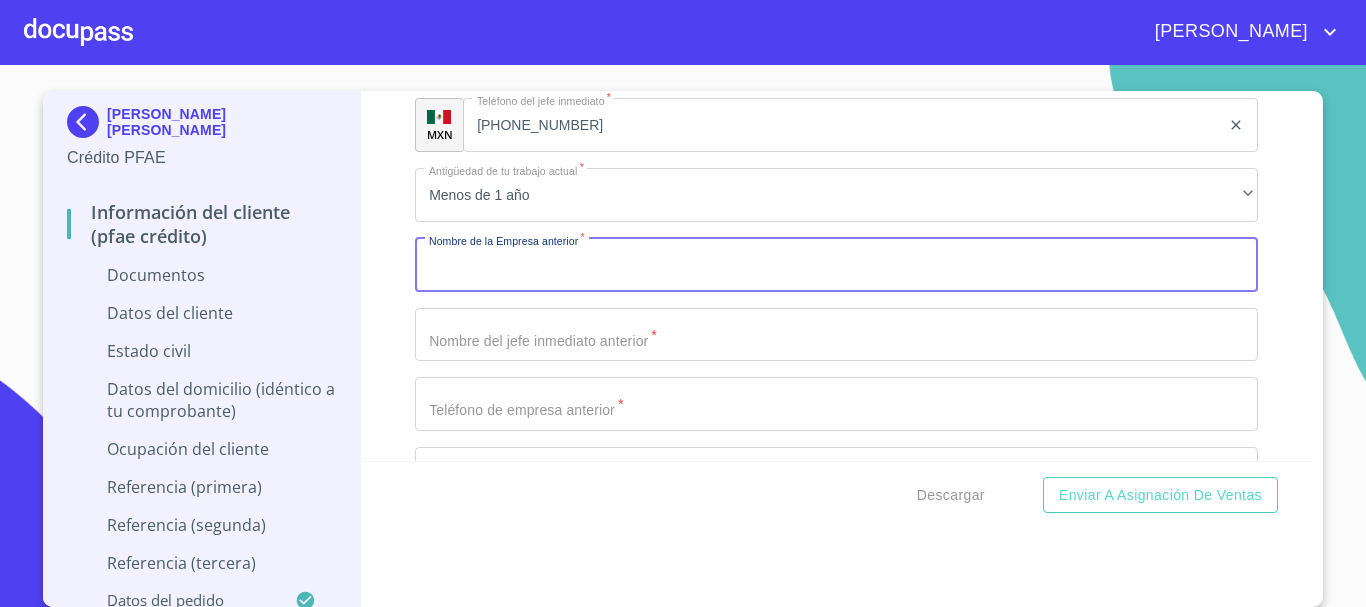 scroll, scrollTop: 7997, scrollLeft: 0, axis: vertical 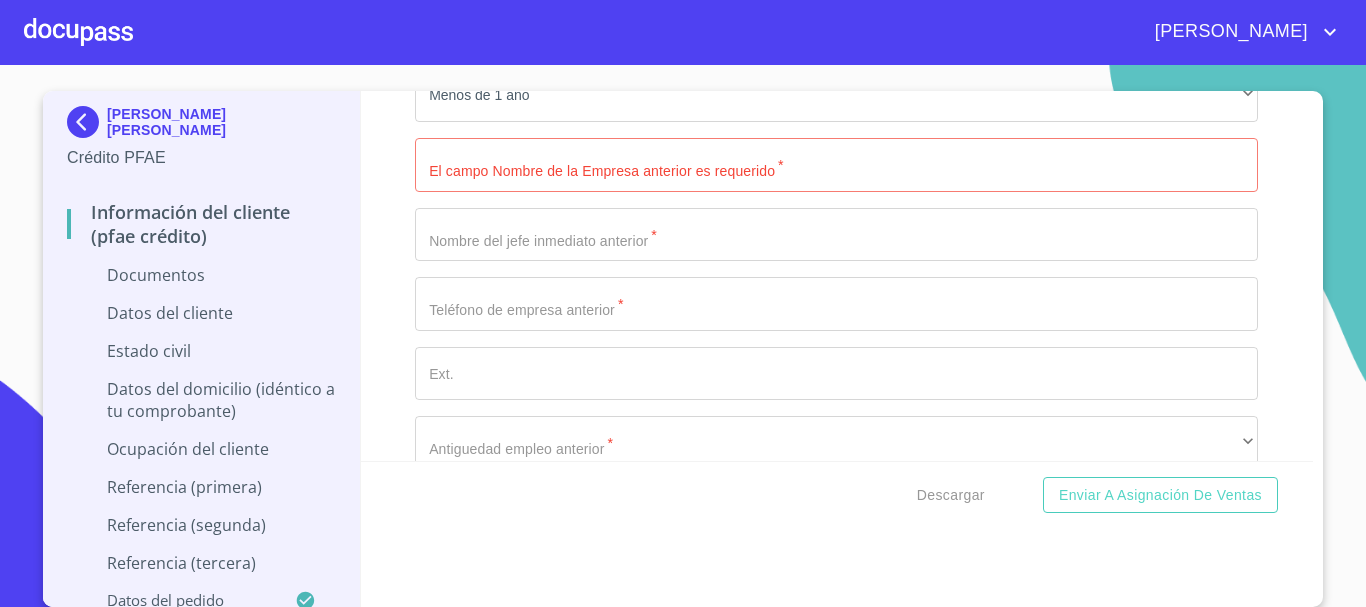 click on "Información del cliente (PFAE crédito)   Documentos Documento de identificación   * INE ​ Identificación Oficial * Identificación Oficial Identificación Oficial Comprobante de Domicilio * Comprobante de Domicilio Comprobante de Domicilio Fuente de ingresos   * Independiente/Dueño de negocio/Persona Moral ​ Comprobante de Ingresos mes 1 * Arrastra o selecciona el (los) documento(s) para agregar Comprobante de Ingresos mes 2 * Arrastra o selecciona el (los) documento(s) para agregar Comprobante de Ingresos mes 3 * Arrastra o selecciona el (los) documento(s) para agregar CURP * CURP CURP Constancia de situación fiscal Constancia de situación fiscal Constancia de situación fiscal Datos del cliente Apellido Paterno   * QUINTANAR ​ Apellido Materno   * TOSTADO ​ Primer nombre   * HUGO ​ Segundo Nombre MANUEL ​ Fecha de nacimiento * ​ Nacionalidad   * ​ ​ País de nacimiento   * ​ CURP   * ​ RFC   * ​ Sexo   * ​ ​ MXN Celular   * (33)31598107 ​ ​   *" at bounding box center (837, 276) 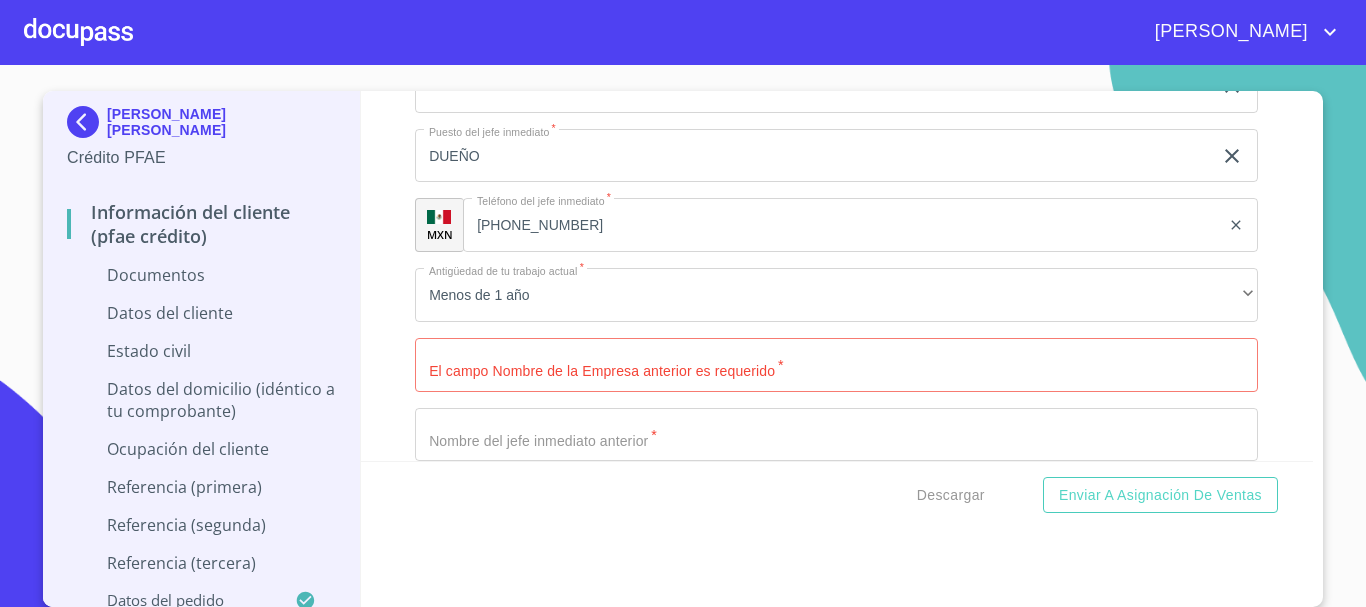scroll, scrollTop: 7897, scrollLeft: 0, axis: vertical 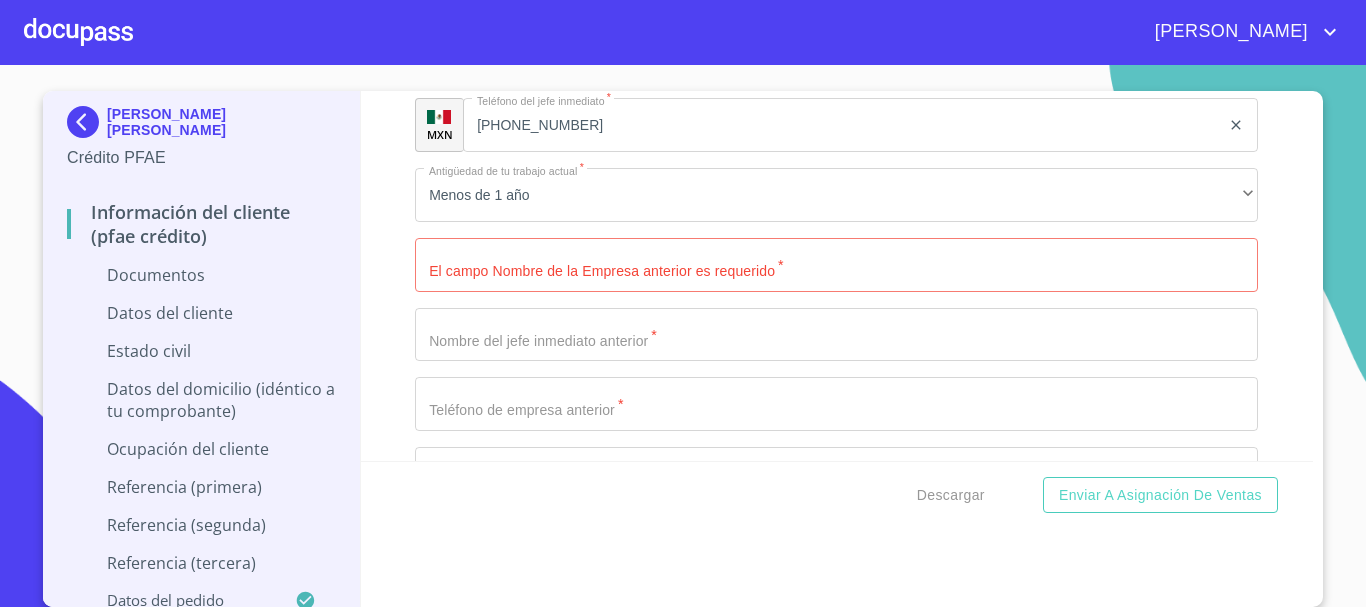 click on "Información del cliente (PFAE crédito)   Documentos Documento de identificación   * INE ​ Identificación Oficial * Identificación Oficial Identificación Oficial Comprobante de Domicilio * Comprobante de Domicilio Comprobante de Domicilio Fuente de ingresos   * Independiente/Dueño de negocio/Persona Moral ​ Comprobante de Ingresos mes 1 * Arrastra o selecciona el (los) documento(s) para agregar Comprobante de Ingresos mes 2 * Arrastra o selecciona el (los) documento(s) para agregar Comprobante de Ingresos mes 3 * Arrastra o selecciona el (los) documento(s) para agregar CURP * CURP CURP Constancia de situación fiscal Constancia de situación fiscal Constancia de situación fiscal Datos del cliente Apellido Paterno   * QUINTANAR ​ Apellido Materno   * TOSTADO ​ Primer nombre   * HUGO ​ Segundo Nombre MANUEL ​ Fecha de nacimiento * ​ Nacionalidad   * ​ ​ País de nacimiento   * ​ CURP   * ​ RFC   * ​ Sexo   * ​ ​ MXN Celular   * (33)31598107 ​ ​   *" at bounding box center (837, 276) 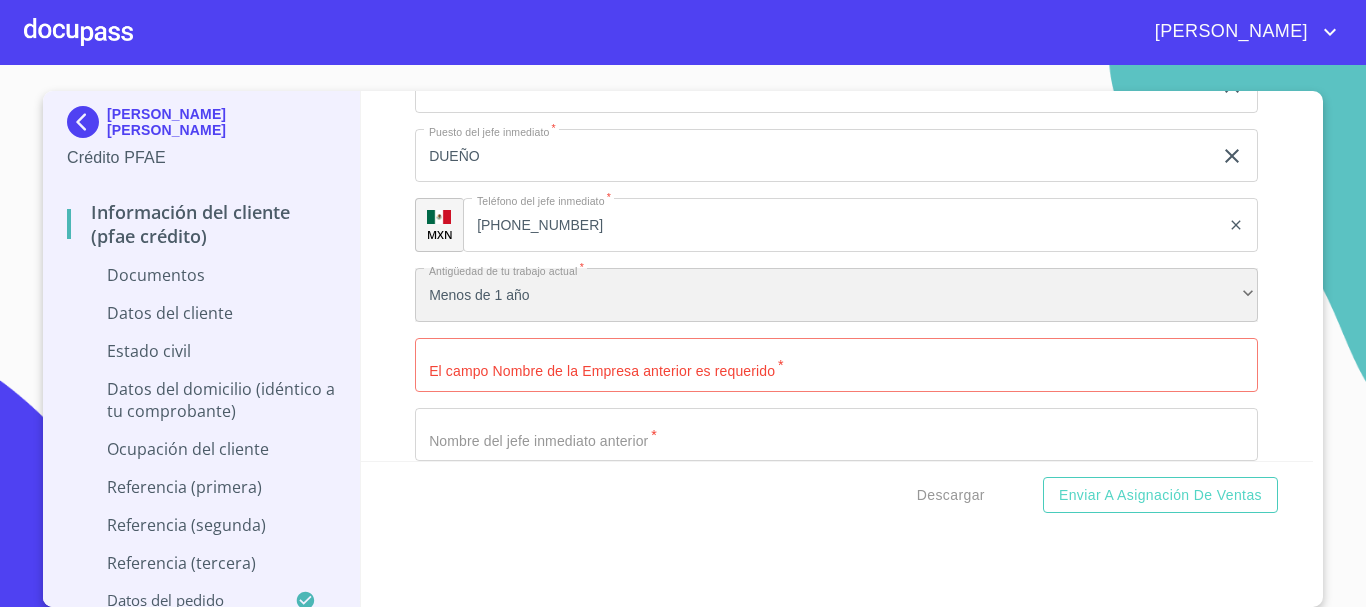 click on "Menos de 1 año" at bounding box center (836, 295) 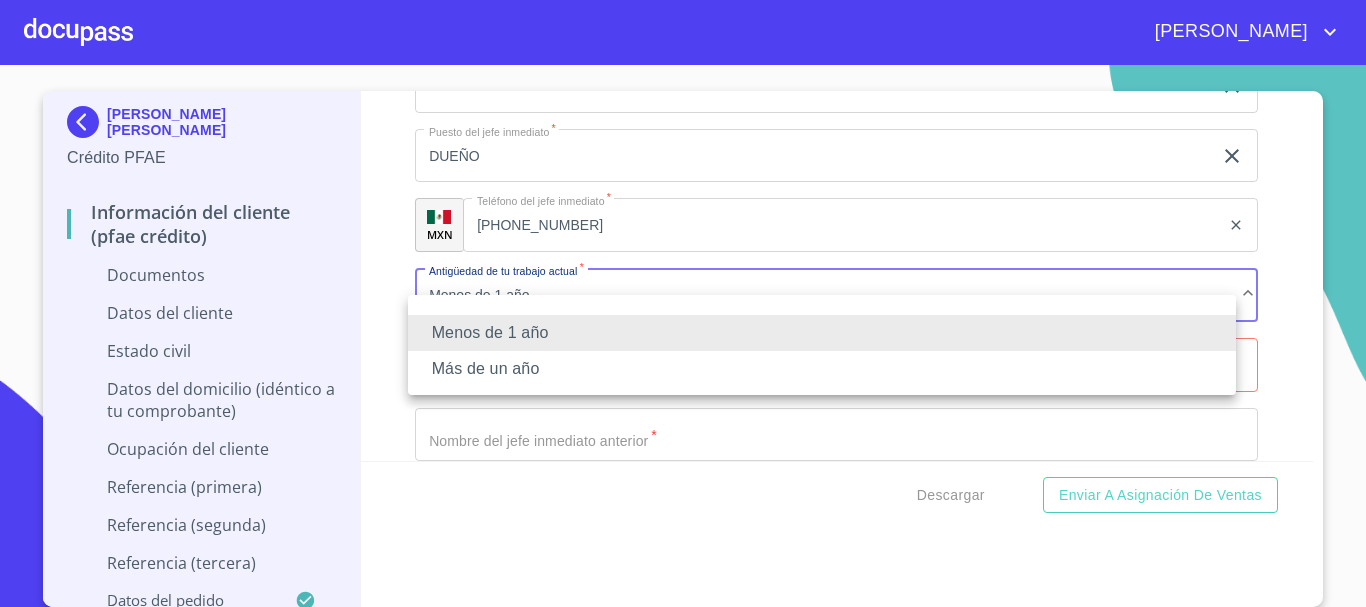 click on "Más de un año" at bounding box center (822, 369) 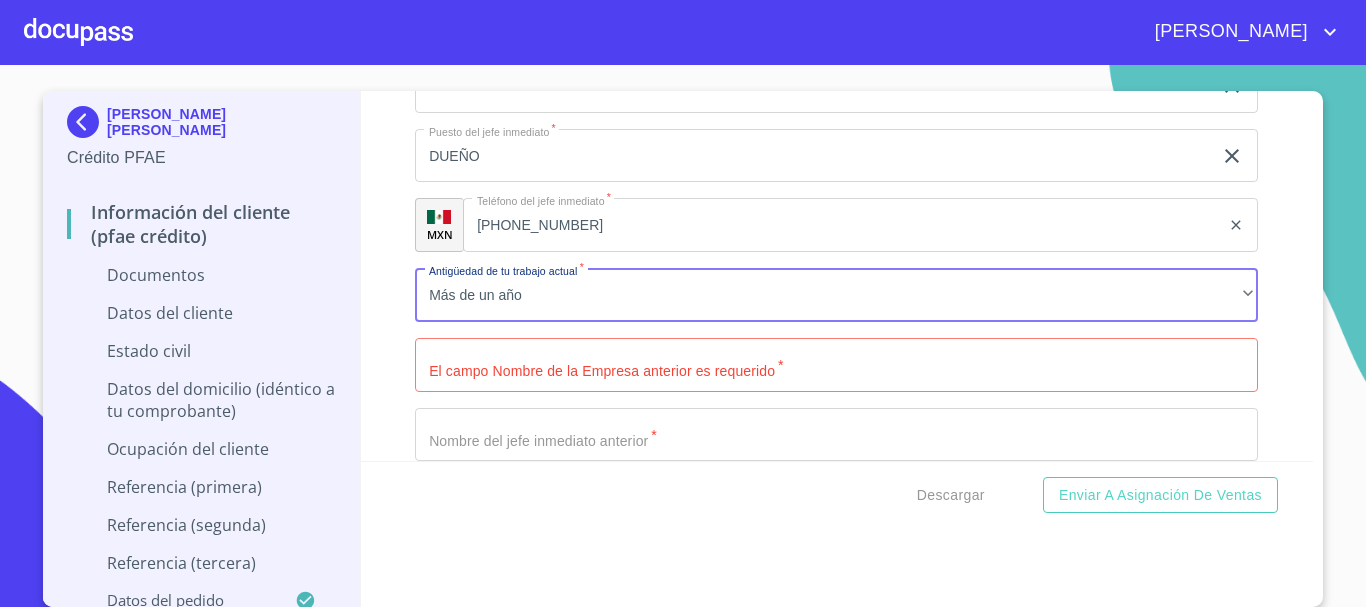 click on "Información del cliente (PFAE crédito)   Documentos Documento de identificación   * INE ​ Identificación Oficial * Identificación Oficial Identificación Oficial Comprobante de Domicilio * Comprobante de Domicilio Comprobante de Domicilio Fuente de ingresos   * Independiente/Dueño de negocio/Persona Moral ​ Comprobante de Ingresos mes 1 * Arrastra o selecciona el (los) documento(s) para agregar Comprobante de Ingresos mes 2 * Arrastra o selecciona el (los) documento(s) para agregar Comprobante de Ingresos mes 3 * Arrastra o selecciona el (los) documento(s) para agregar CURP * CURP CURP Constancia de situación fiscal Constancia de situación fiscal Constancia de situación fiscal Datos del cliente Apellido Paterno   * QUINTANAR ​ Apellido Materno   * TOSTADO ​ Primer nombre   * HUGO ​ Segundo Nombre MANUEL ​ Fecha de nacimiento * ​ Nacionalidad   * ​ ​ País de nacimiento   * ​ CURP   * ​ RFC   * ​ Sexo   * ​ ​ MXN Celular   * (33)31598107 ​ ​   *" at bounding box center [837, 276] 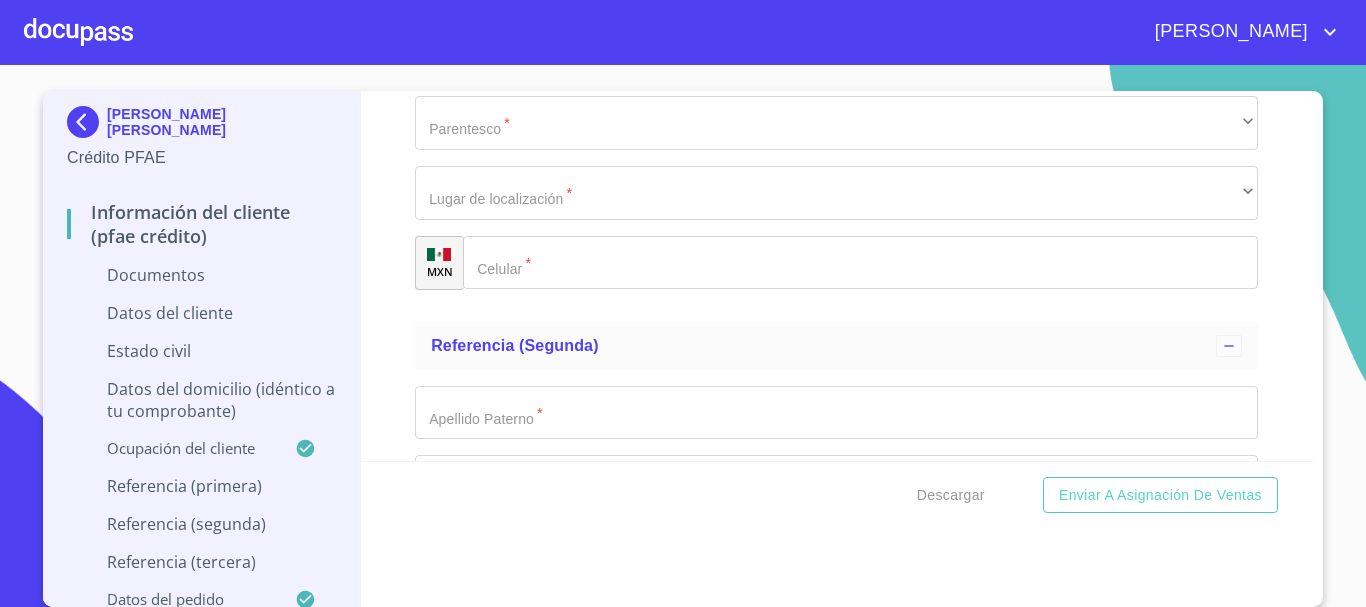 scroll, scrollTop: 8197, scrollLeft: 0, axis: vertical 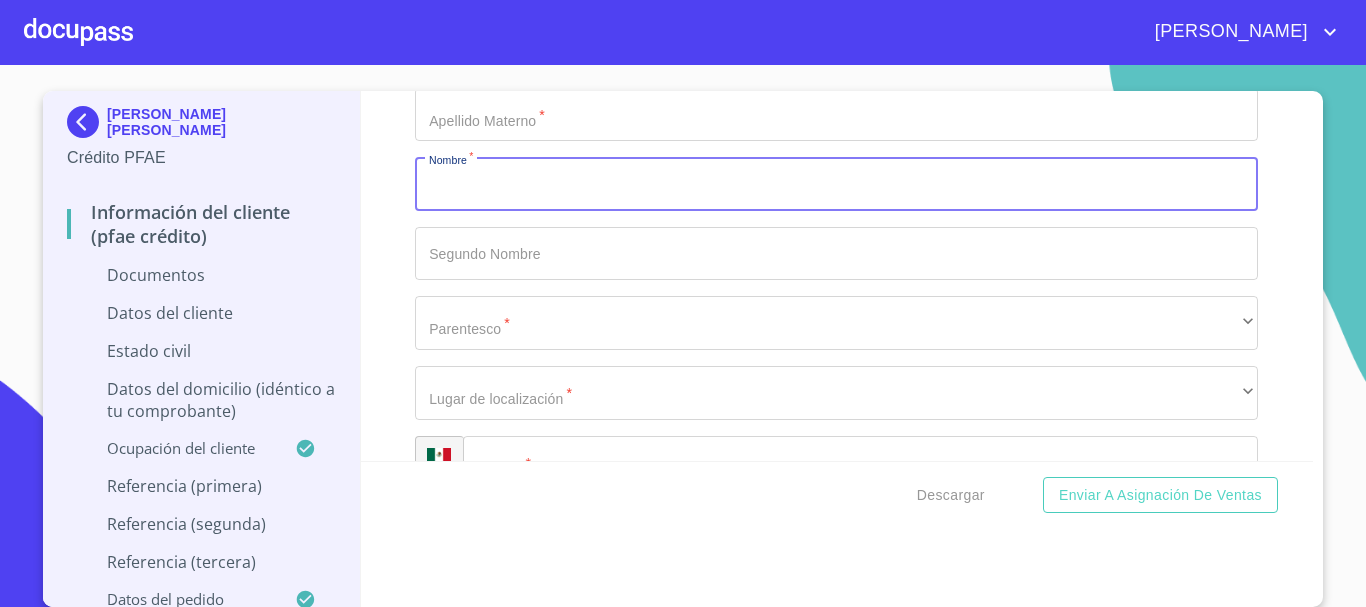 click on "Documento de identificación   *" at bounding box center (836, 184) 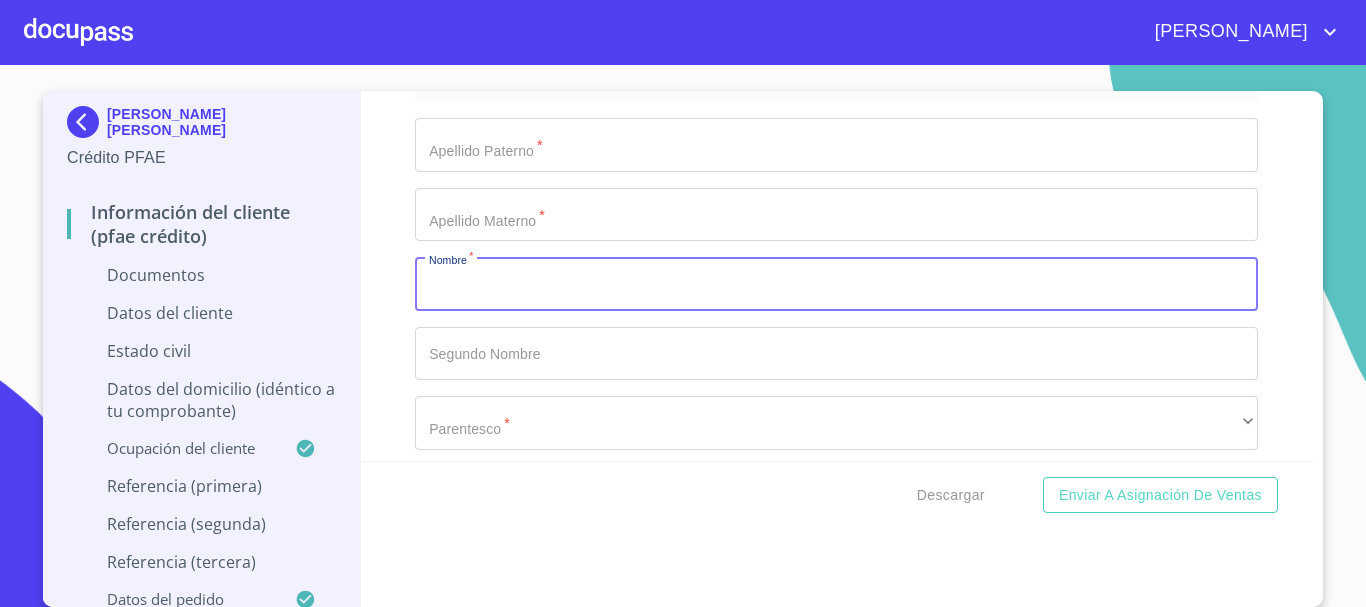click on "Documento de identificación   *" at bounding box center (836, 284) 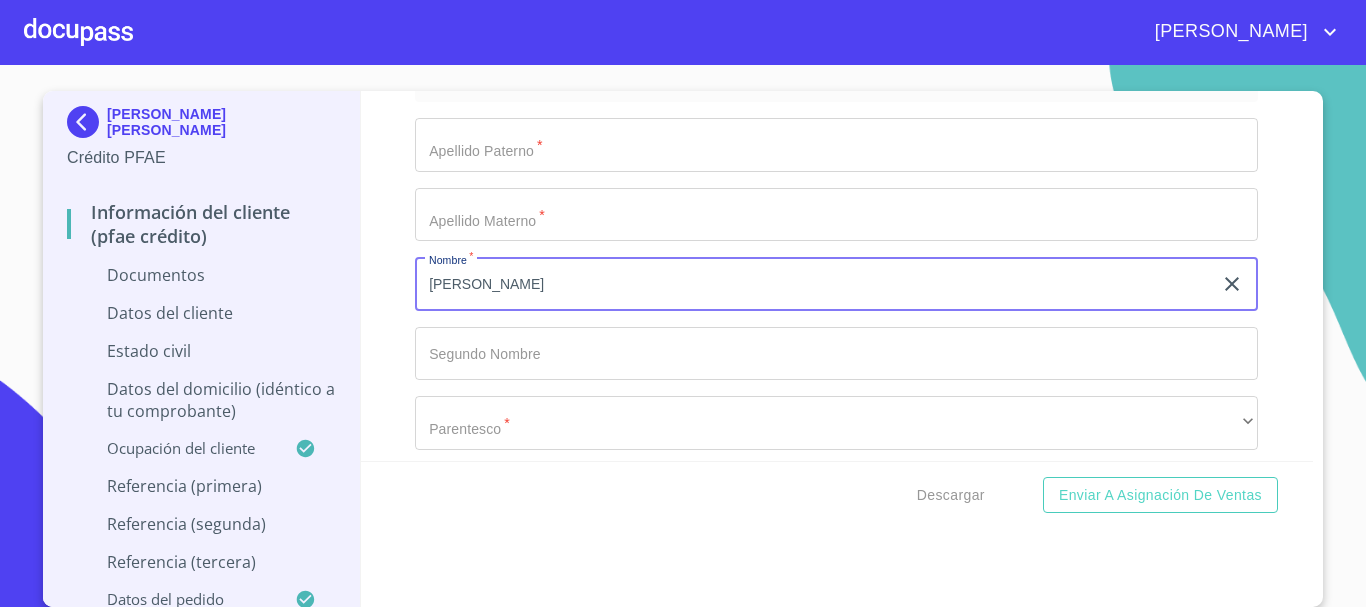 type on "ANTONIO" 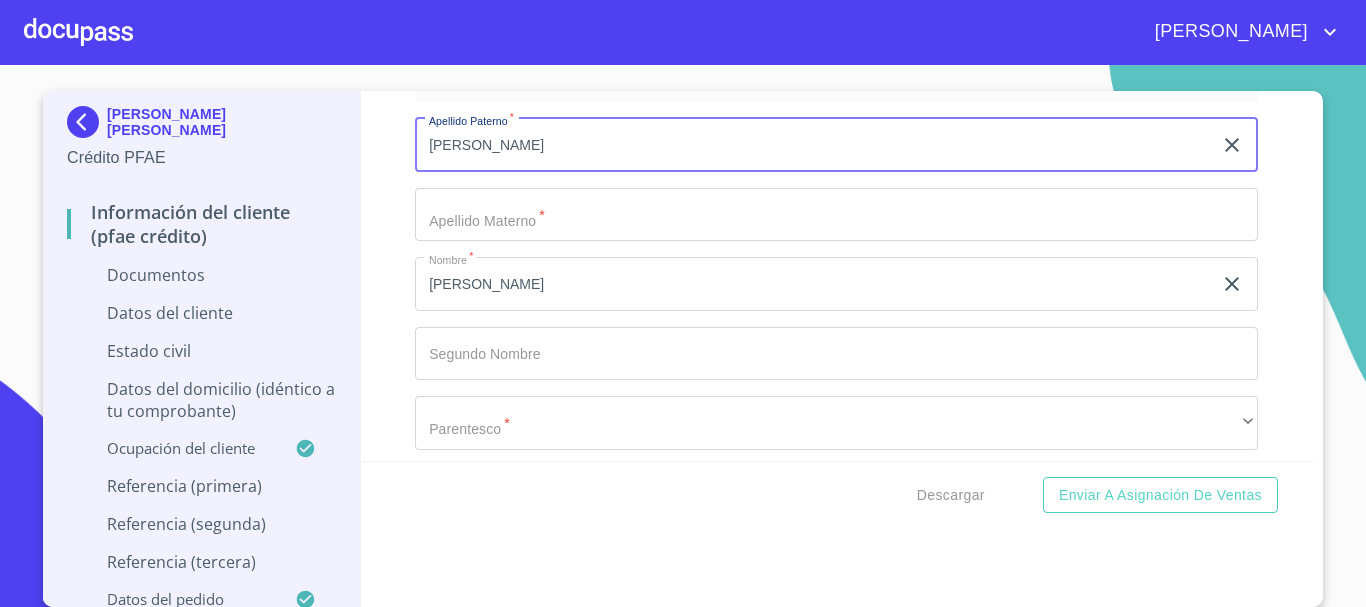 type on "QUINTANAR" 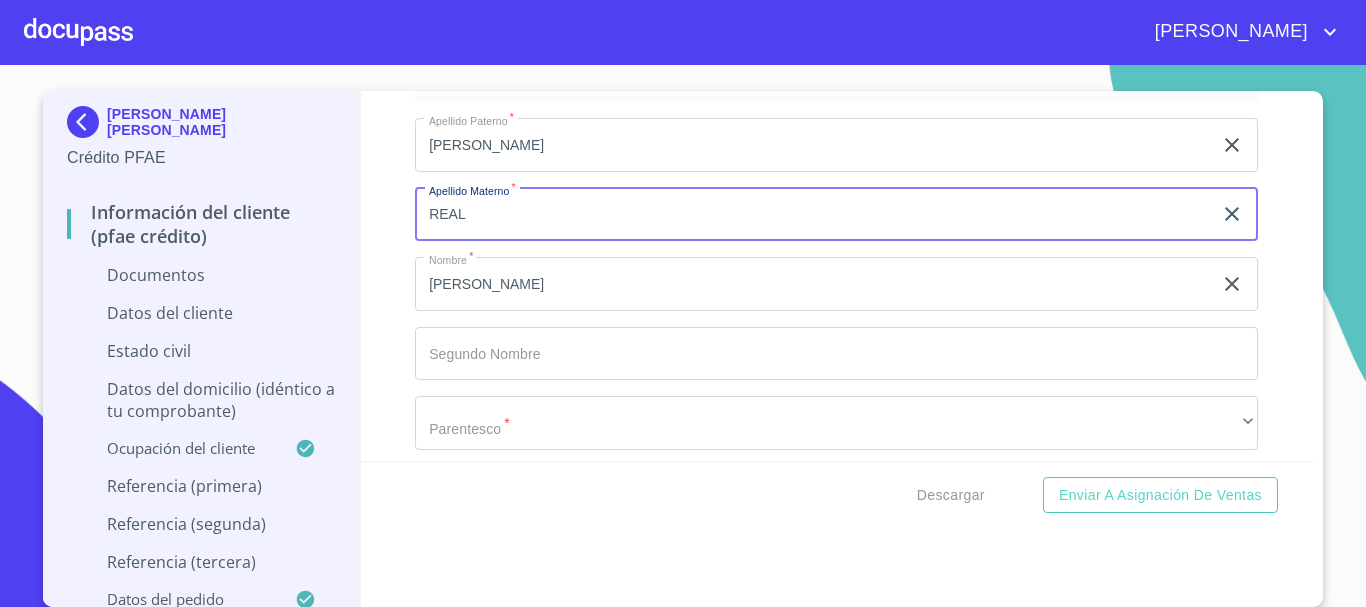 scroll, scrollTop: 8197, scrollLeft: 0, axis: vertical 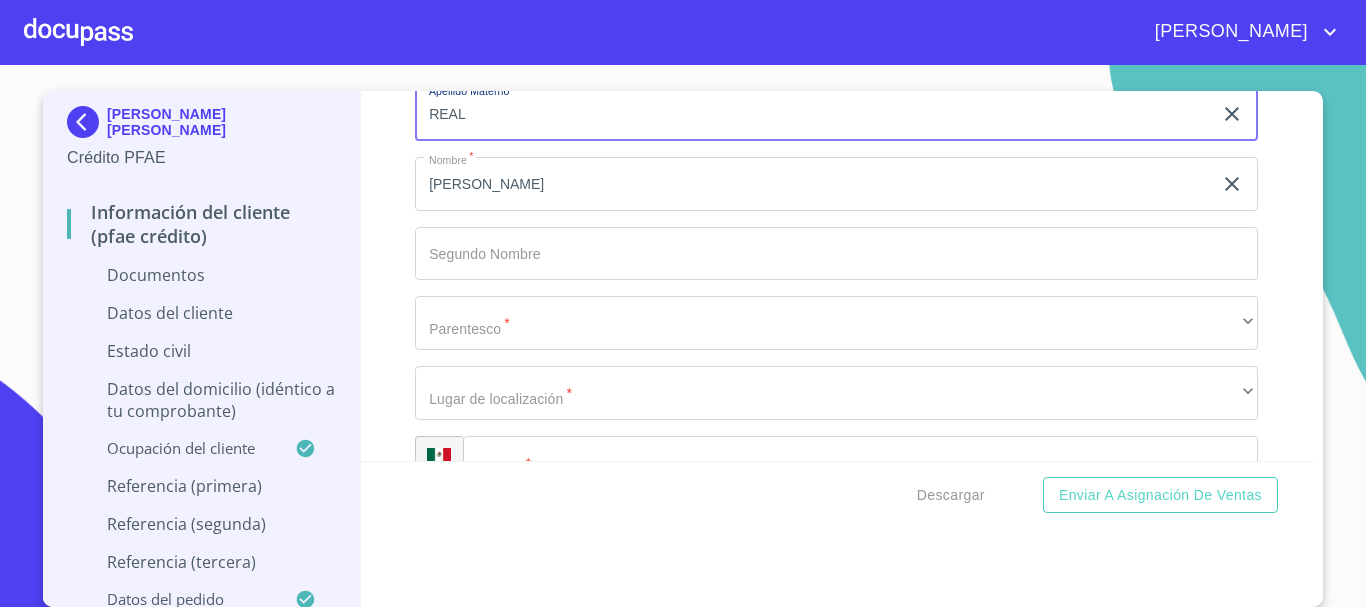 type on "REAL" 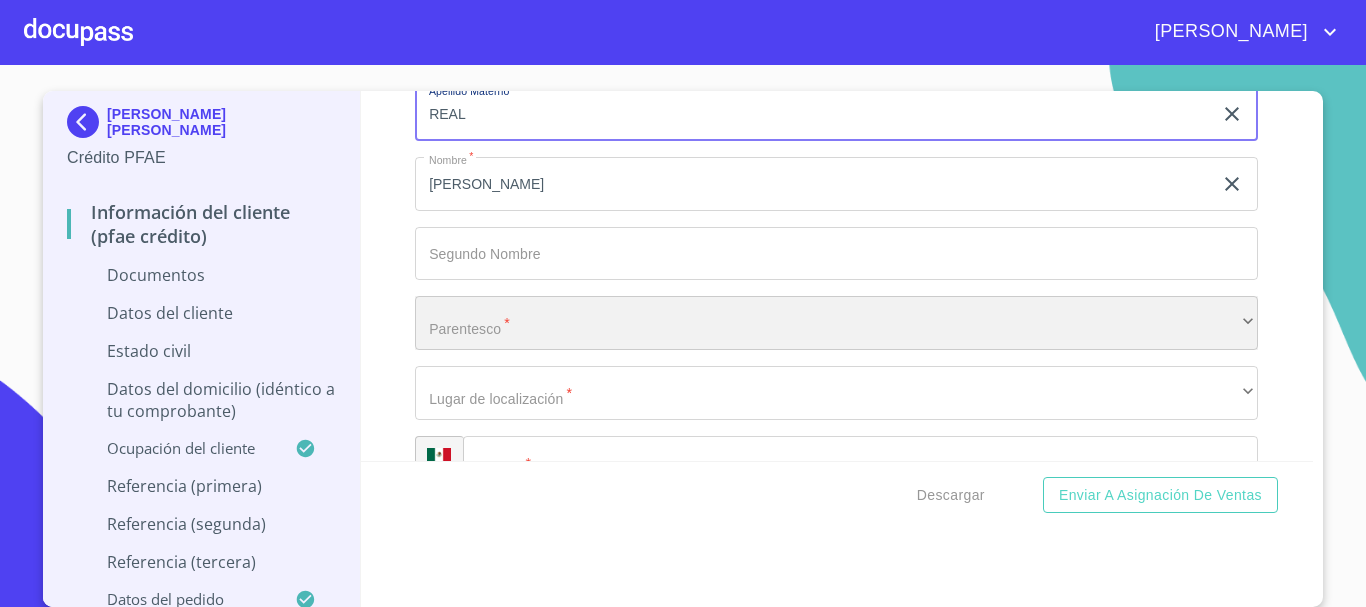 click on "​" at bounding box center (836, 323) 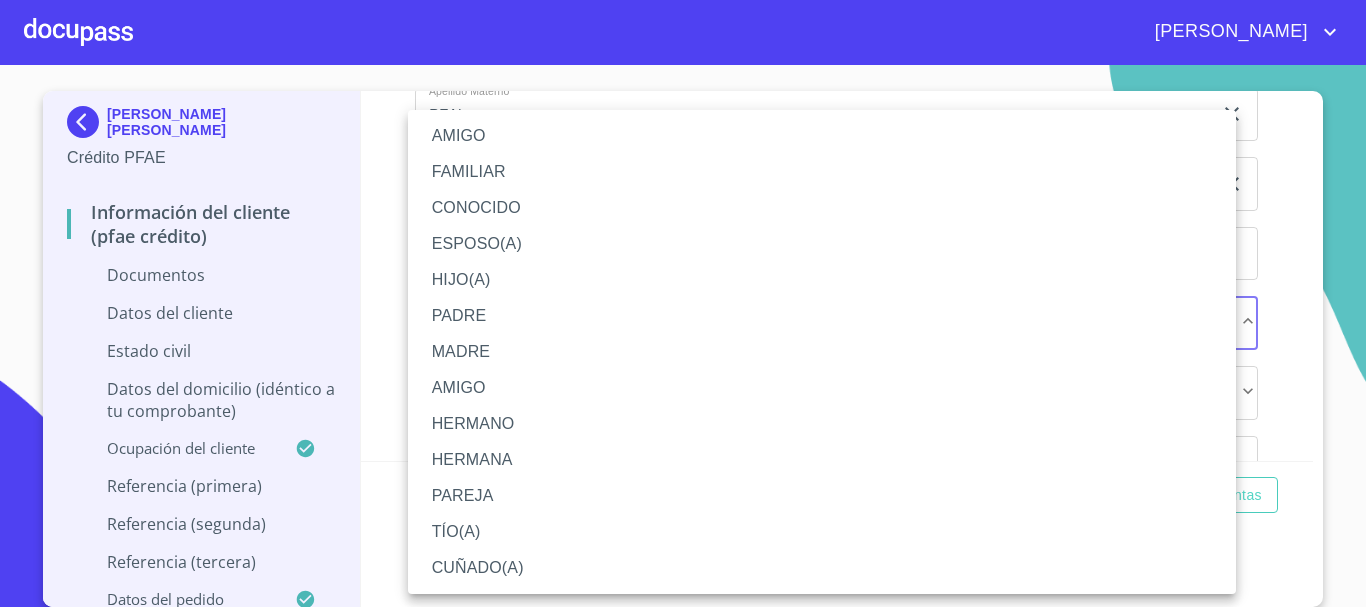 click on "FAMILIAR" at bounding box center (822, 172) 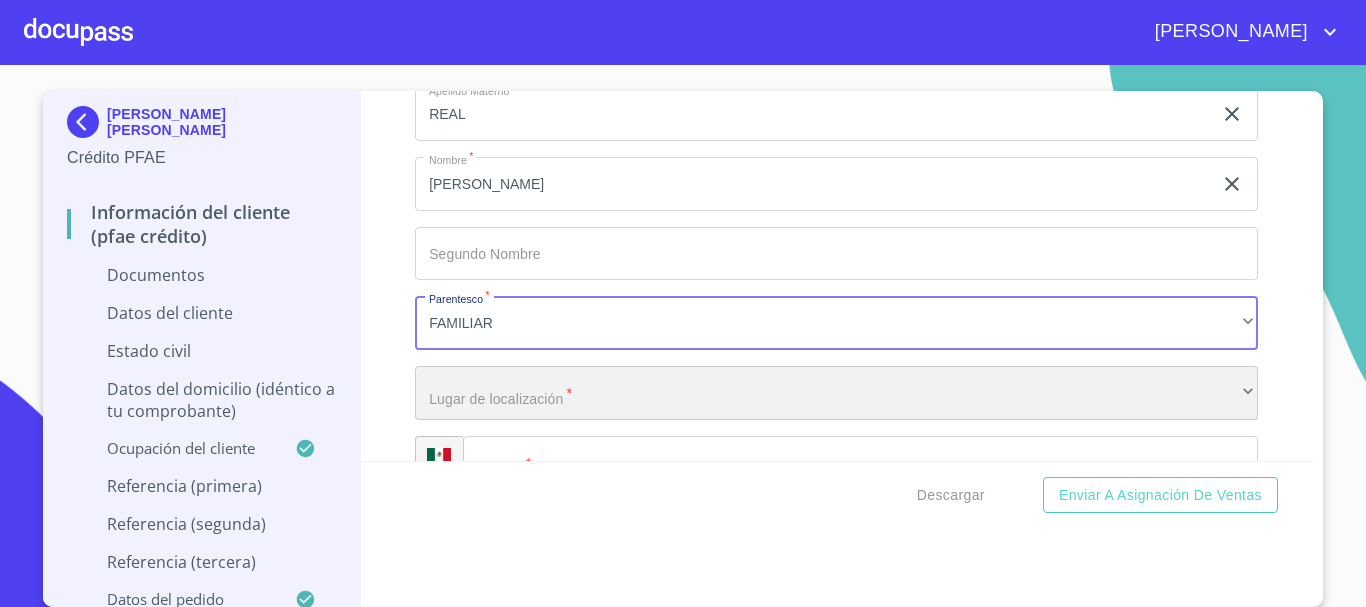 click on "​" at bounding box center (836, 393) 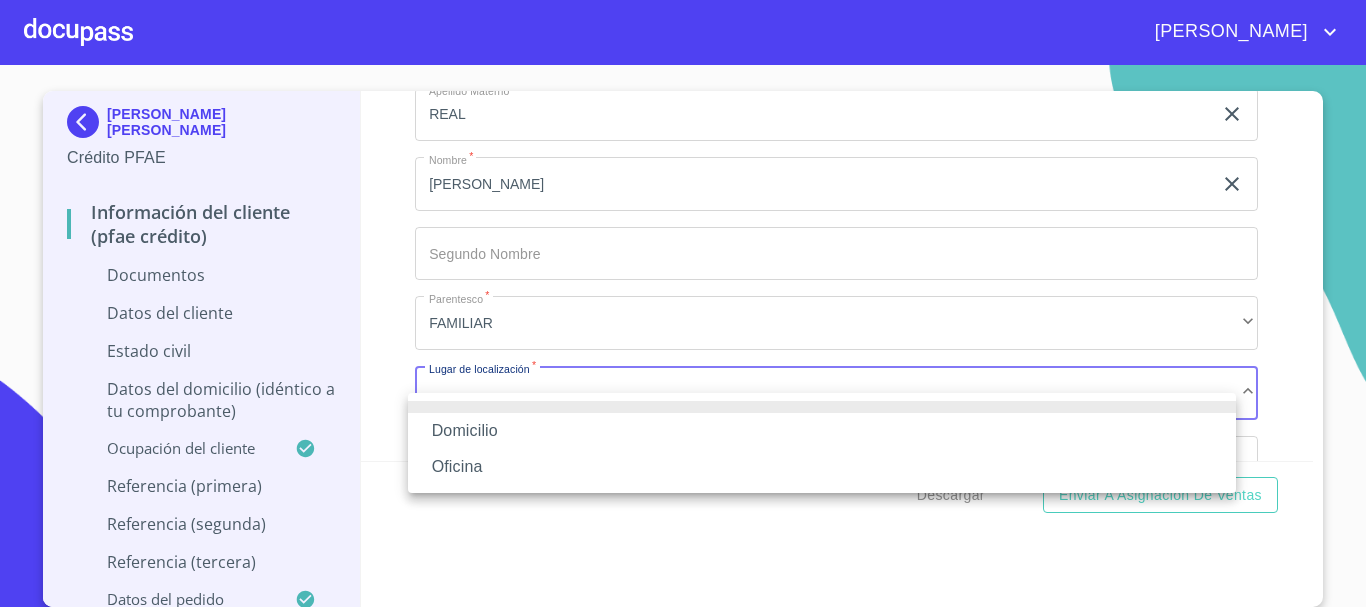 click on "Domicilio" at bounding box center [822, 431] 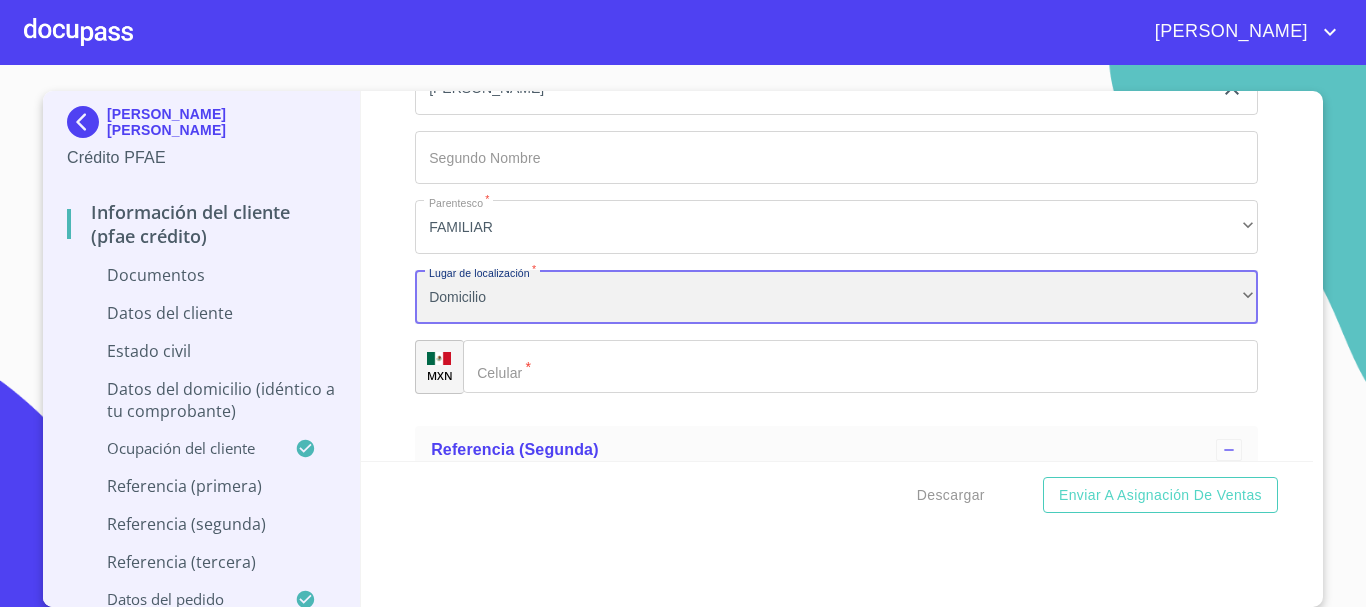 scroll, scrollTop: 8297, scrollLeft: 0, axis: vertical 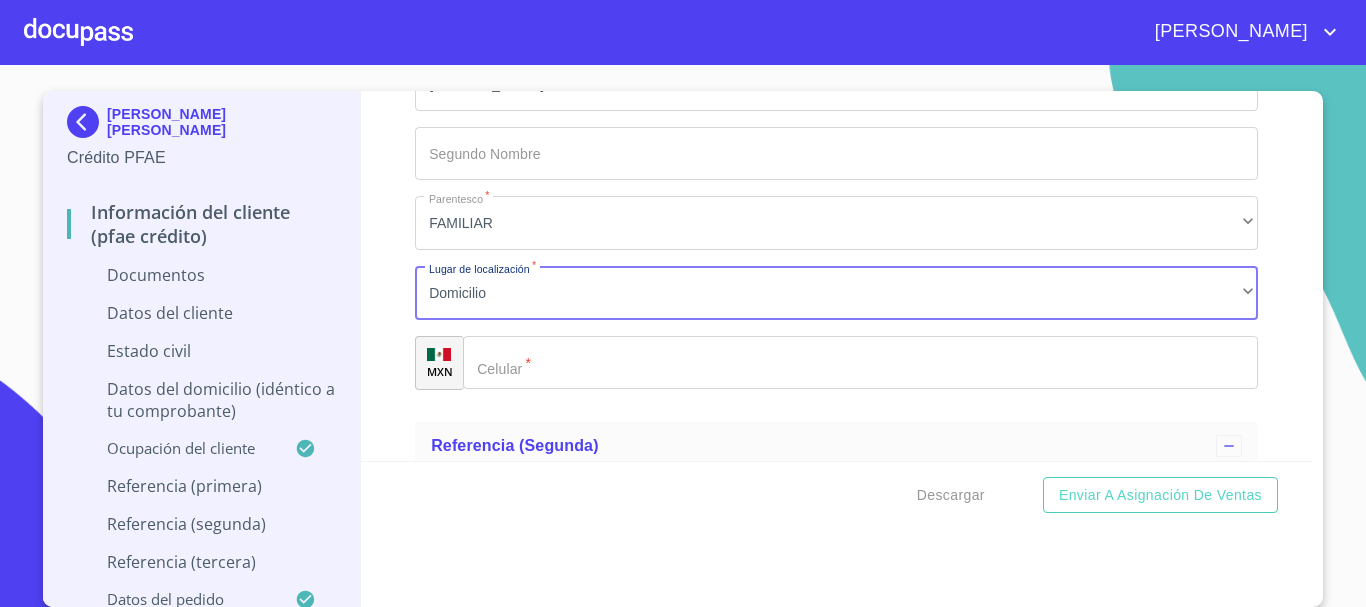 click on "Documento de identificación   *" 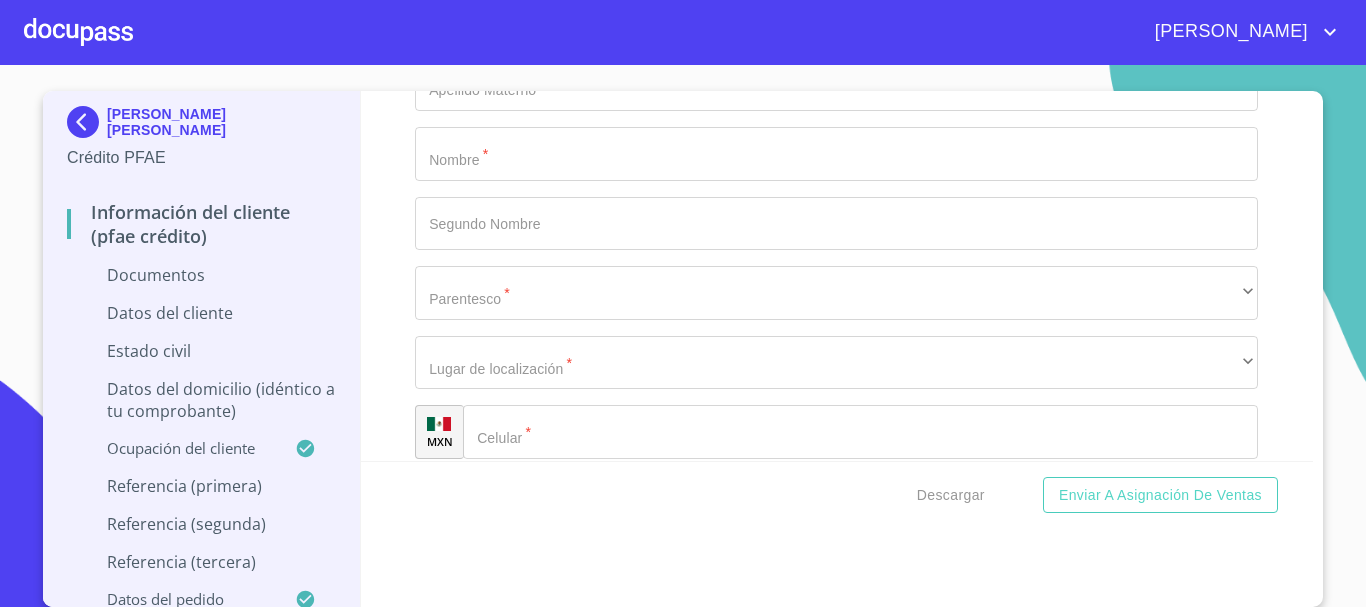 scroll, scrollTop: 8797, scrollLeft: 0, axis: vertical 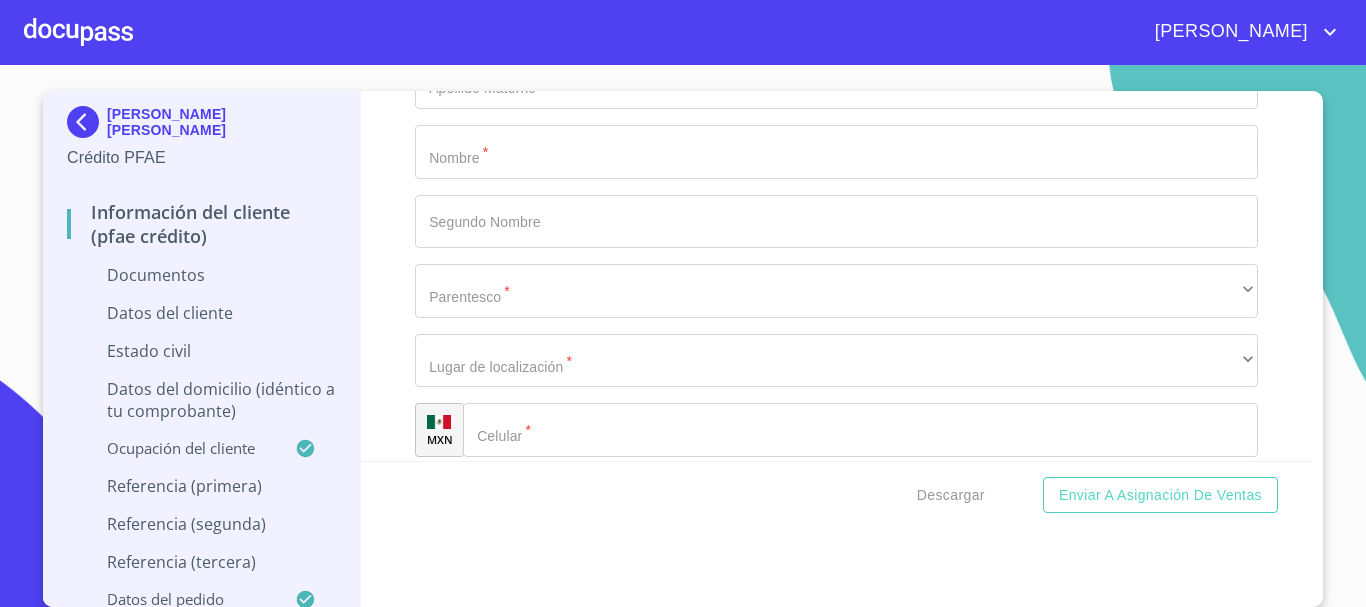 type on "(33)20874646" 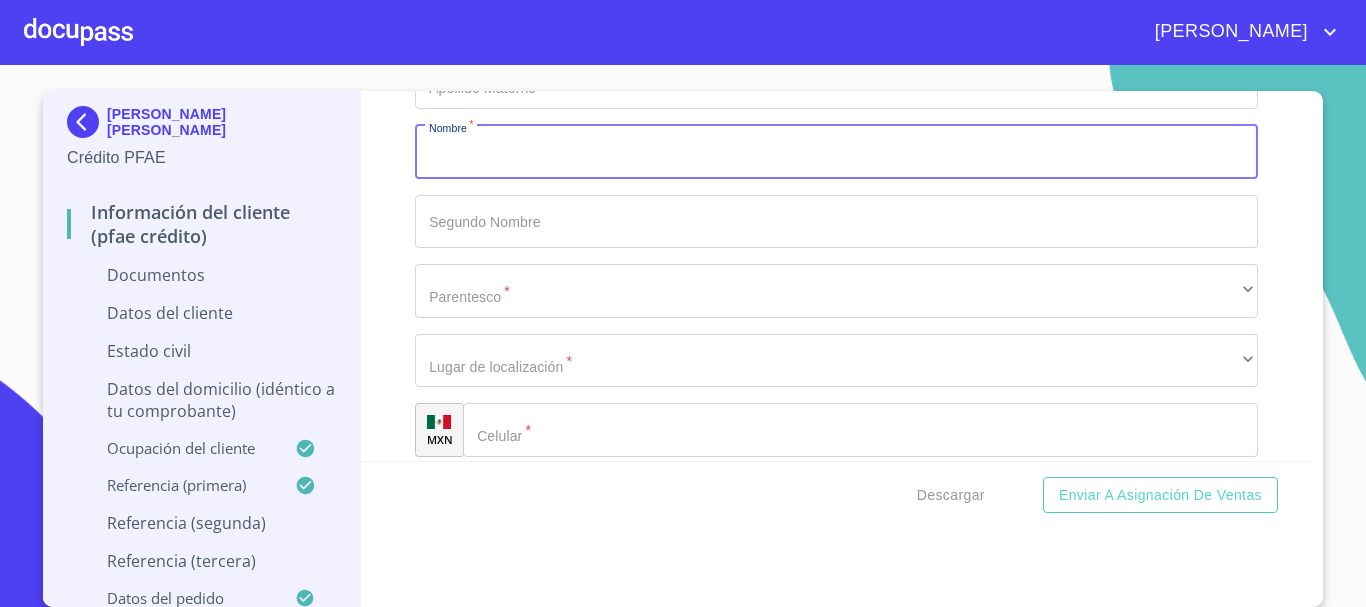 scroll, scrollTop: 8597, scrollLeft: 0, axis: vertical 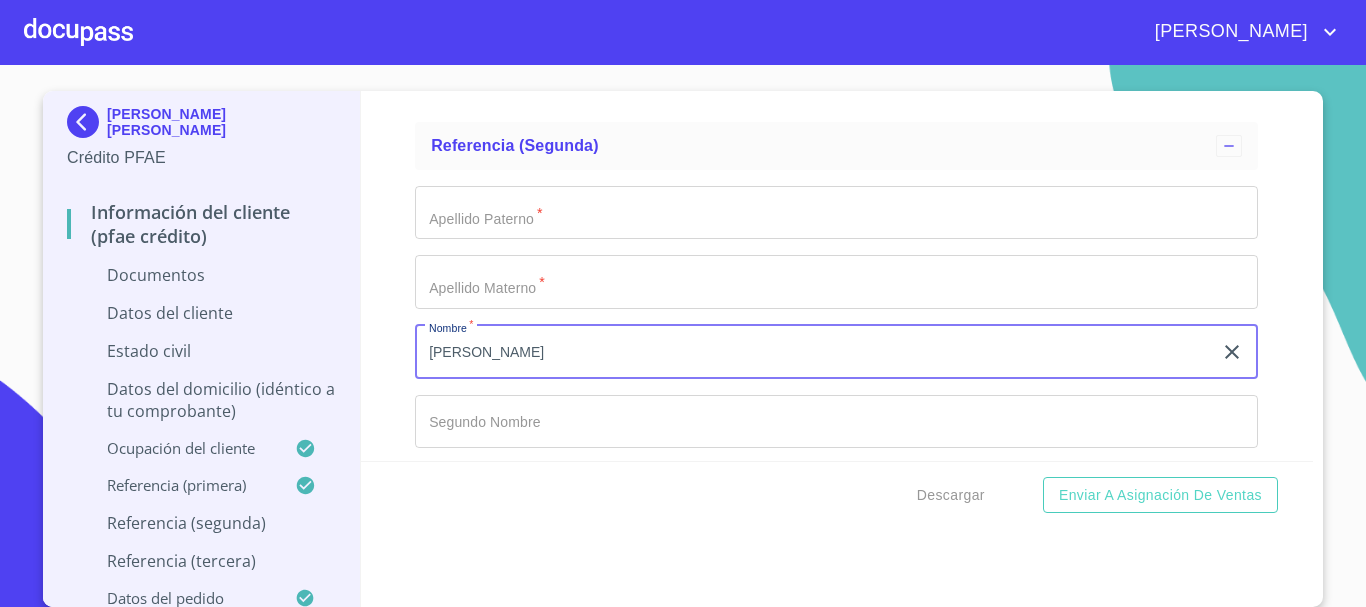 type on "ROBERTO" 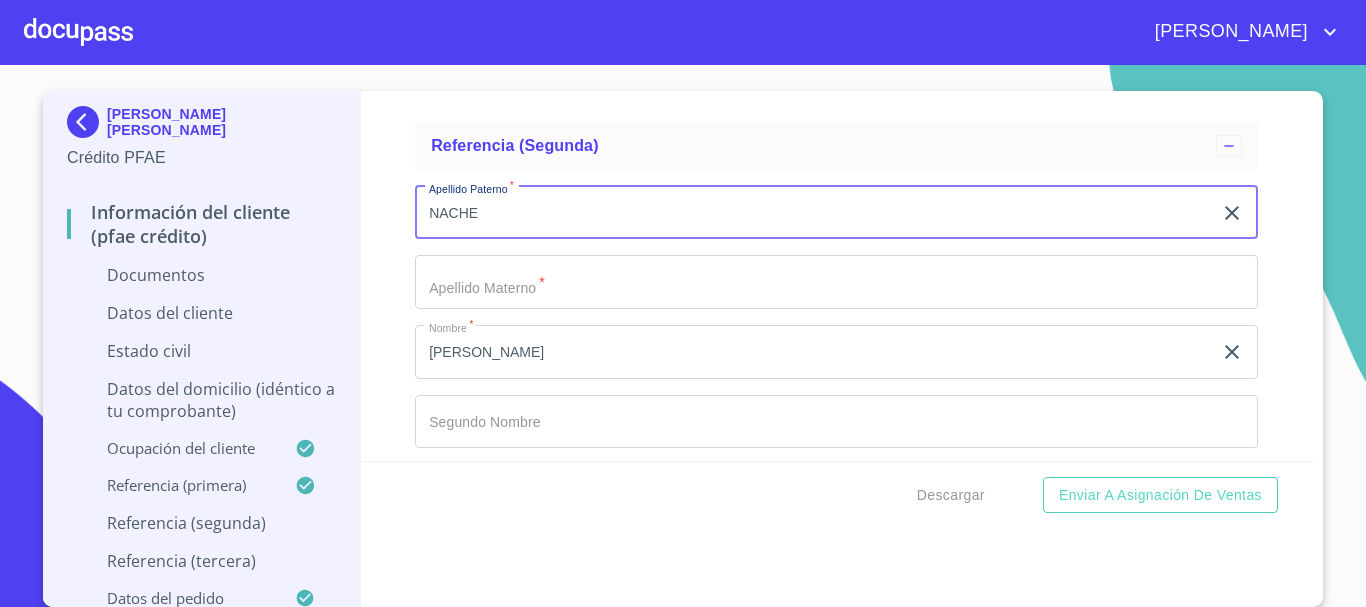 type on "NACHEZ" 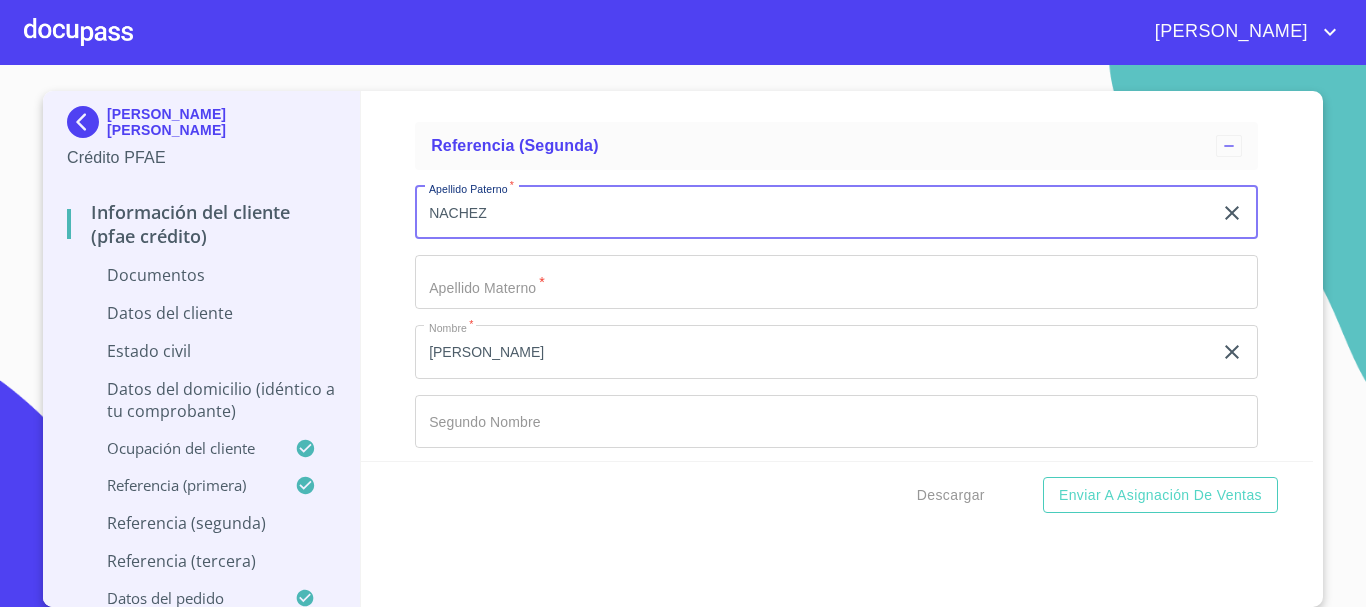 drag, startPoint x: 557, startPoint y: 252, endPoint x: 413, endPoint y: 241, distance: 144.41953 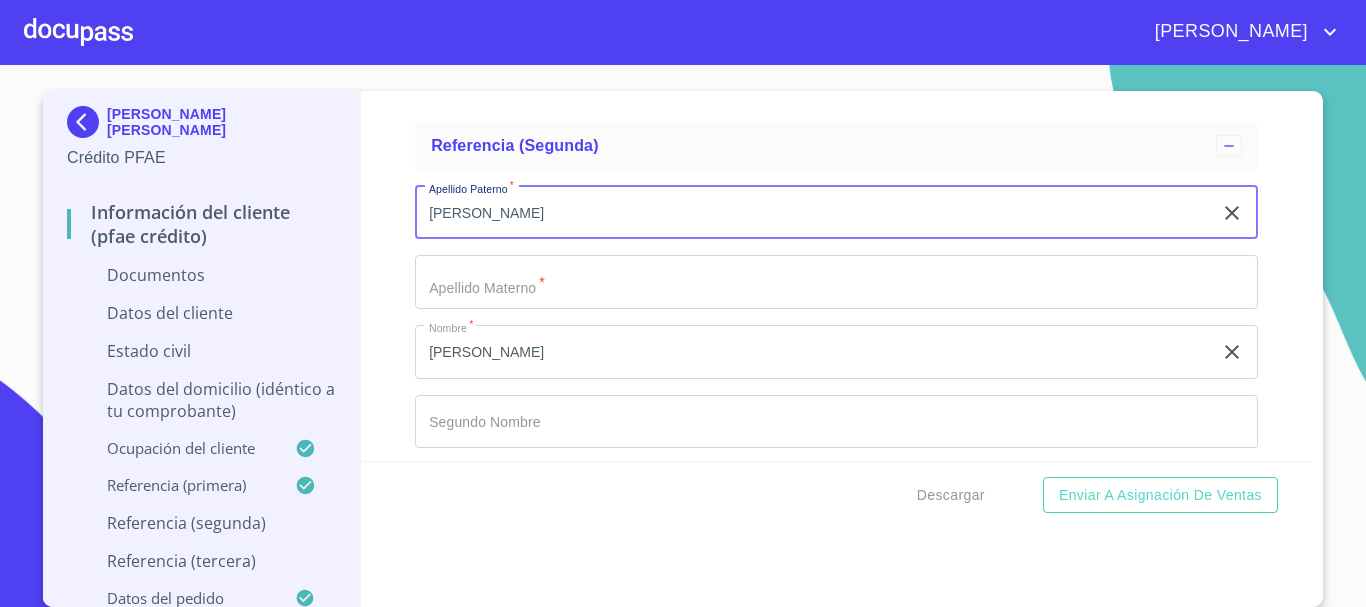 type on "SANCHEZ" 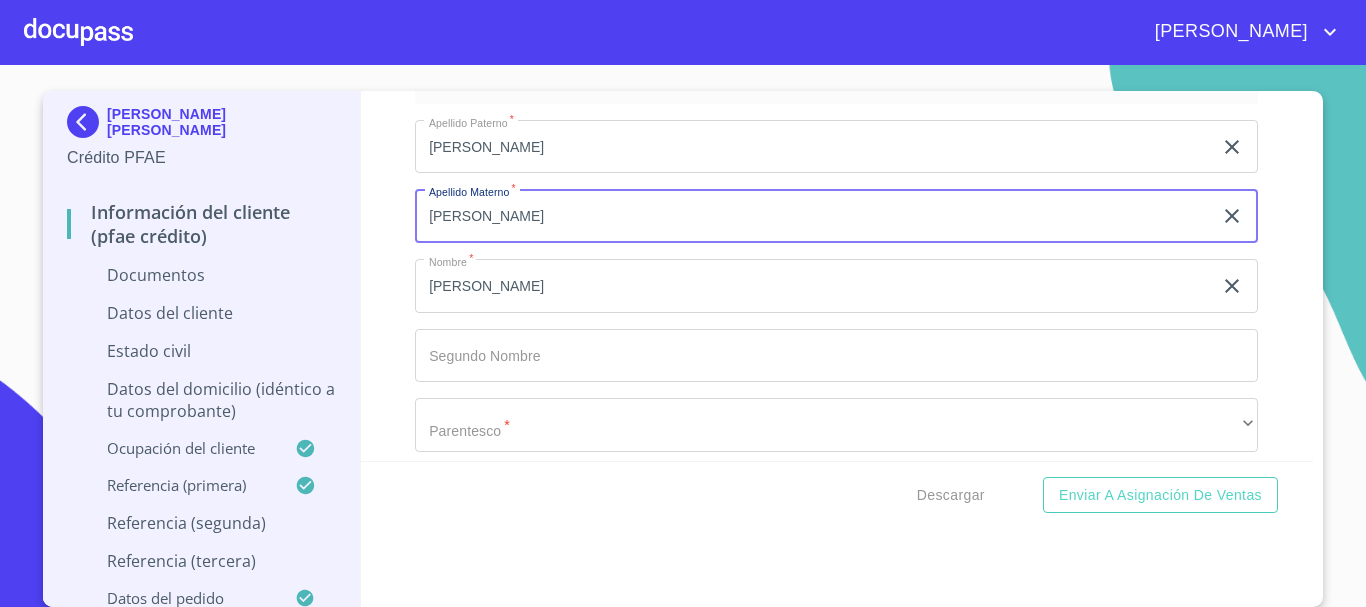 scroll, scrollTop: 8797, scrollLeft: 0, axis: vertical 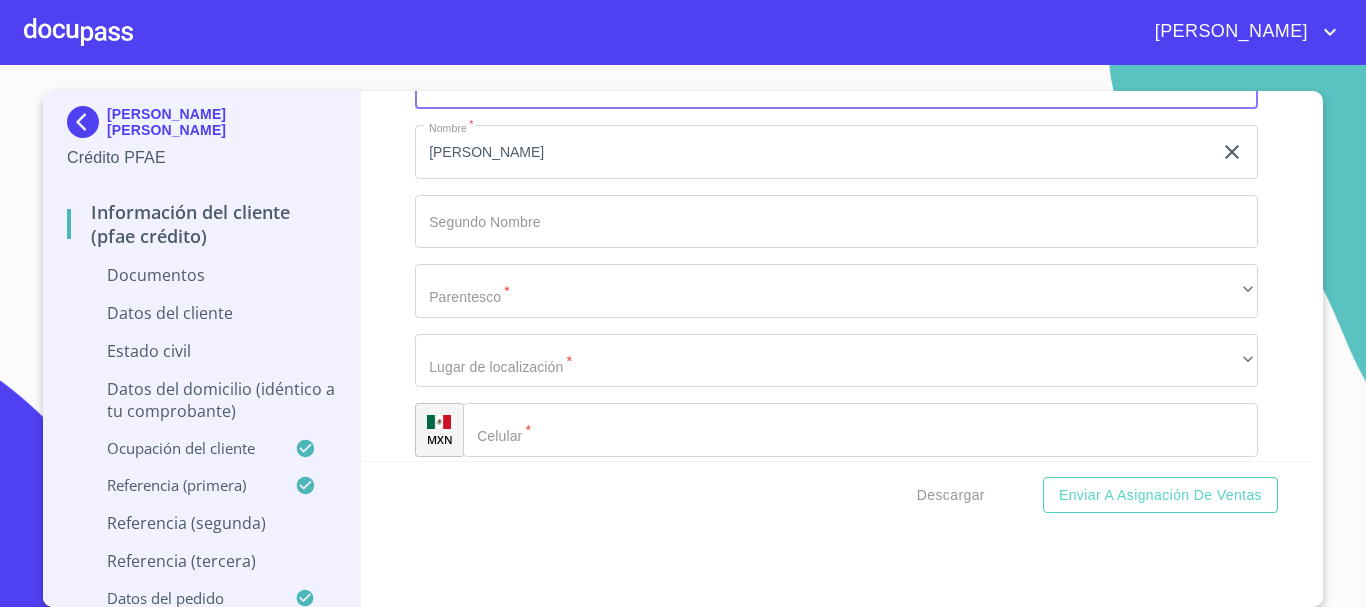 type on "CUMPLIDO" 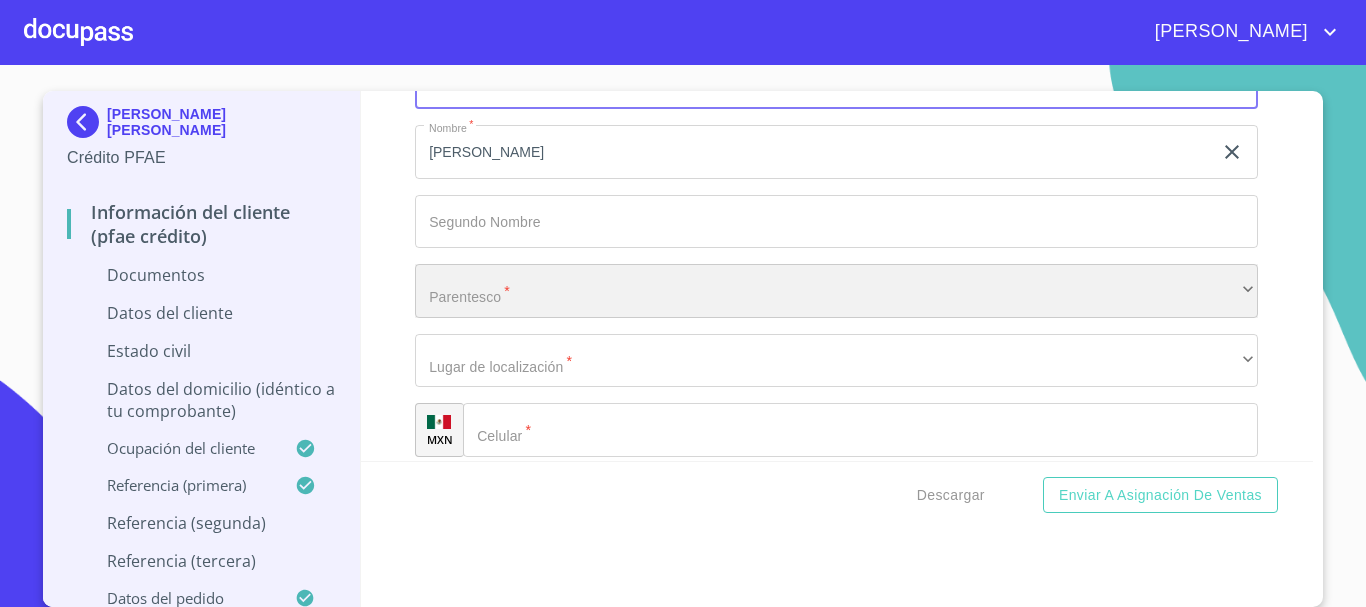 click on "​" at bounding box center [836, 291] 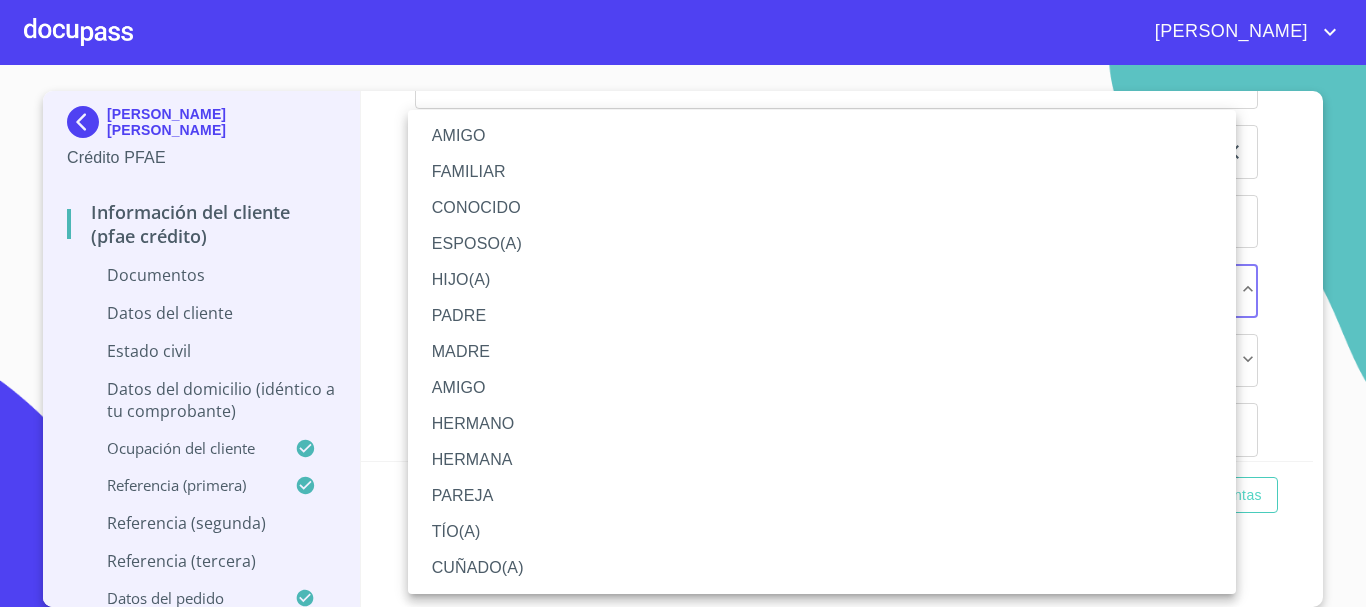 click on "CUÑADO(A)" at bounding box center (822, 568) 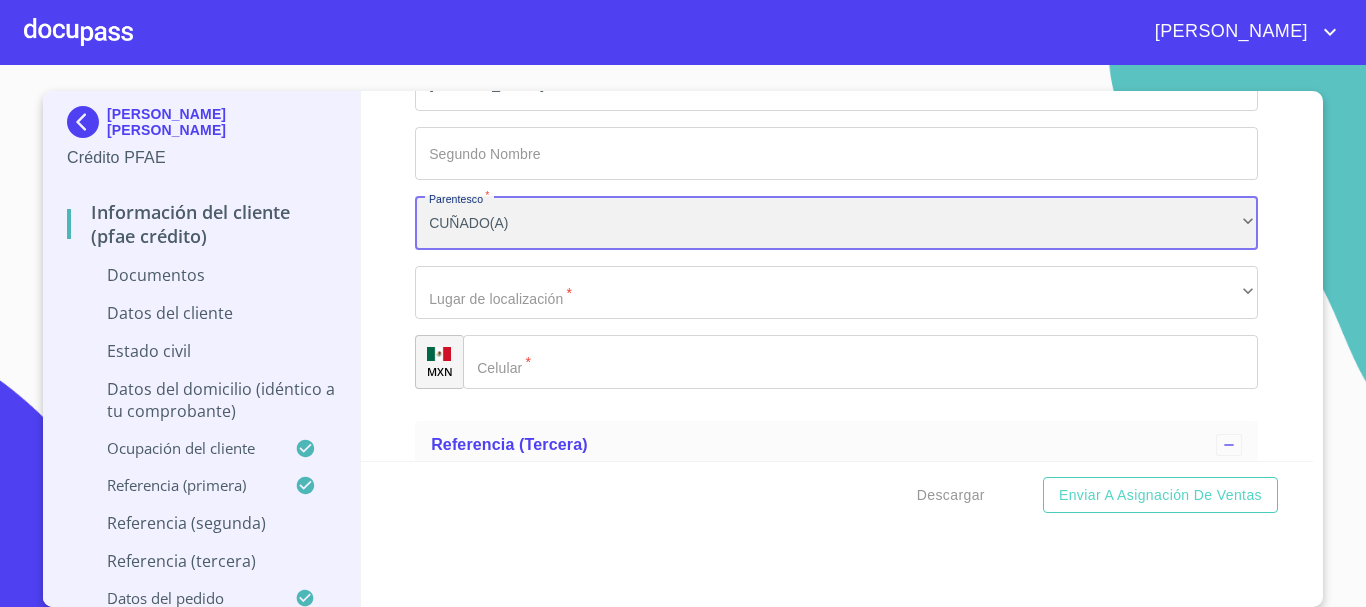scroll, scrollTop: 8897, scrollLeft: 0, axis: vertical 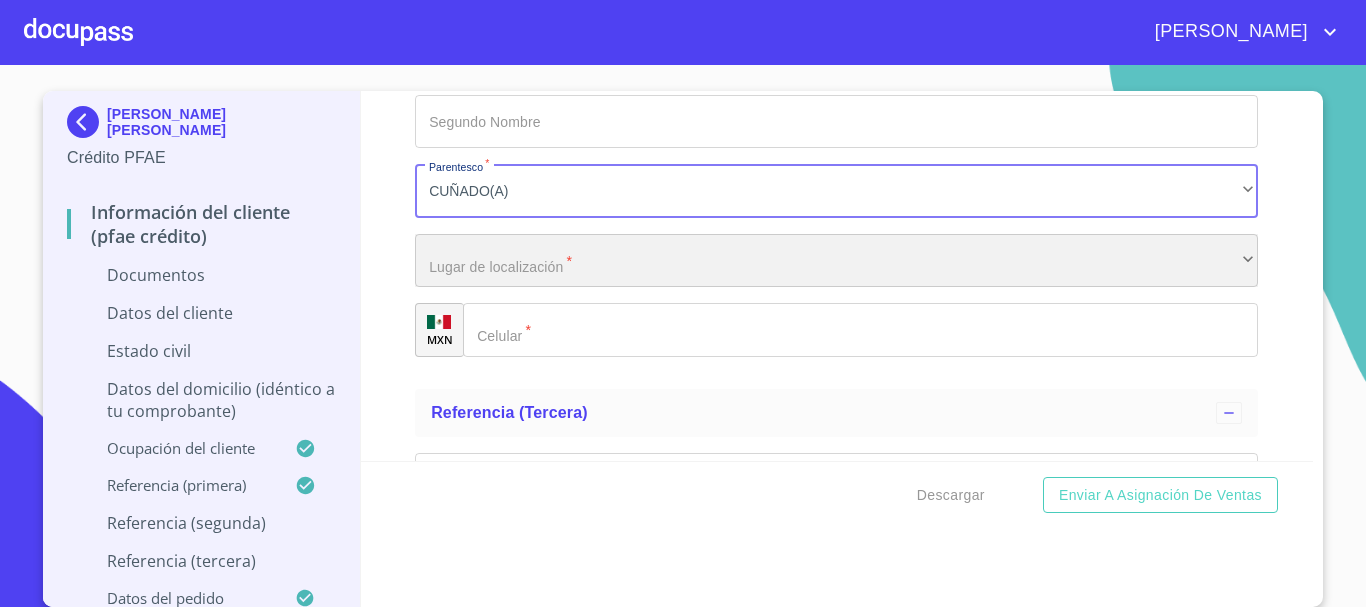click on "​" at bounding box center (836, 261) 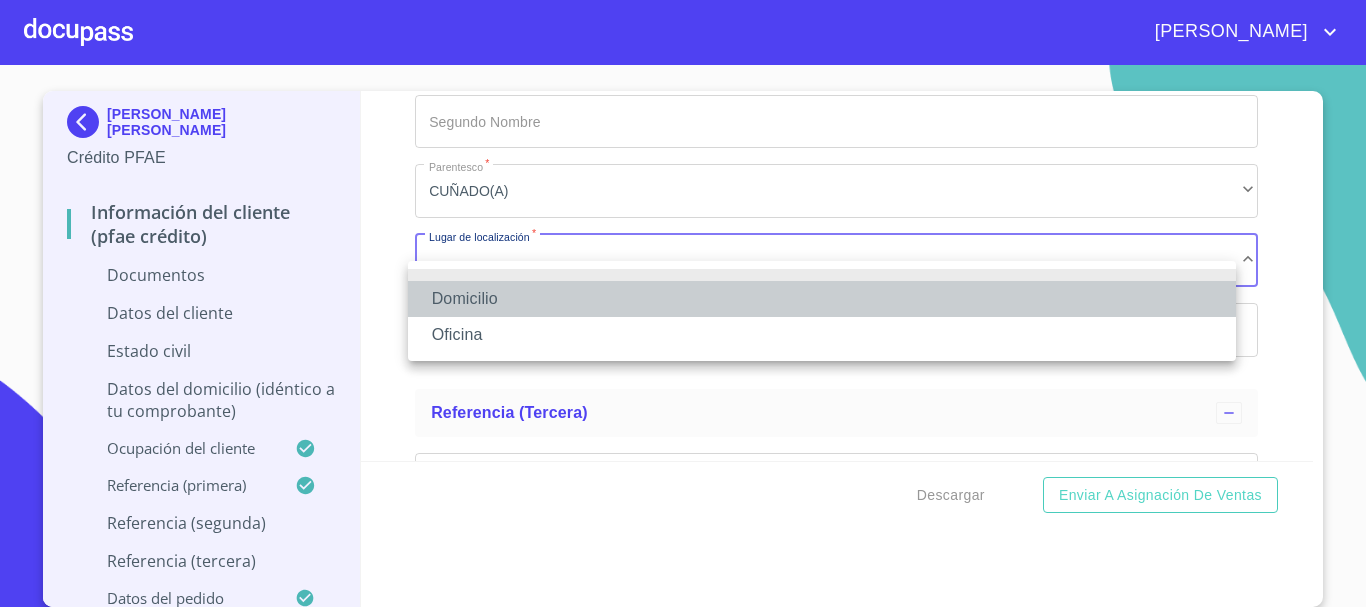 click on "Domicilio" at bounding box center (822, 299) 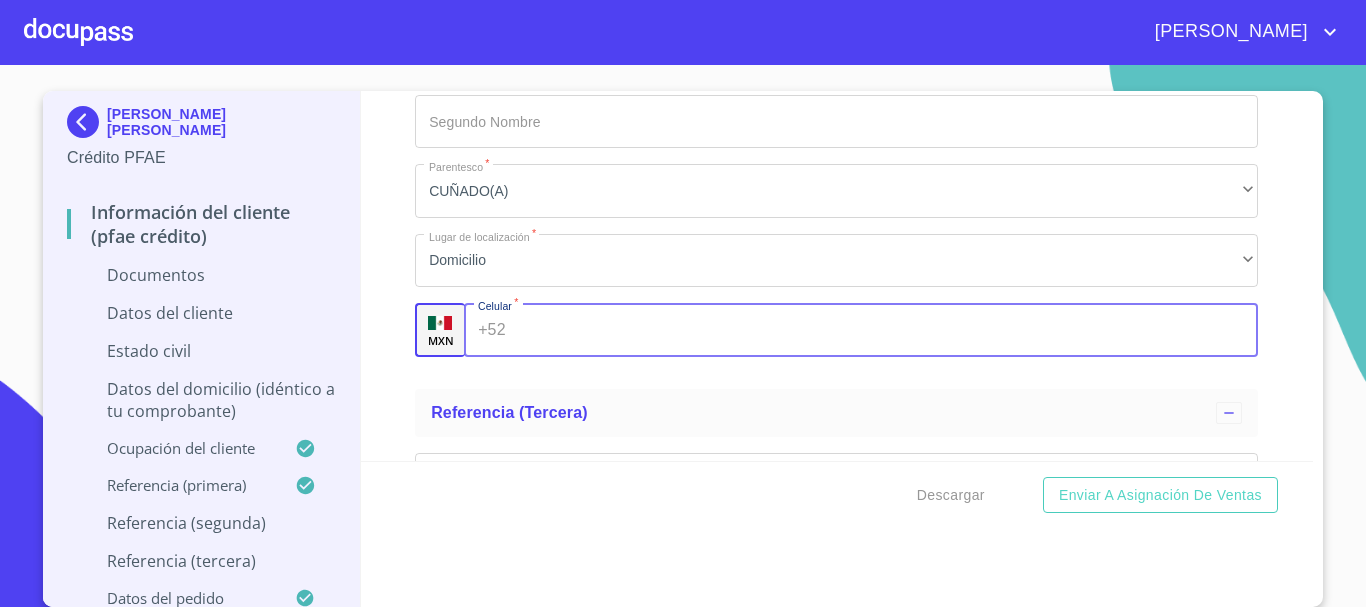 click on "Documento de identificación   *" at bounding box center [886, 330] 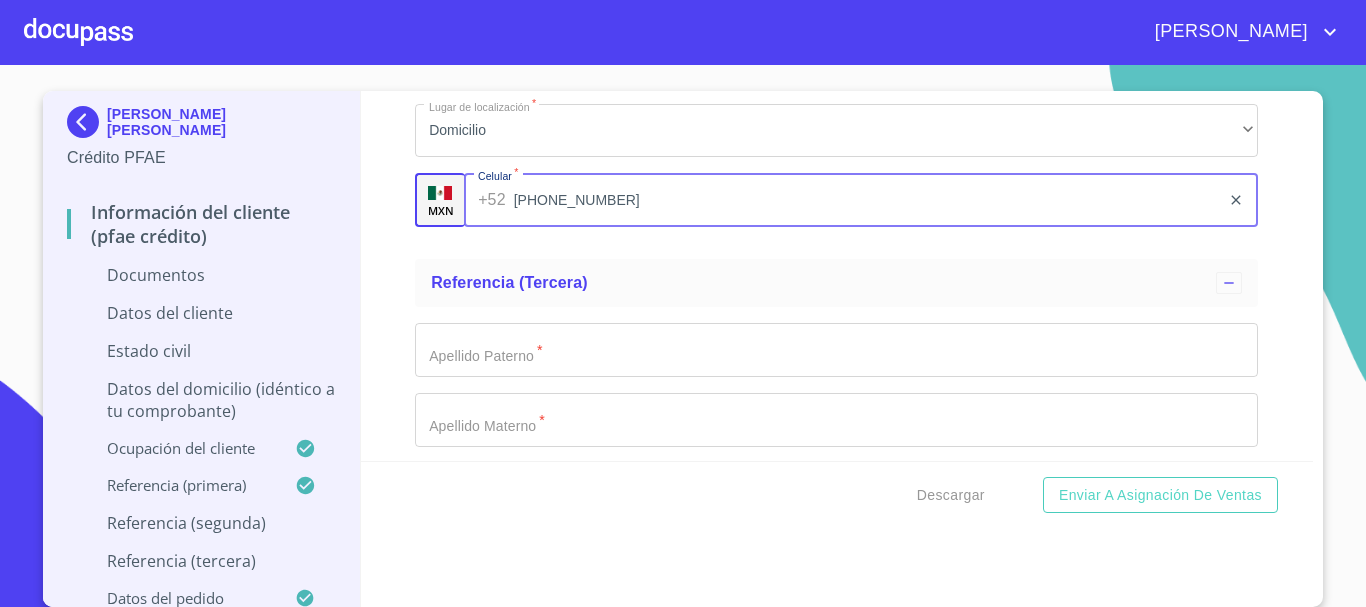 scroll, scrollTop: 9297, scrollLeft: 0, axis: vertical 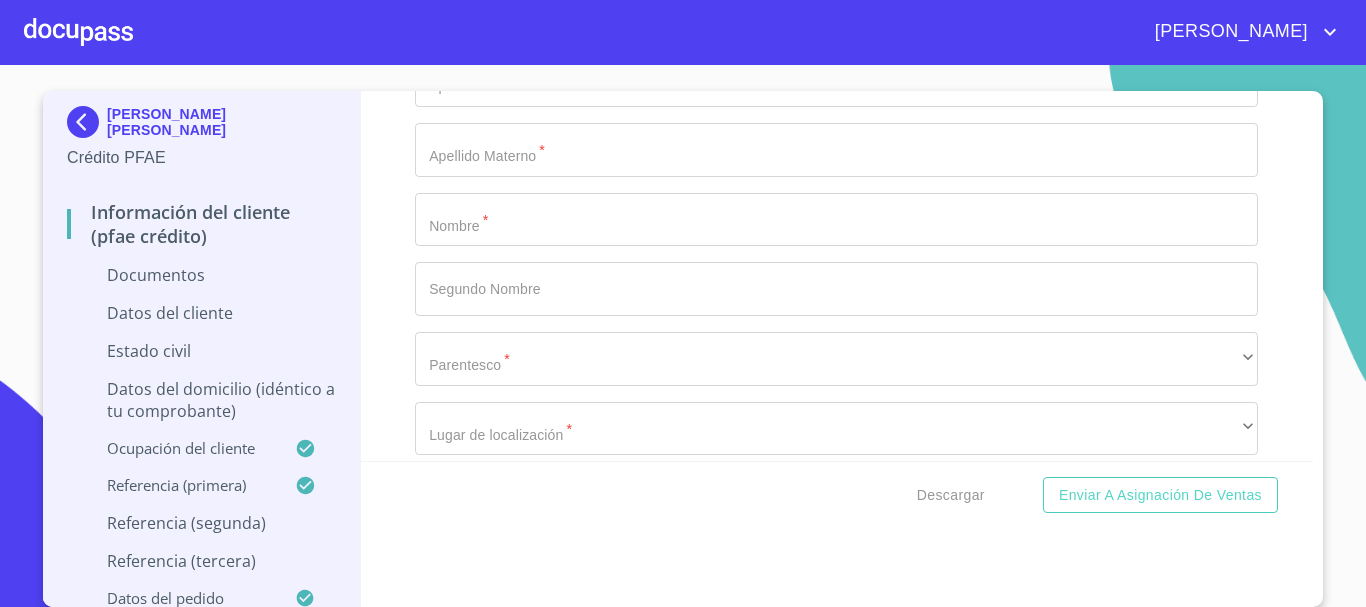 type on "(33)11948933" 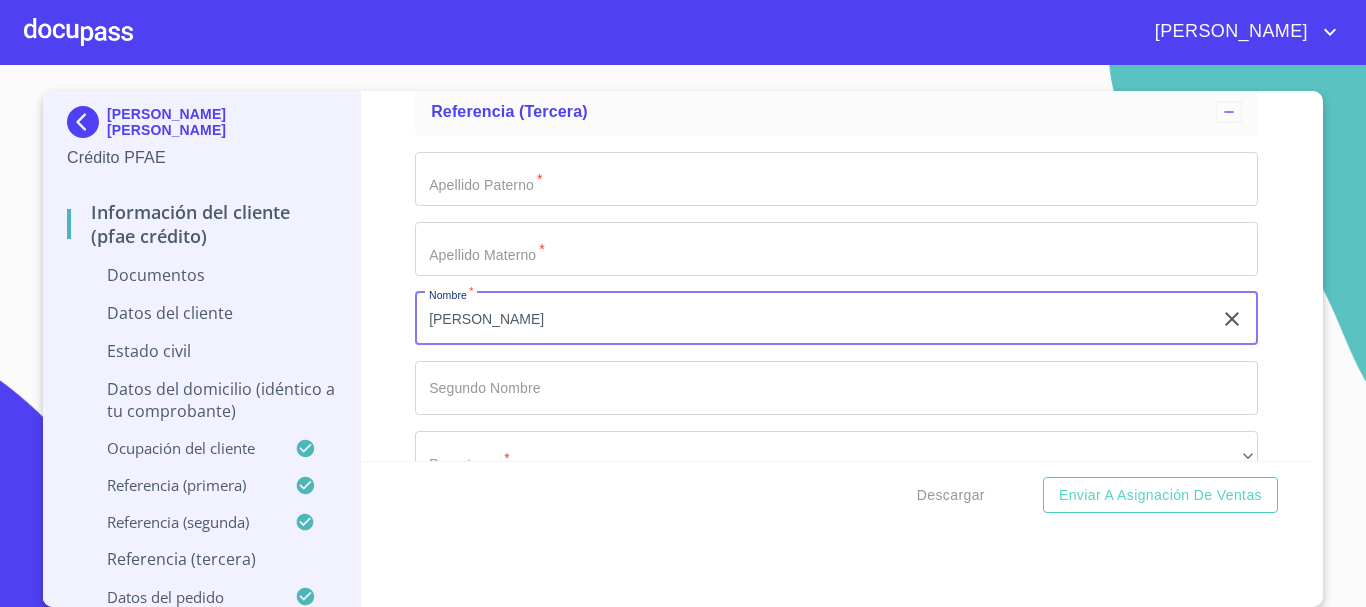scroll, scrollTop: 9197, scrollLeft: 0, axis: vertical 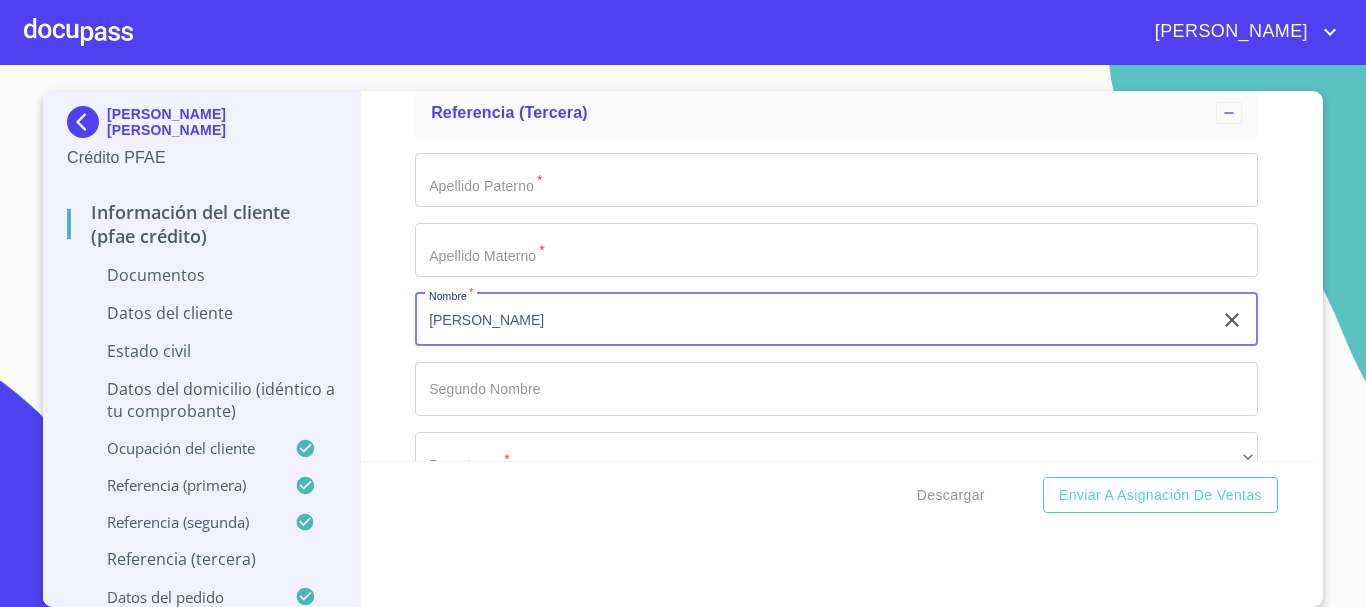 type on "HUGO" 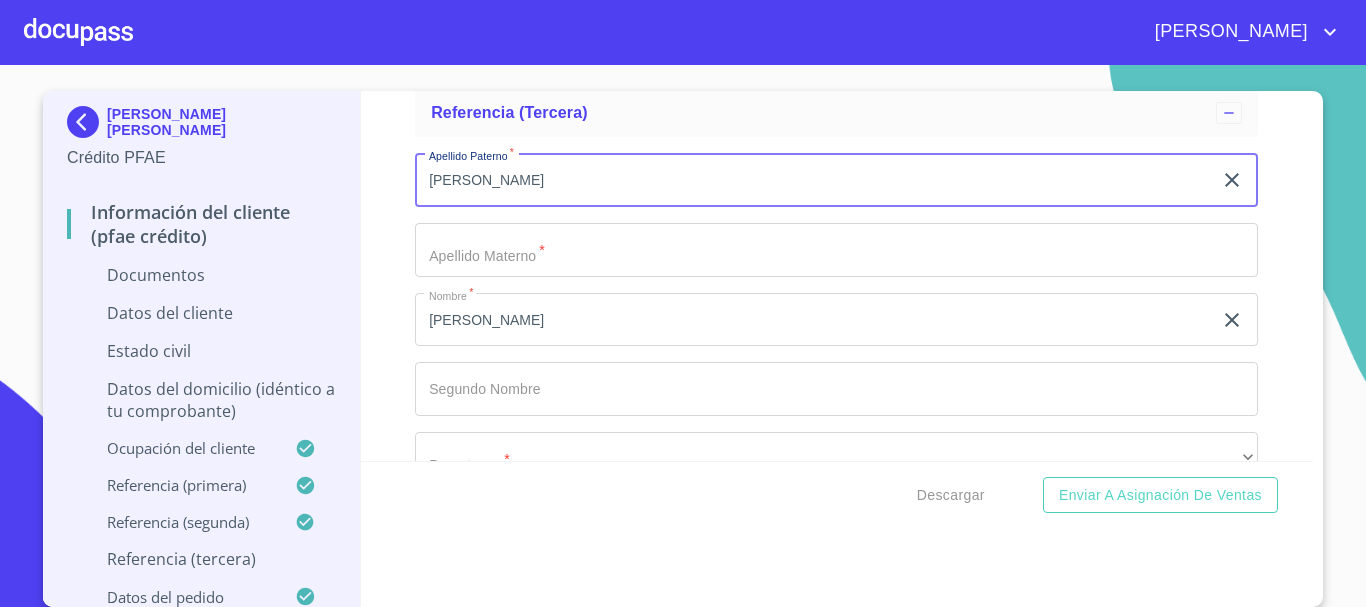 type on "QUINTANAR" 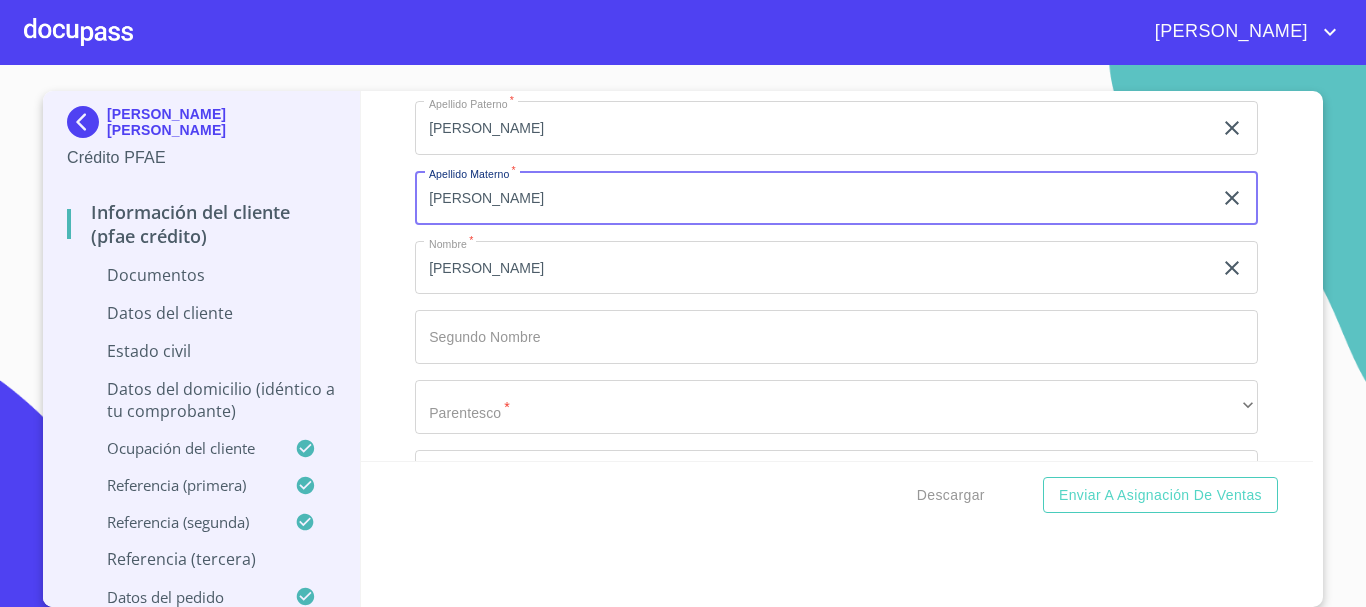 scroll, scrollTop: 9297, scrollLeft: 0, axis: vertical 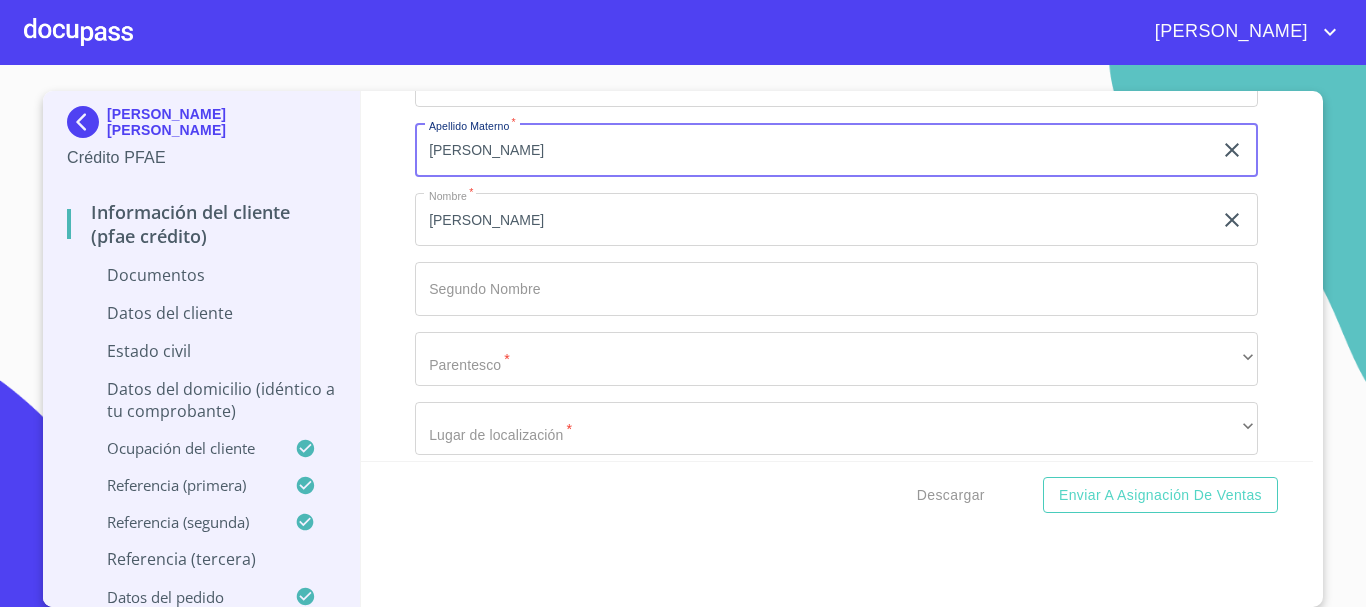 type on "HERRERA" 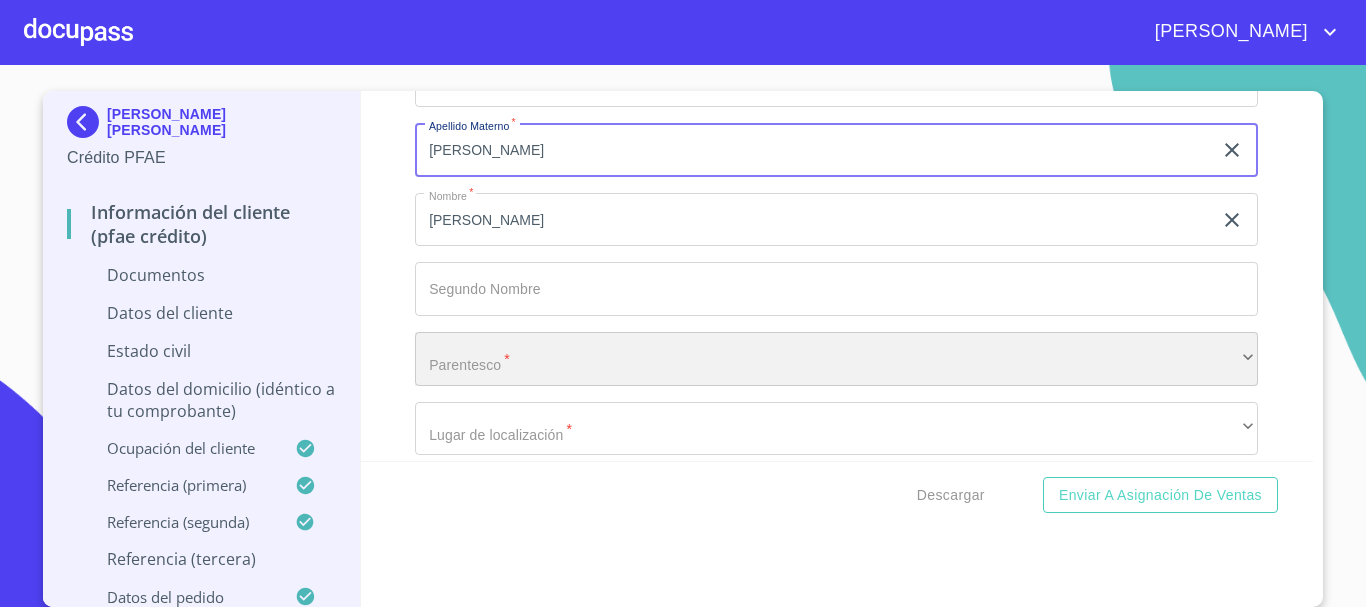 click on "​" at bounding box center [836, 359] 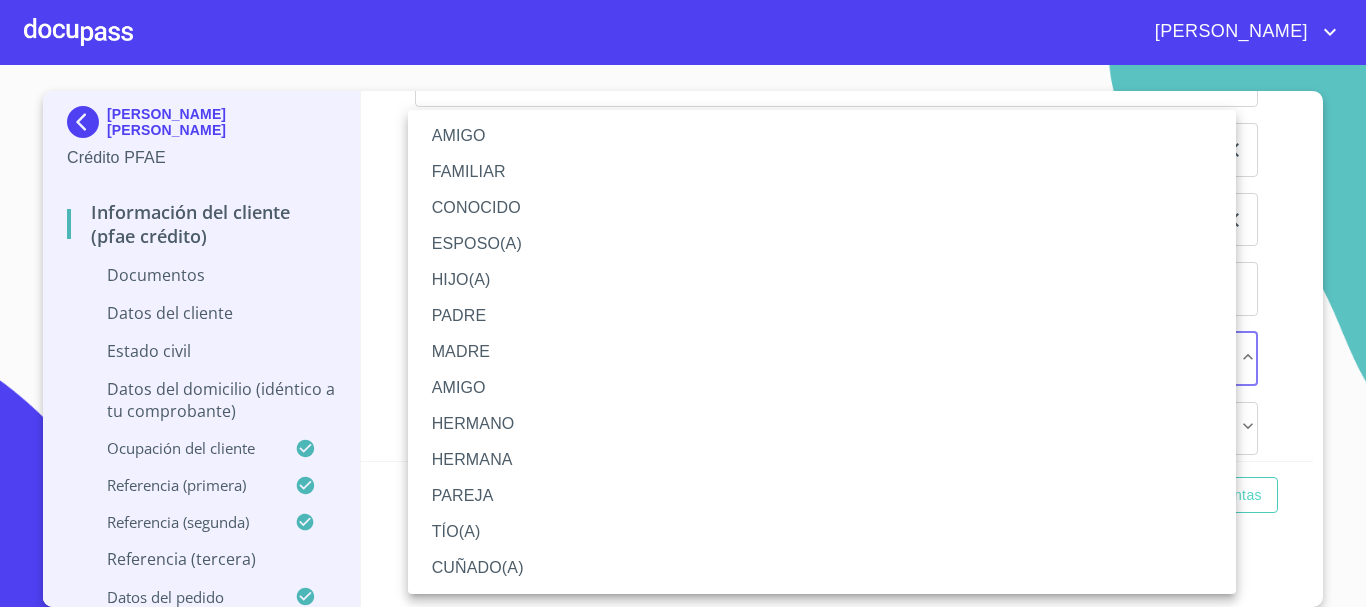 click on "PADRE" at bounding box center (822, 316) 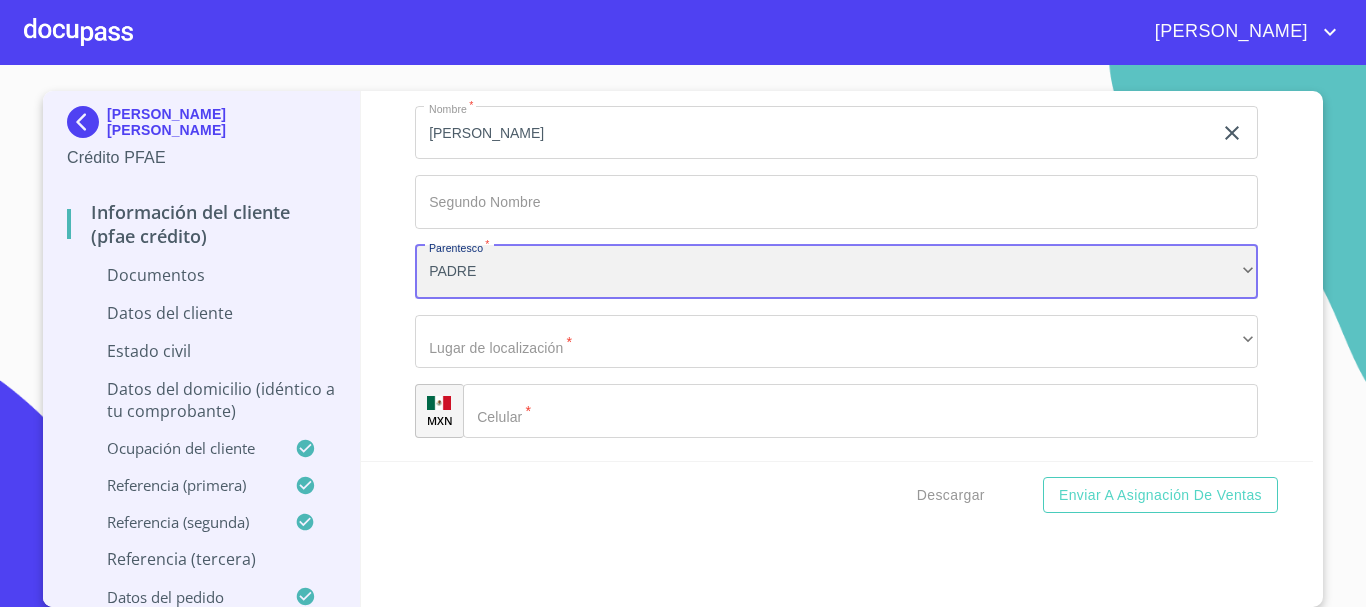 scroll, scrollTop: 9497, scrollLeft: 0, axis: vertical 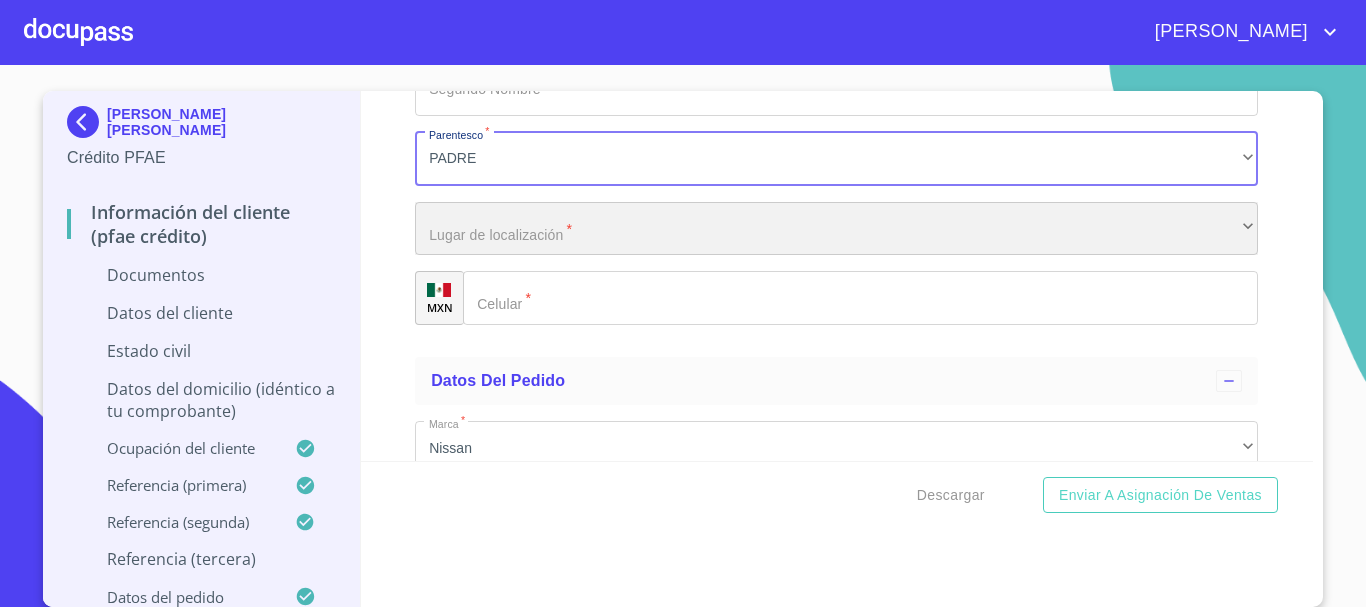 click on "​" at bounding box center [836, 229] 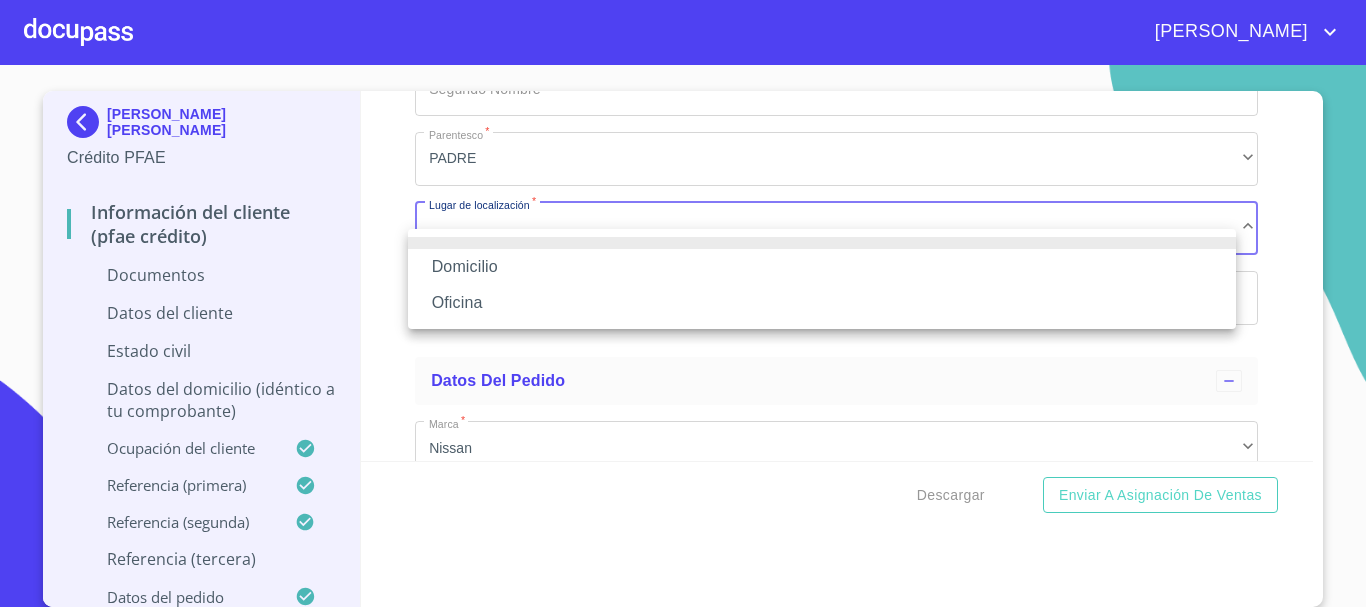 click on "Domicilio" at bounding box center [822, 267] 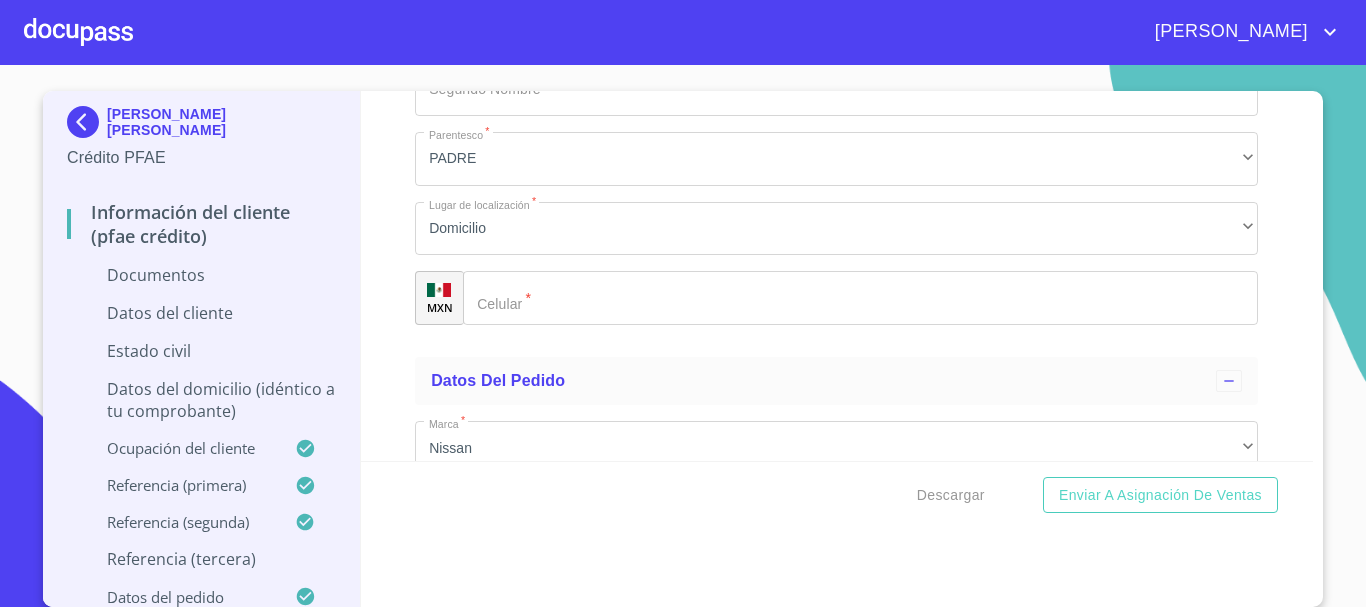 click on "Documento de identificación   *" 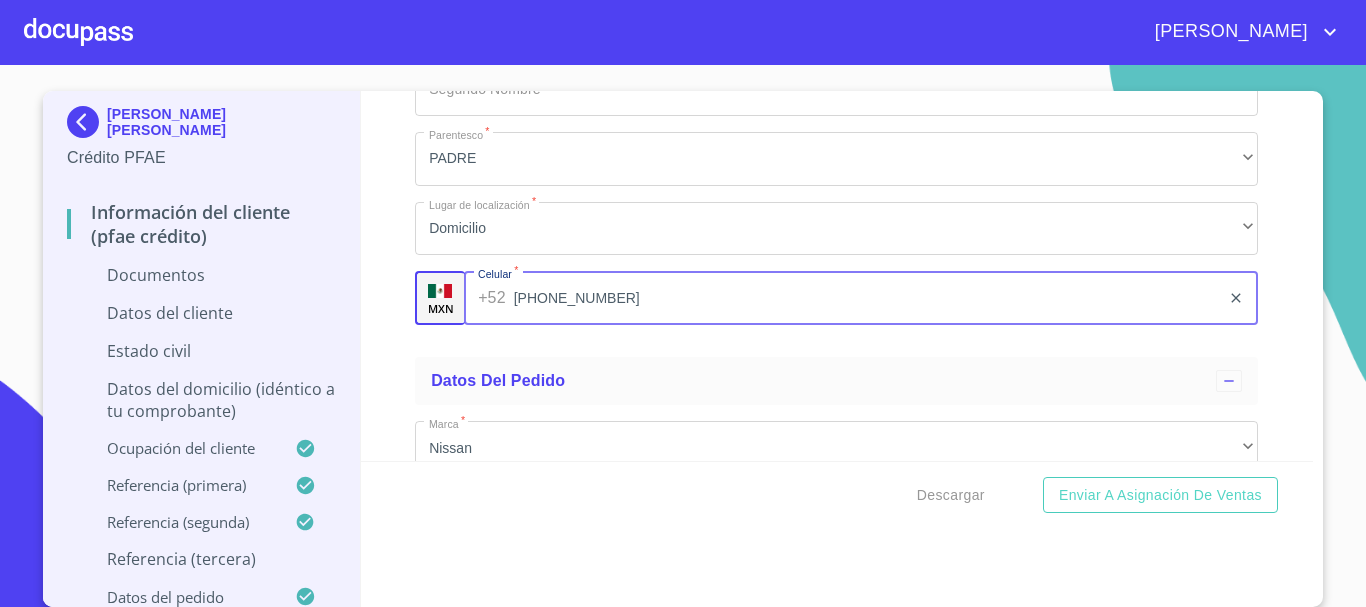 type on "(33)39056614" 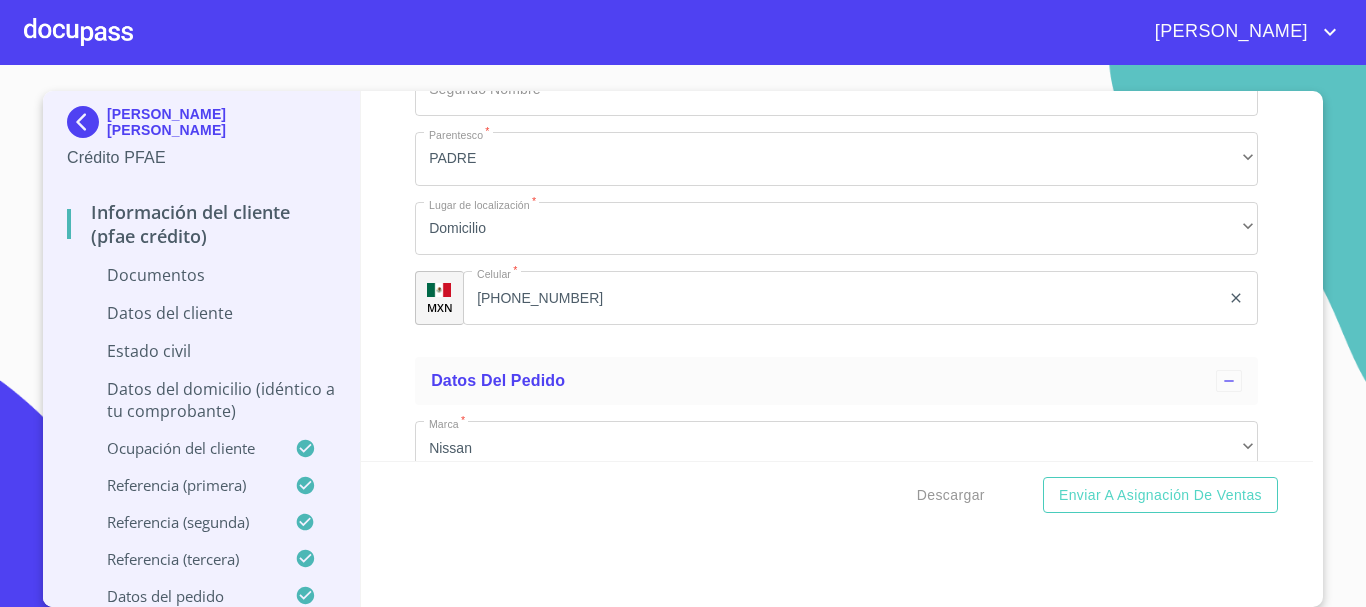click on "Estado Civil" at bounding box center (201, 359) 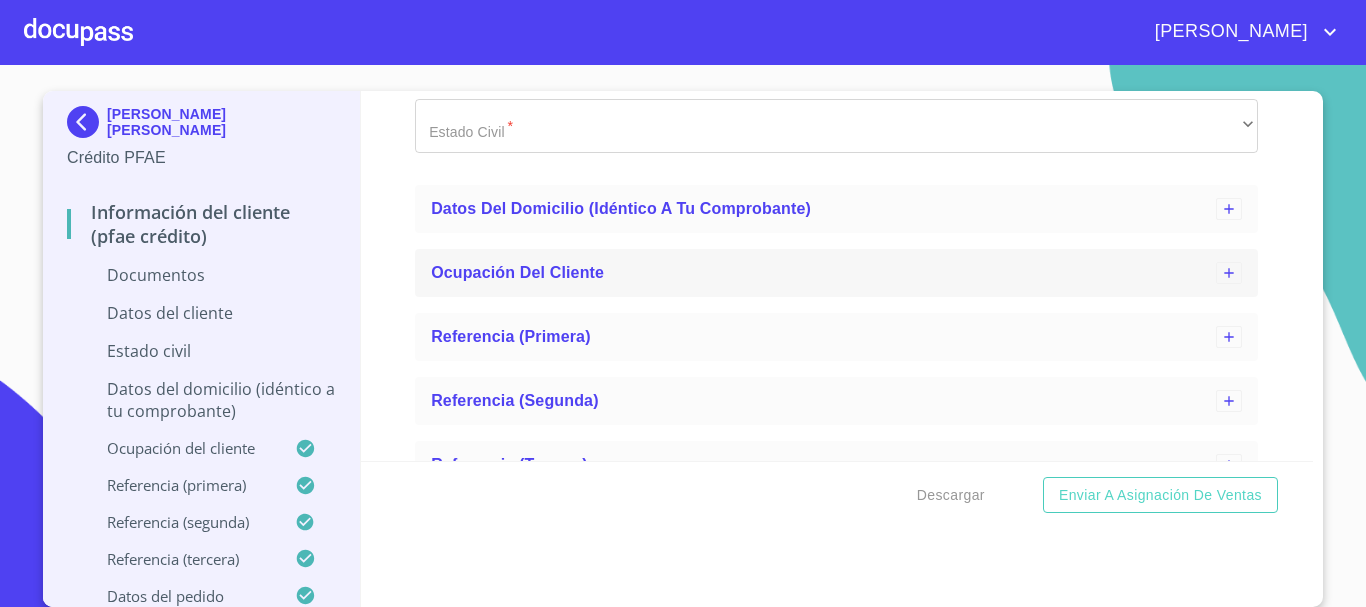 scroll, scrollTop: 189, scrollLeft: 0, axis: vertical 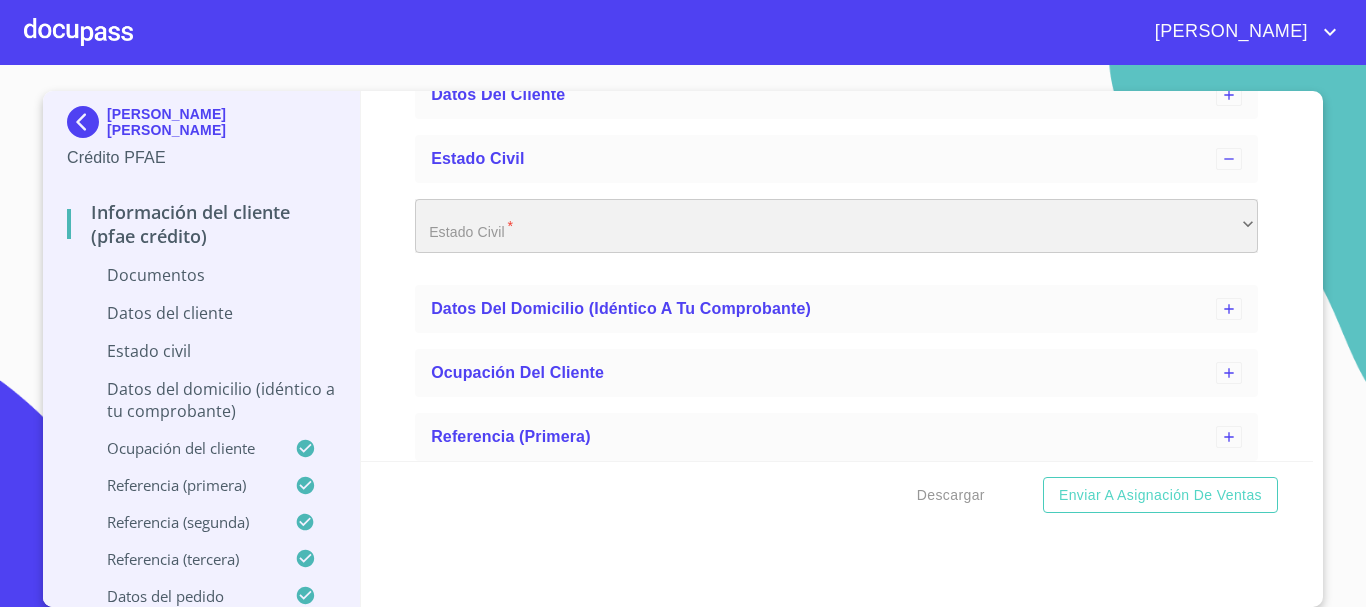 click on "​" at bounding box center [836, 226] 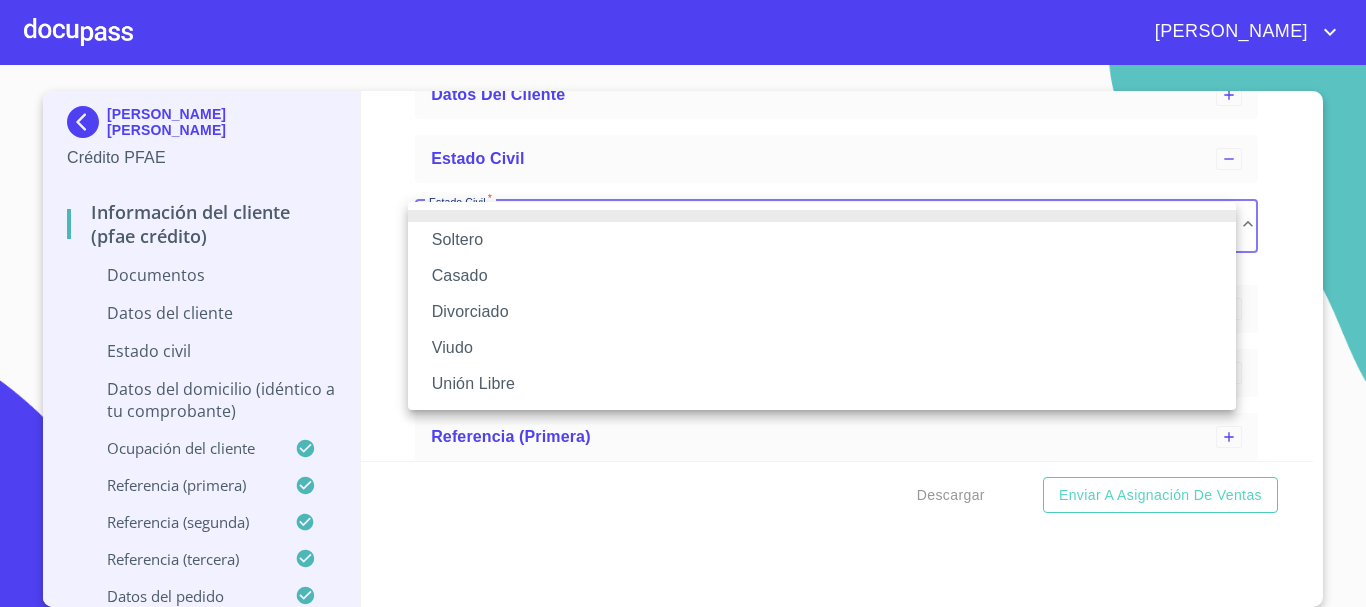 click on "Unión Libre" at bounding box center (822, 384) 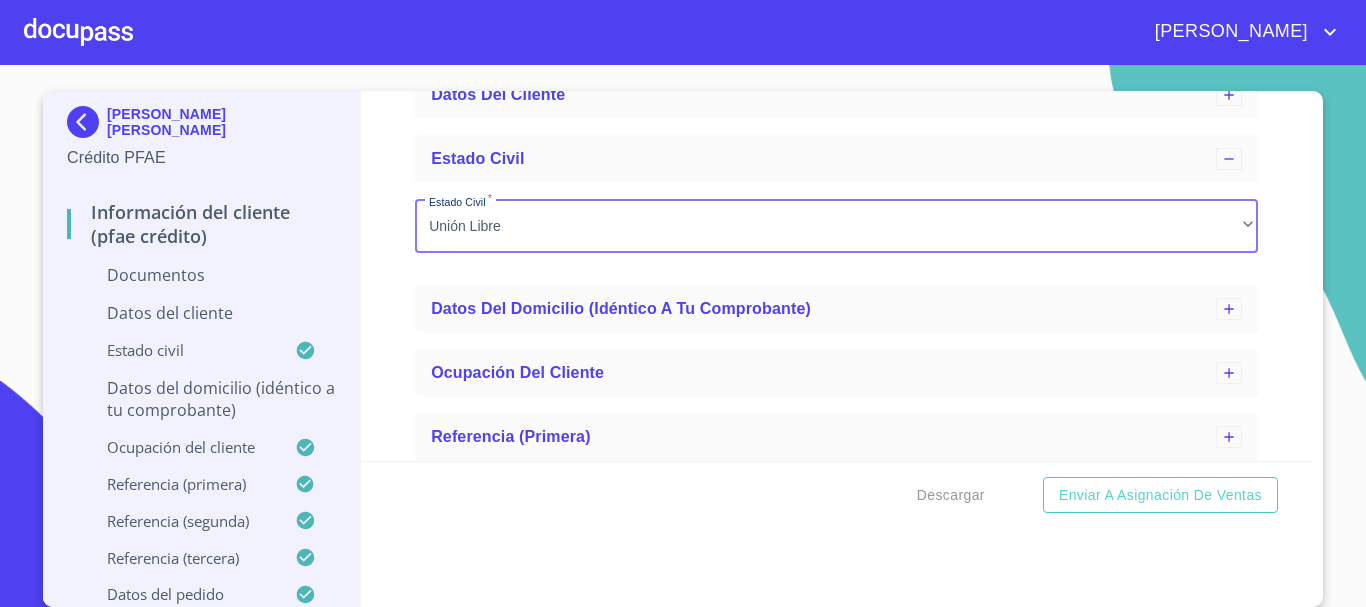 click on "Datos del cliente" at bounding box center [201, 313] 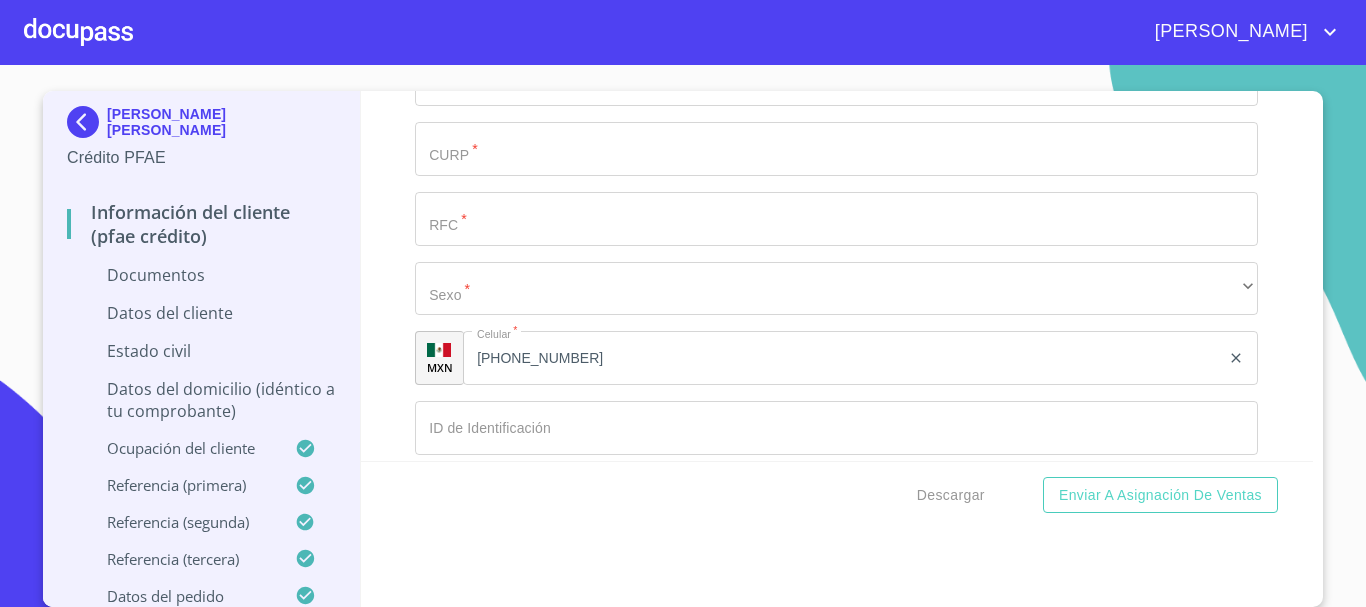 scroll, scrollTop: 589, scrollLeft: 0, axis: vertical 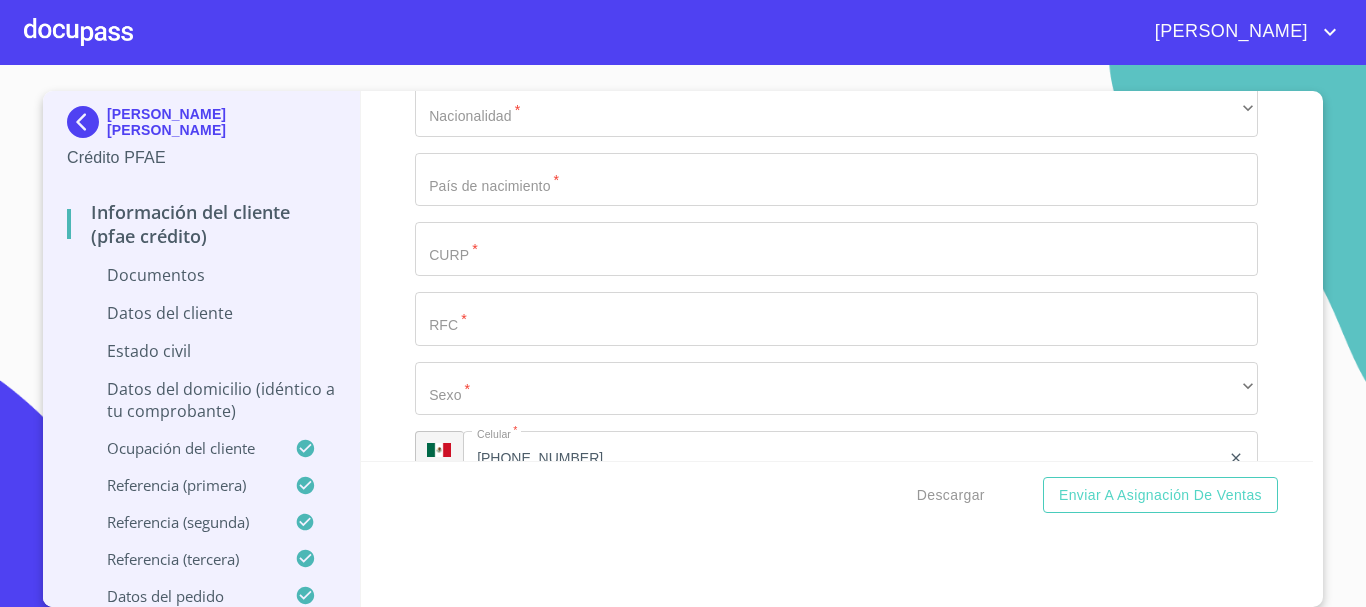 click on "Apellido Paterno   *" at bounding box center (813, -238) 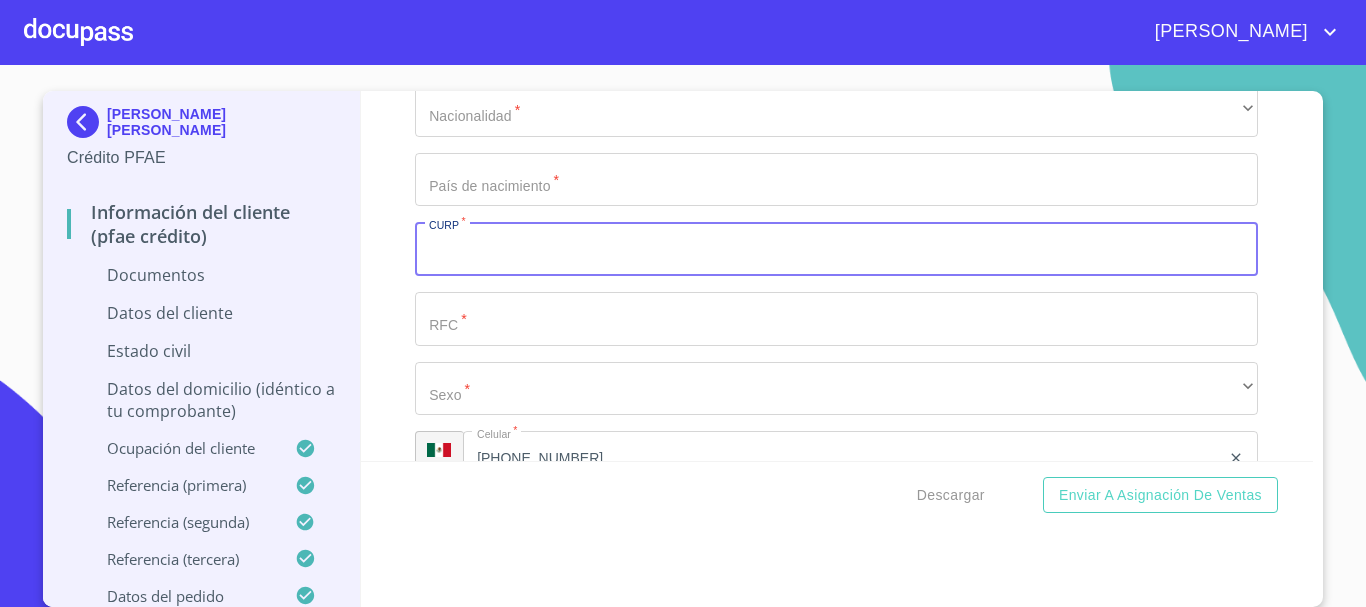 paste on "QUTH980206HJCNSG06" 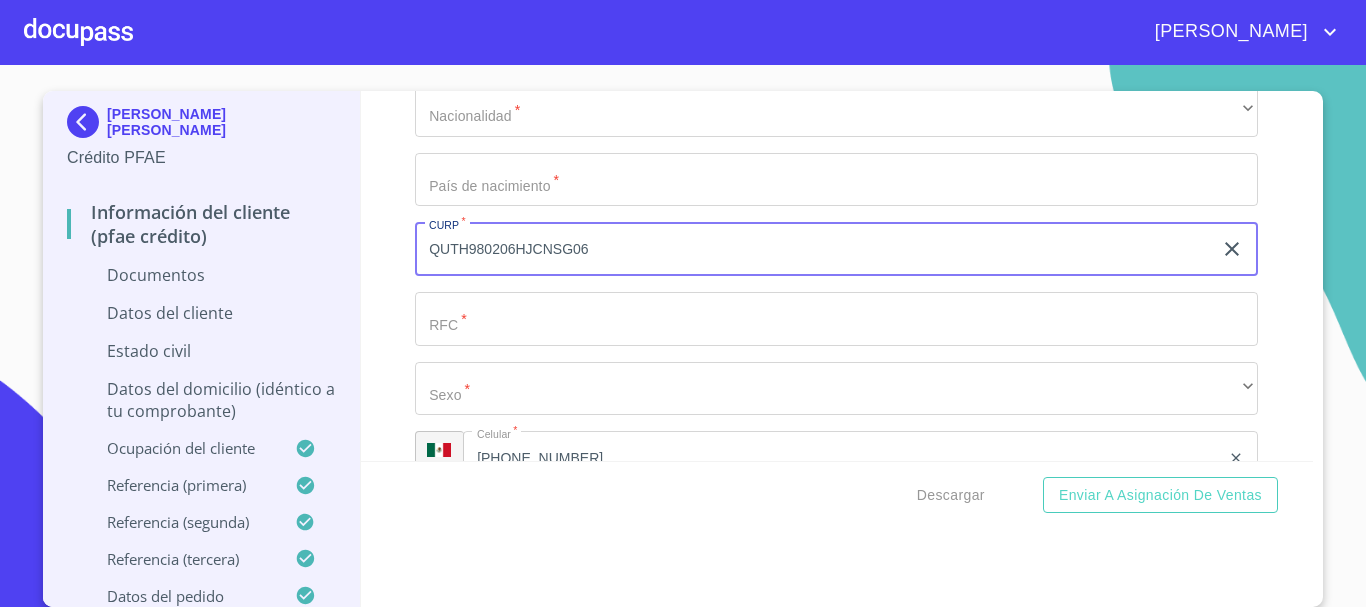 type on "QUTH980206HJCNSG06" 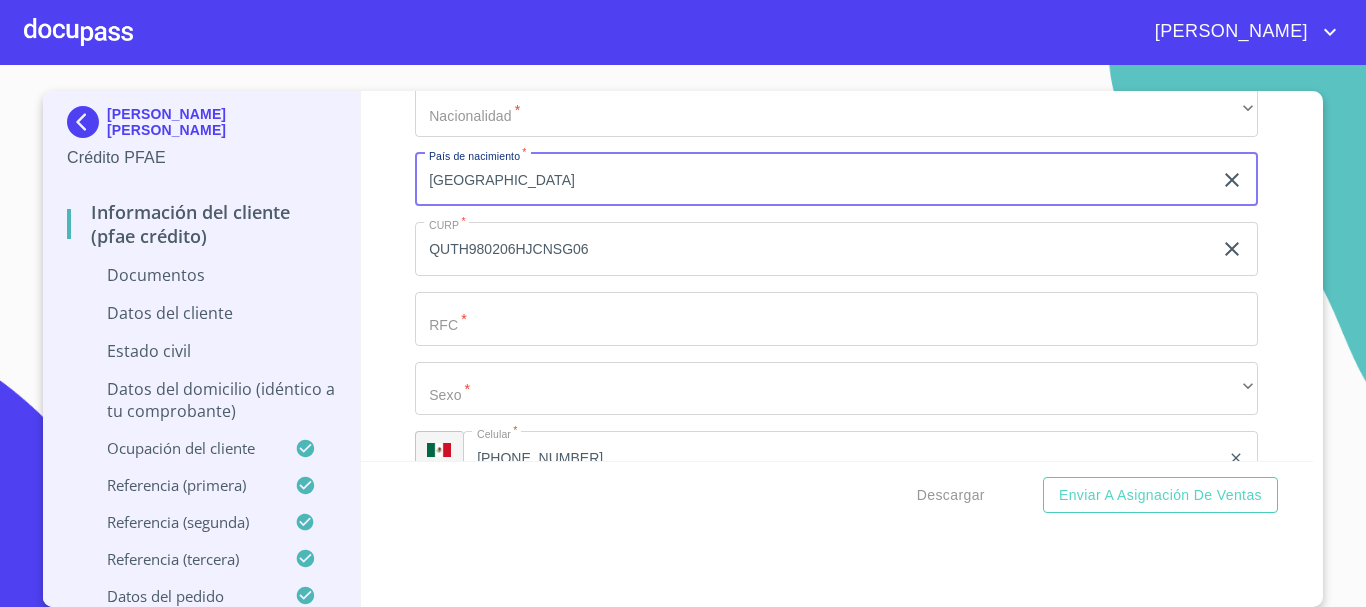 type on "[GEOGRAPHIC_DATA]" 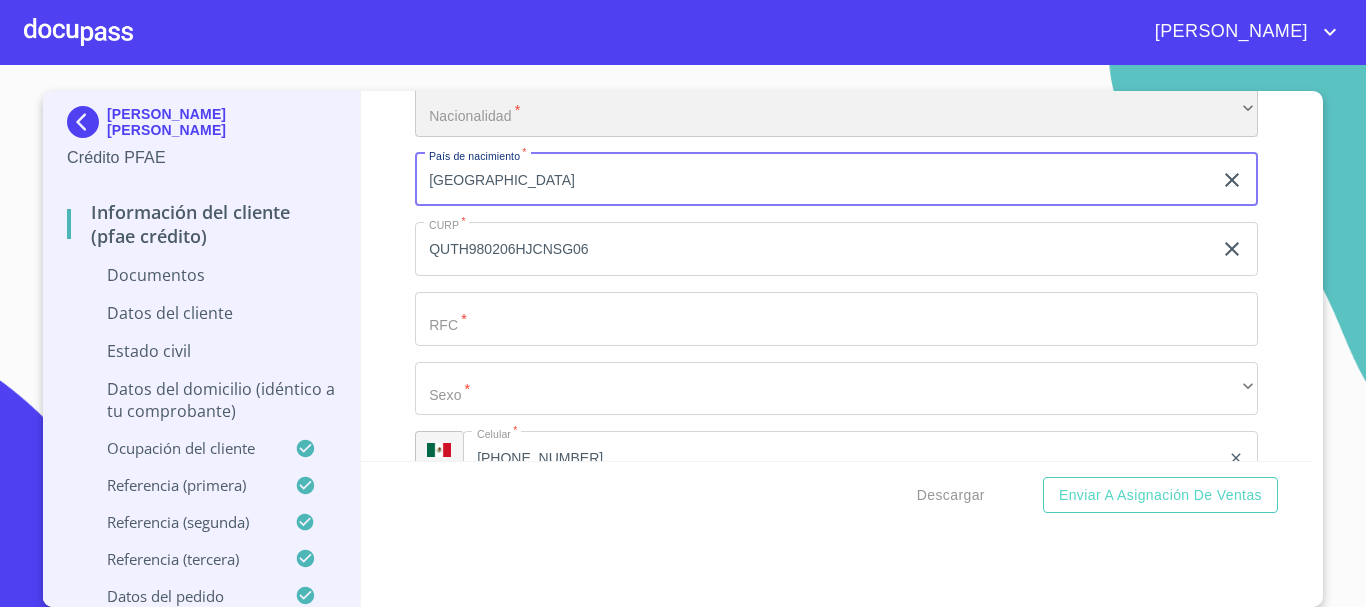 click on "​" at bounding box center (836, 110) 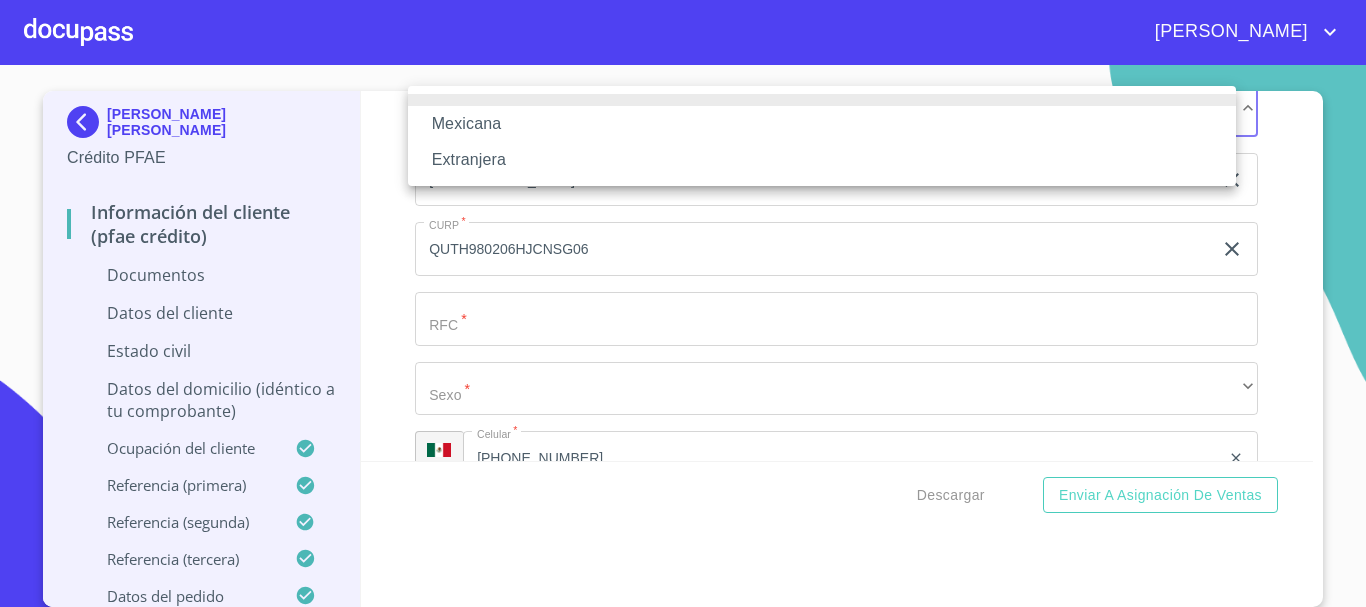 click on "Mexicana" at bounding box center [822, 124] 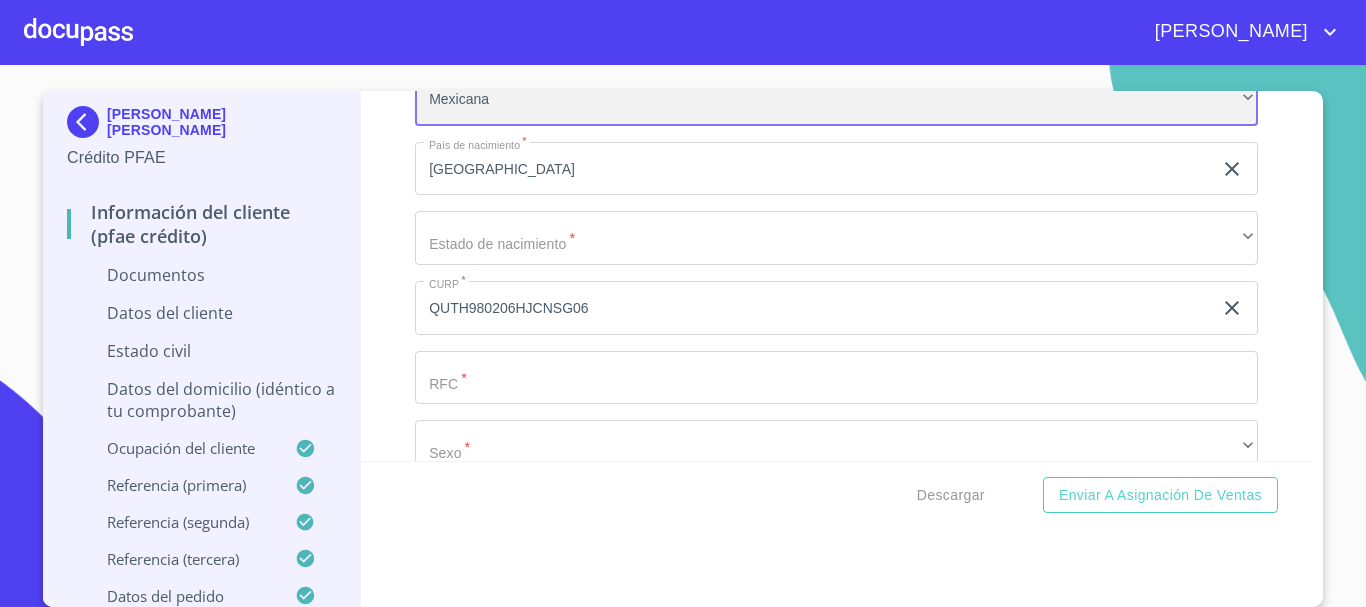 scroll, scrollTop: 581, scrollLeft: 0, axis: vertical 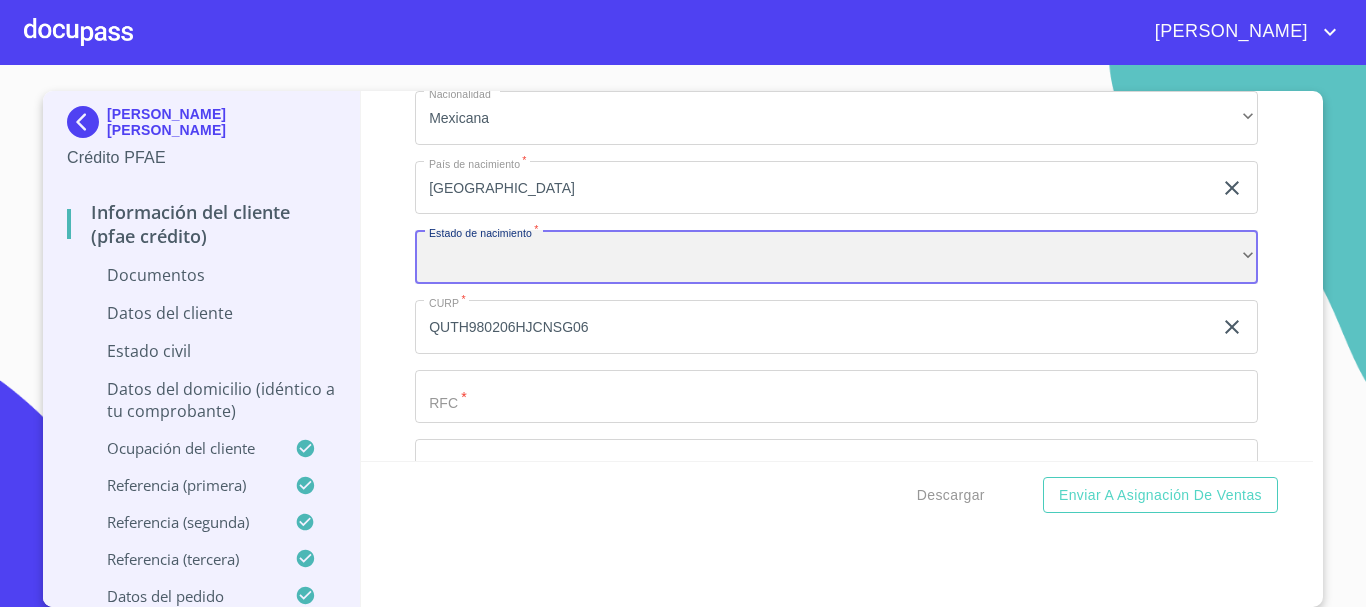 click on "​" at bounding box center [836, 257] 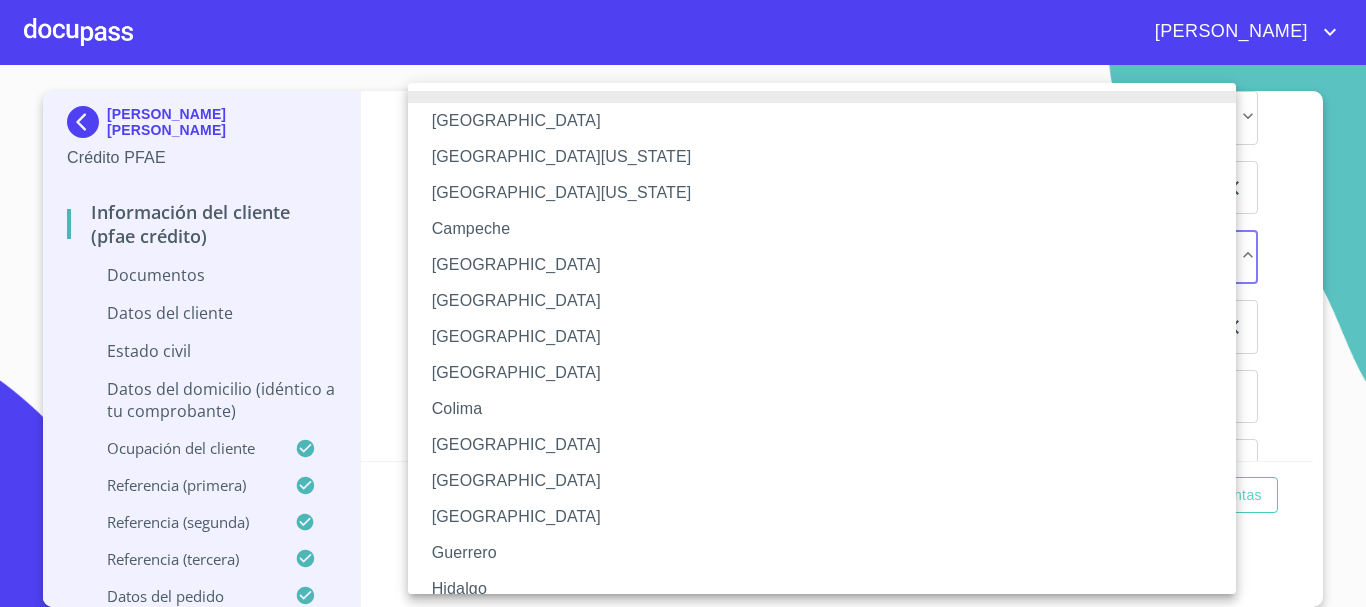 type 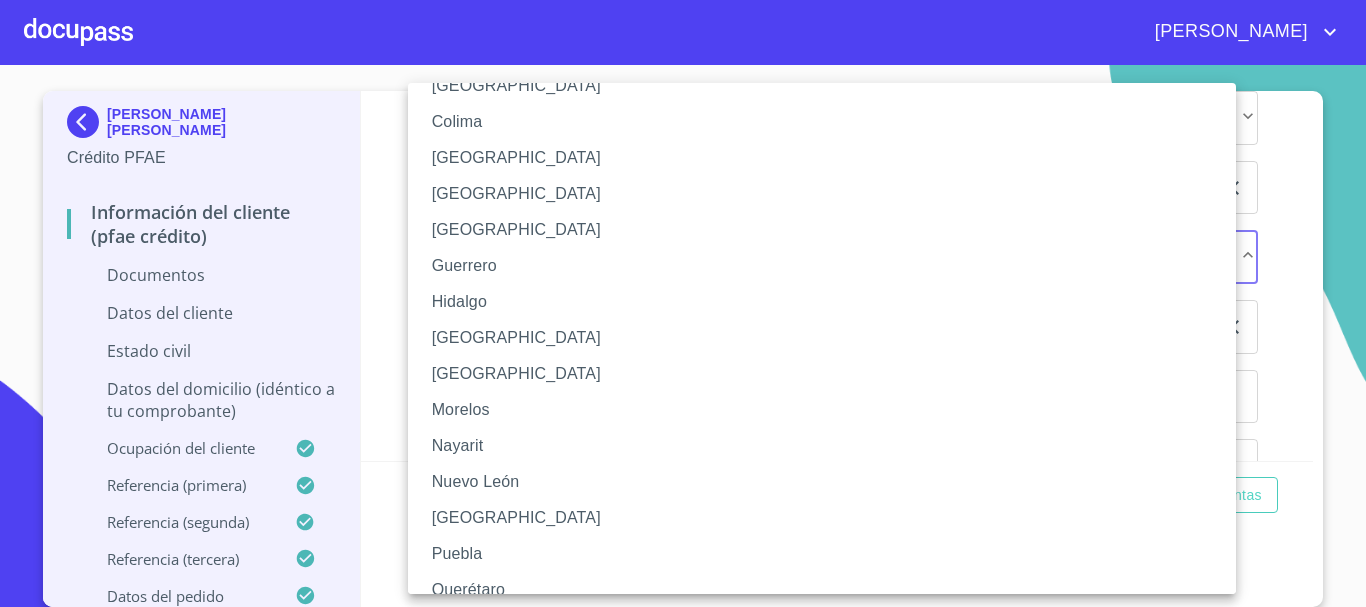type 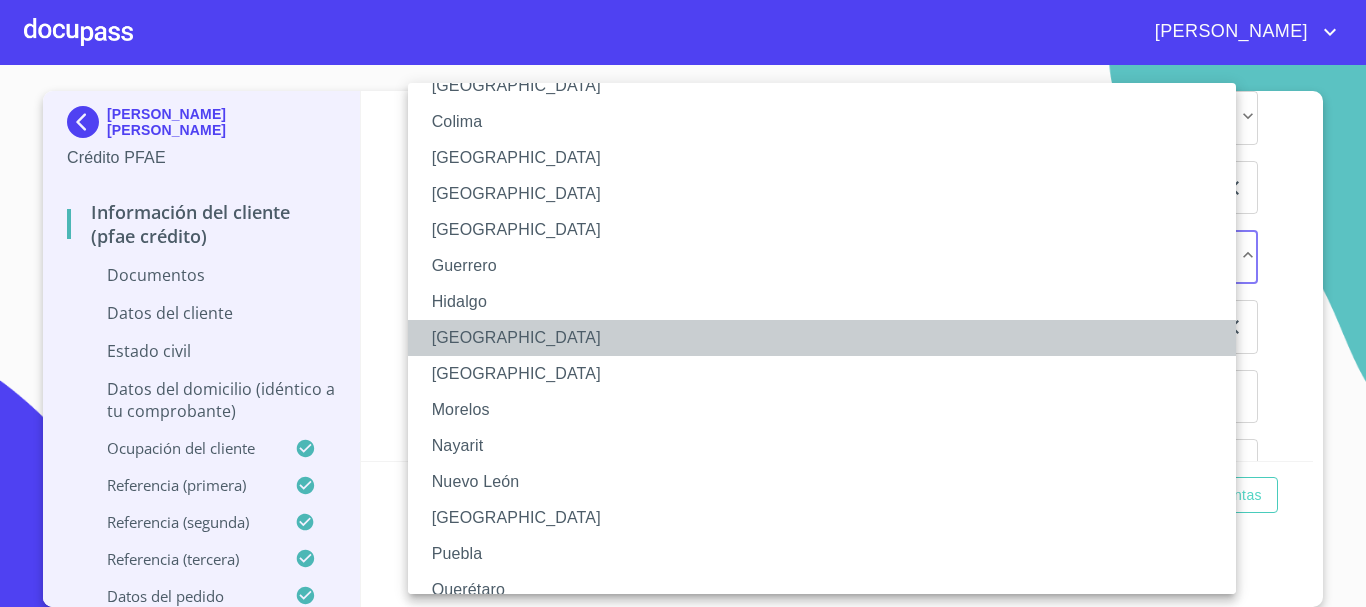 click on "[GEOGRAPHIC_DATA]" at bounding box center [829, 338] 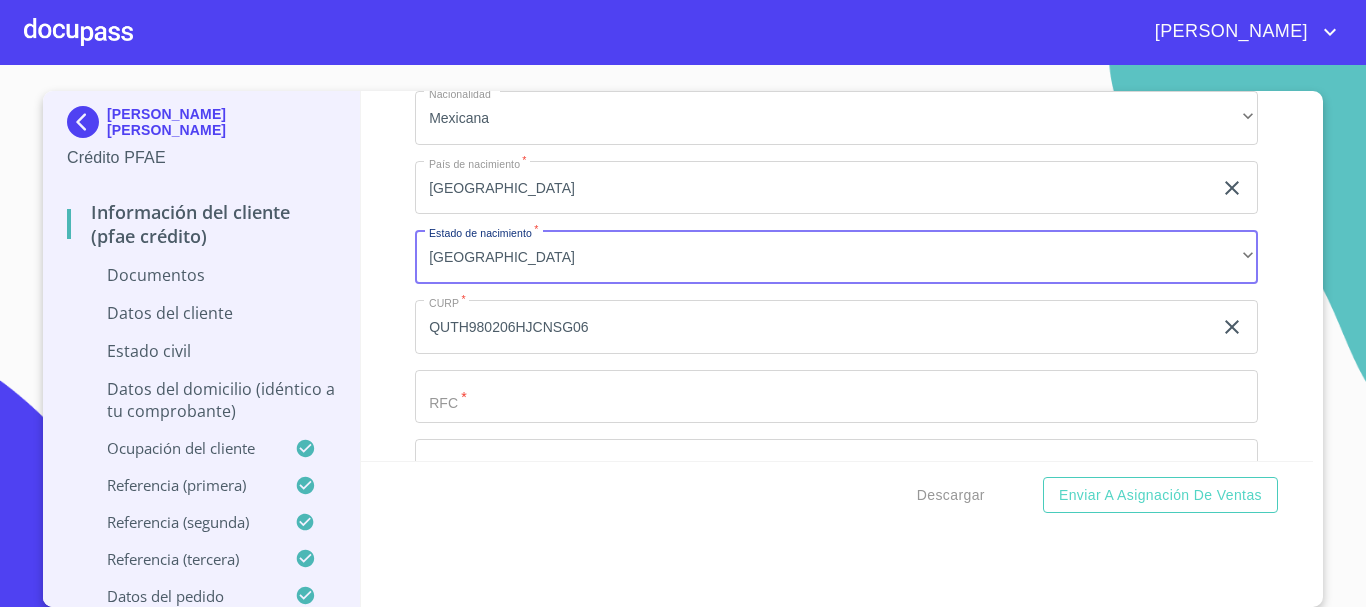 click on "Información del cliente (PFAE crédito)   Documentos Datos del cliente Apellido Paterno   * QUINTANAR ​ Apellido Materno   * TOSTADO ​ Primer nombre   * HUGO ​ Segundo Nombre MANUEL ​ Fecha de nacimiento * ​ Nacionalidad   * Mexicana ​ País de nacimiento   * MEXICO ​ Estado de nacimiento   * Jalisco ​ CURP   * QUTH980206HJCNSG06 ​ RFC   * ​ Sexo   * ​ ​ MXN Celular   * (33)31598107 ​ ID de Identificación ​ Estado Civil Datos del domicilio (idéntico a tu comprobante) Ocupación del Cliente Referencia (primera) Referencia (segunda) Referencia (tercera) Datos del pedido" at bounding box center (837, 276) 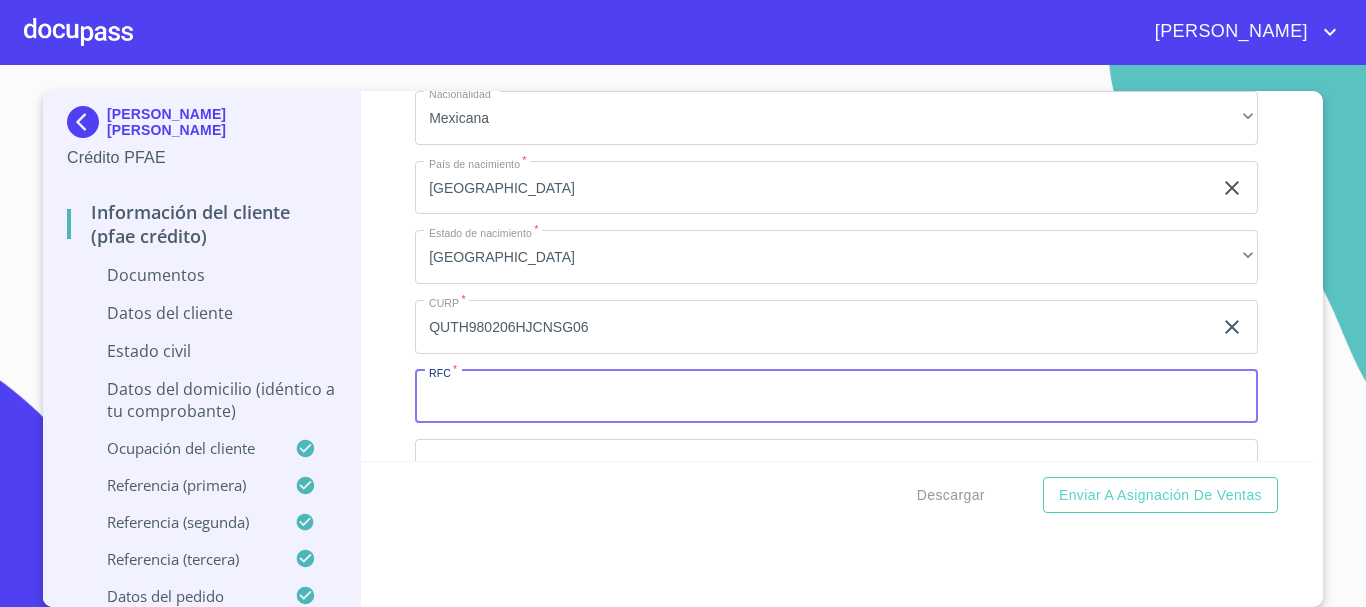 click on "Apellido Paterno   *" at bounding box center (836, 397) 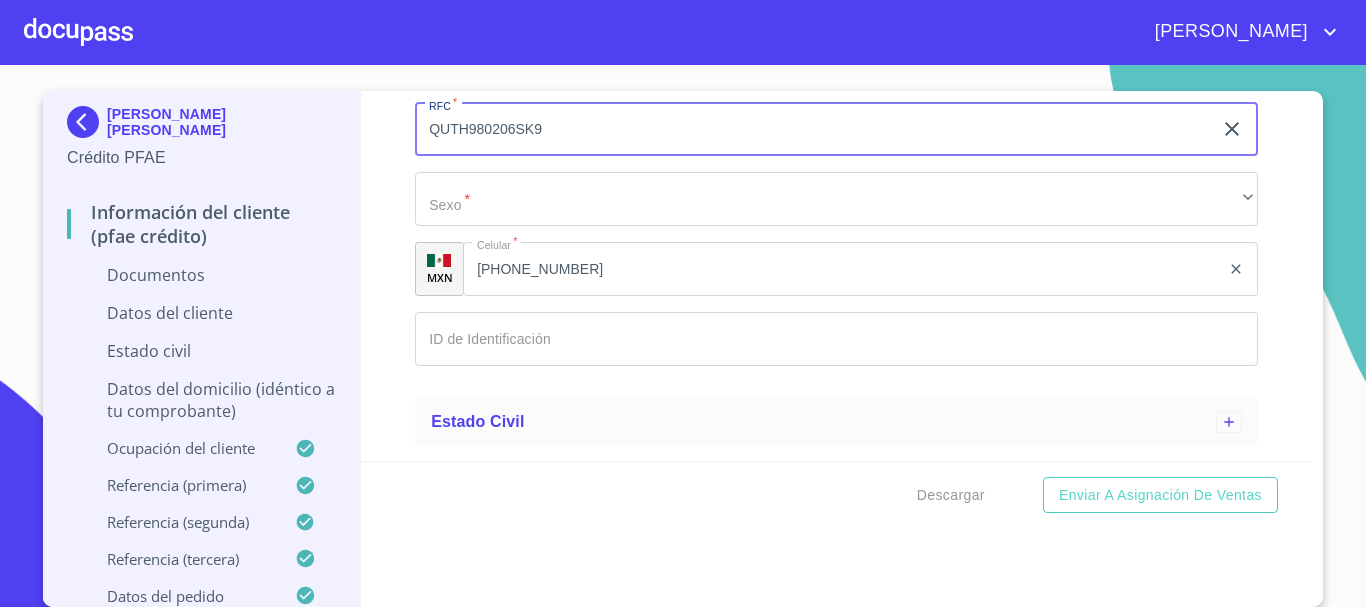 scroll, scrollTop: 881, scrollLeft: 0, axis: vertical 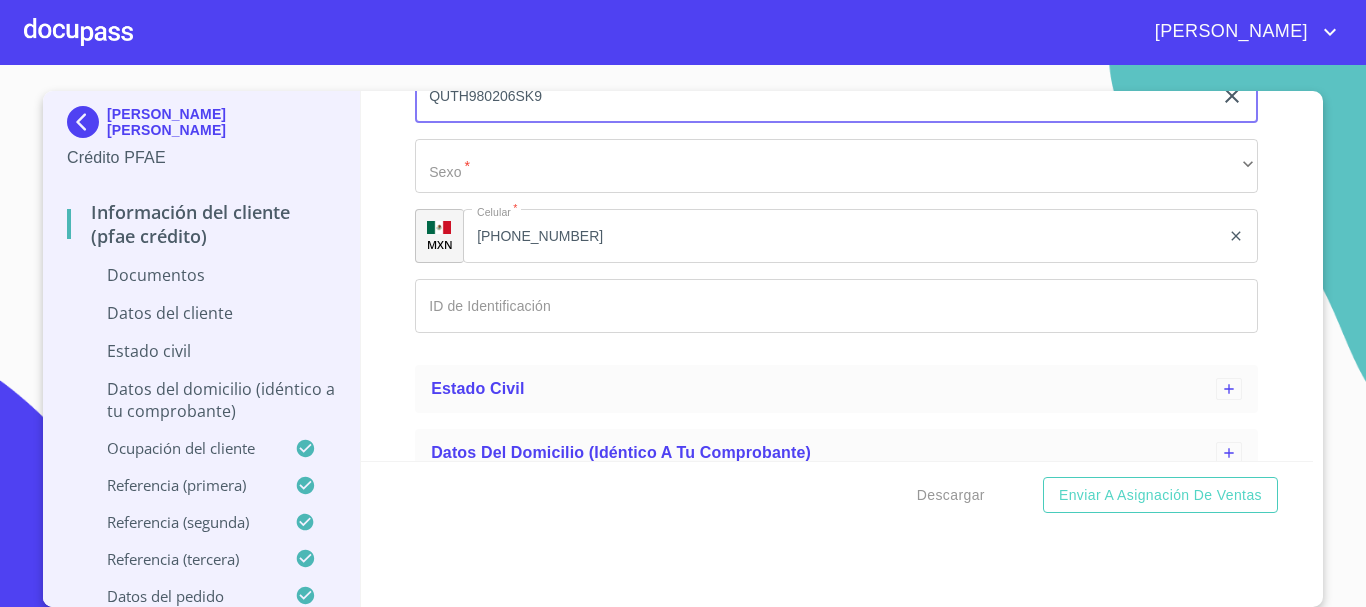 type on "QUTH980206SK9" 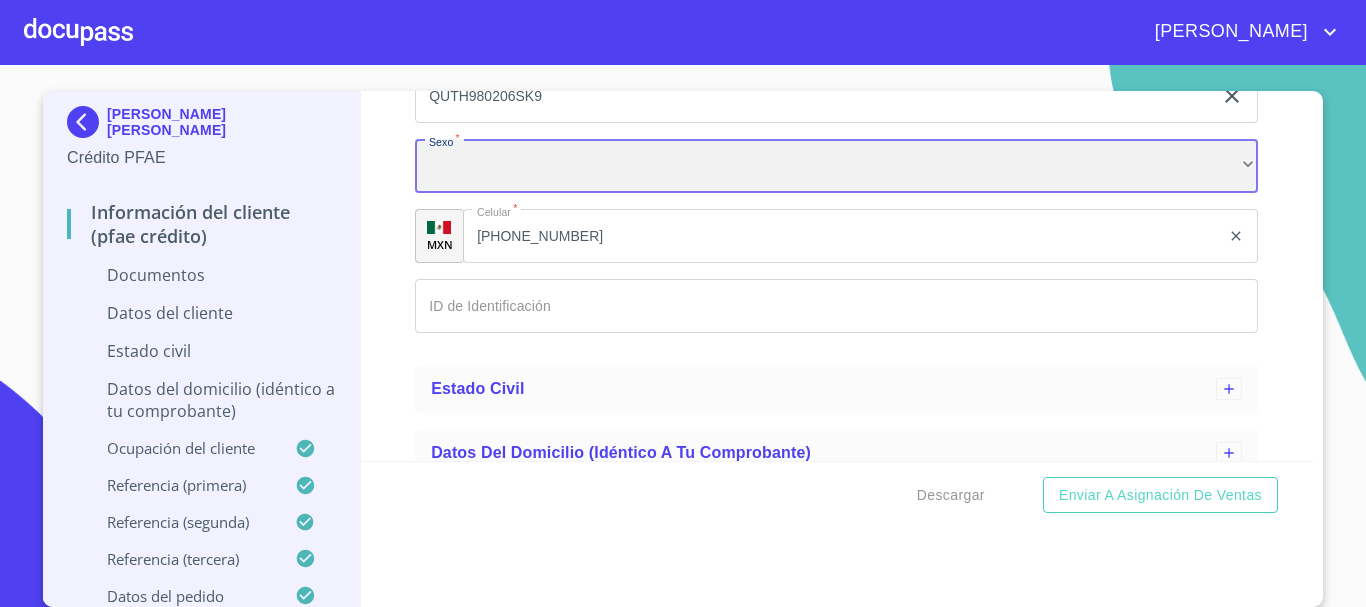 click on "​" at bounding box center (836, 166) 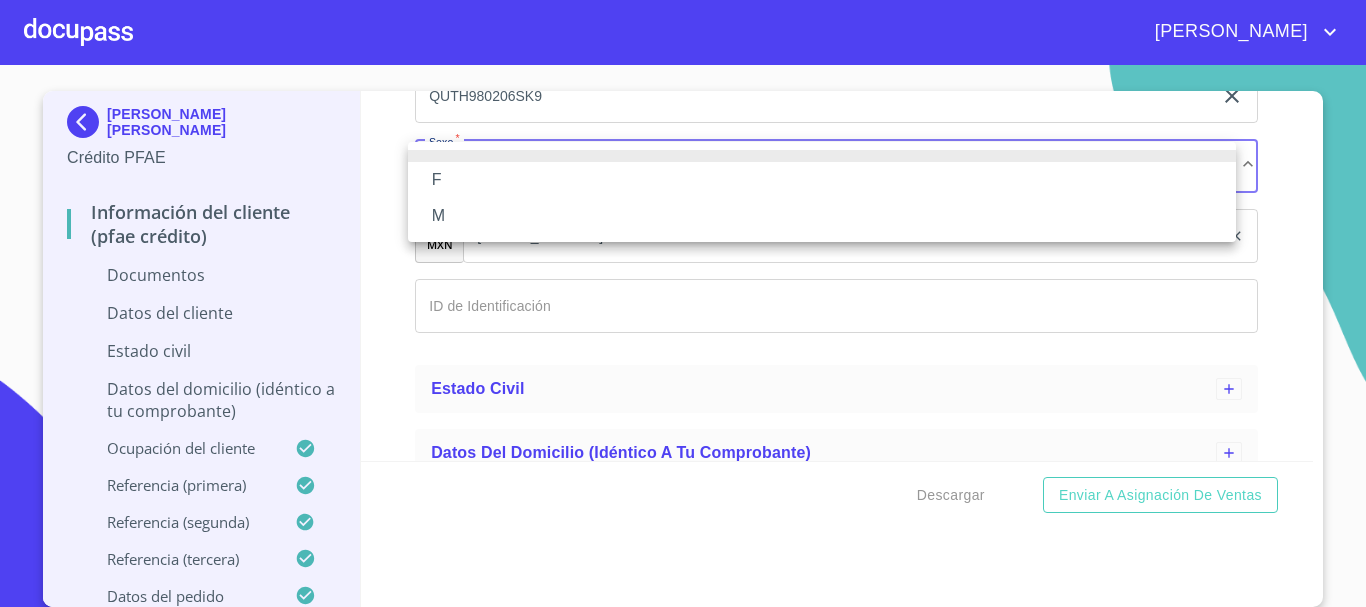 click on "M" at bounding box center (822, 216) 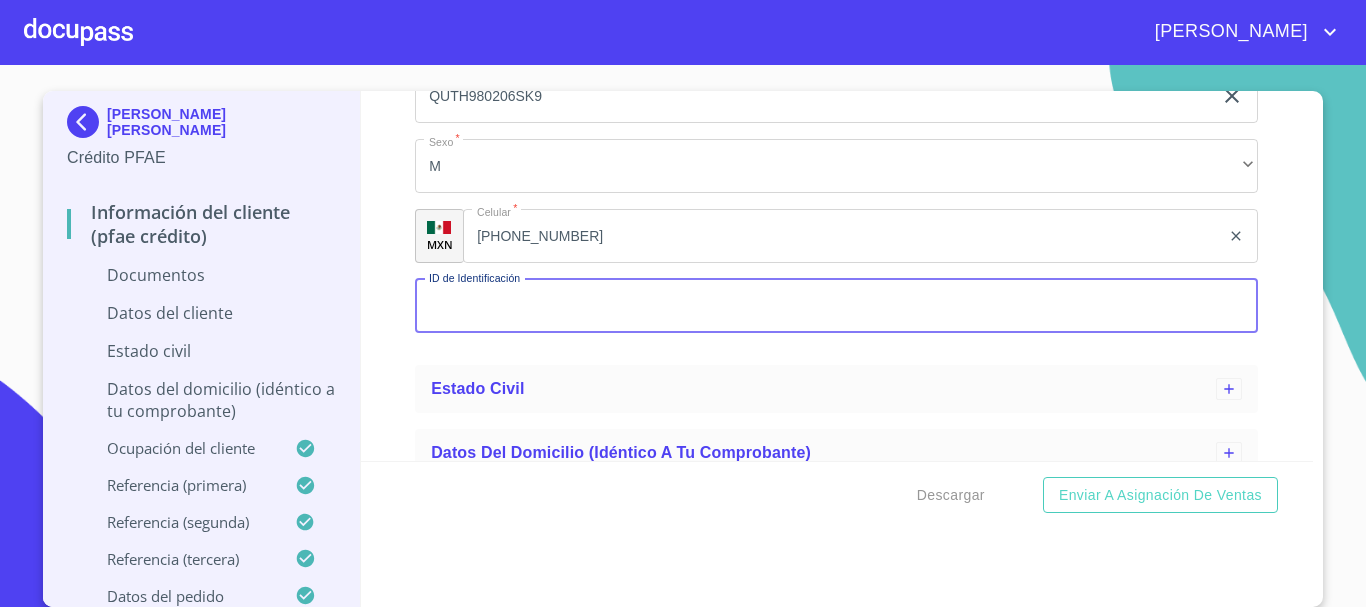 click on "Apellido Paterno   *" at bounding box center (836, 306) 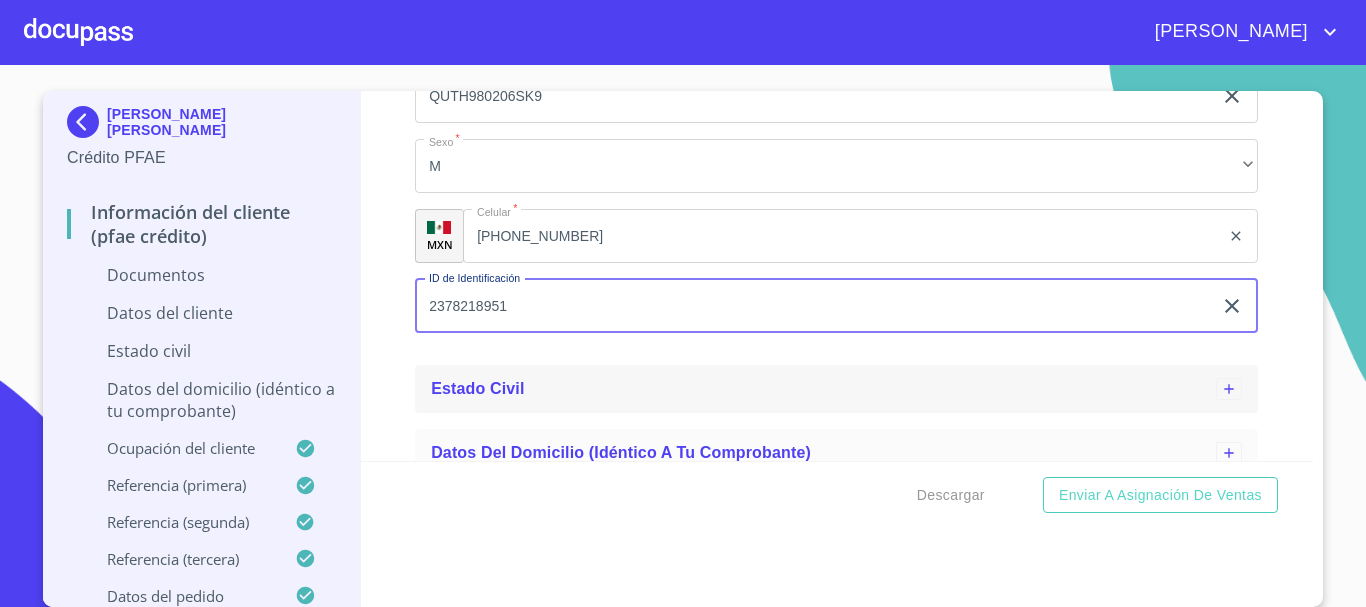 type on "2378218951" 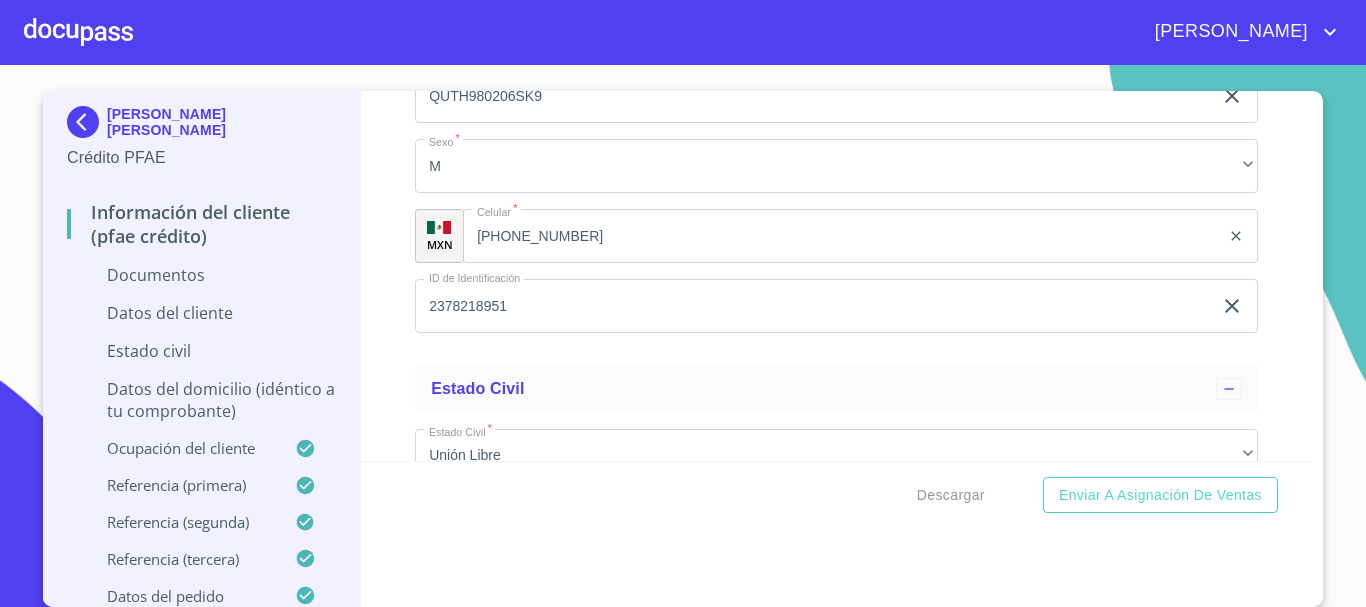 click on "Información del cliente (PFAE crédito)   Documentos Datos del cliente Apellido Paterno   * QUINTANAR ​ Apellido Materno   * TOSTADO ​ Primer nombre   * HUGO ​ Segundo Nombre MANUEL ​ Fecha de nacimiento * ​ Nacionalidad   * Mexicana ​ País de nacimiento   * MEXICO ​ Estado de nacimiento   * Jalisco ​ CURP   * QUTH980206HJCNSG06 ​ RFC   * QUTH980206SK9 ​ Sexo   * M ​ MXN Celular   * (33)31598107 ​ ID de Identificación 2378218951 ​ Estado Civil Estado Civil   * Unión Libre ​ Apellido Paterno cónyuge   * ​ Apellido Materno cónyuge   * ​ Primer nombre cónyuge   * ​ Segundo nombre cónyuge ​ Régimen matrimonial   * ​ ​ Número de dependientes económicos   * ​ Edades ​ Datos del domicilio (idéntico a tu comprobante) Ocupación del Cliente Referencia (primera) Referencia (segunda) Referencia (tercera) Datos del pedido" at bounding box center (837, 276) 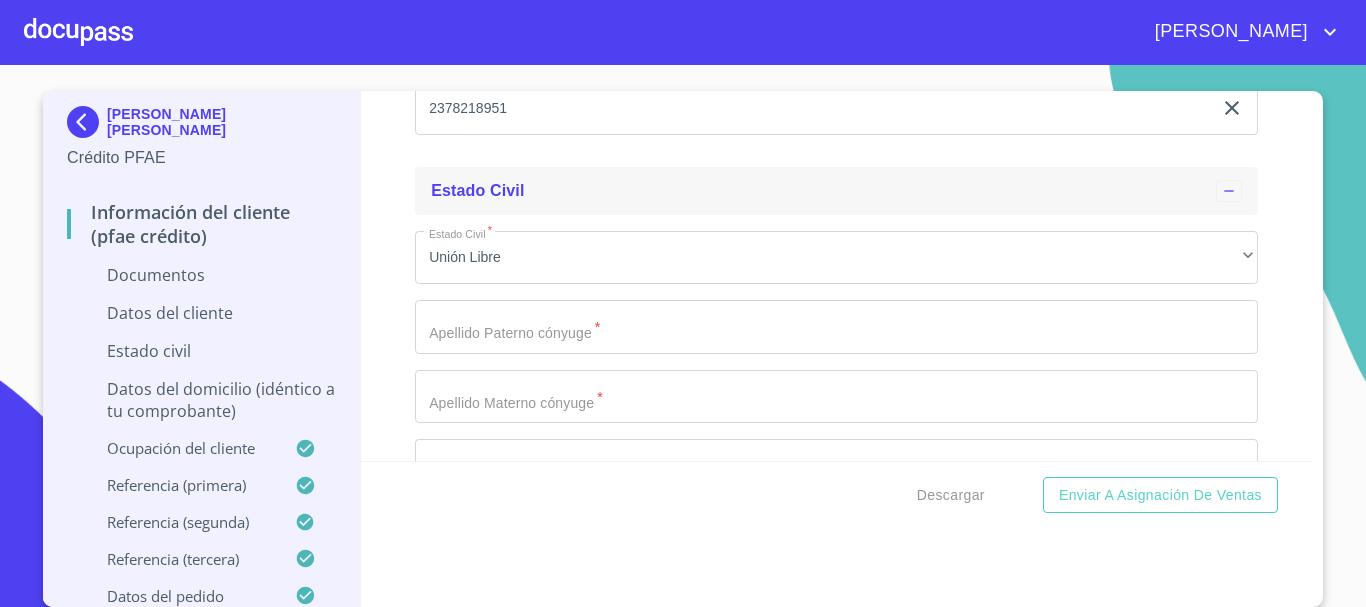 scroll, scrollTop: 1081, scrollLeft: 0, axis: vertical 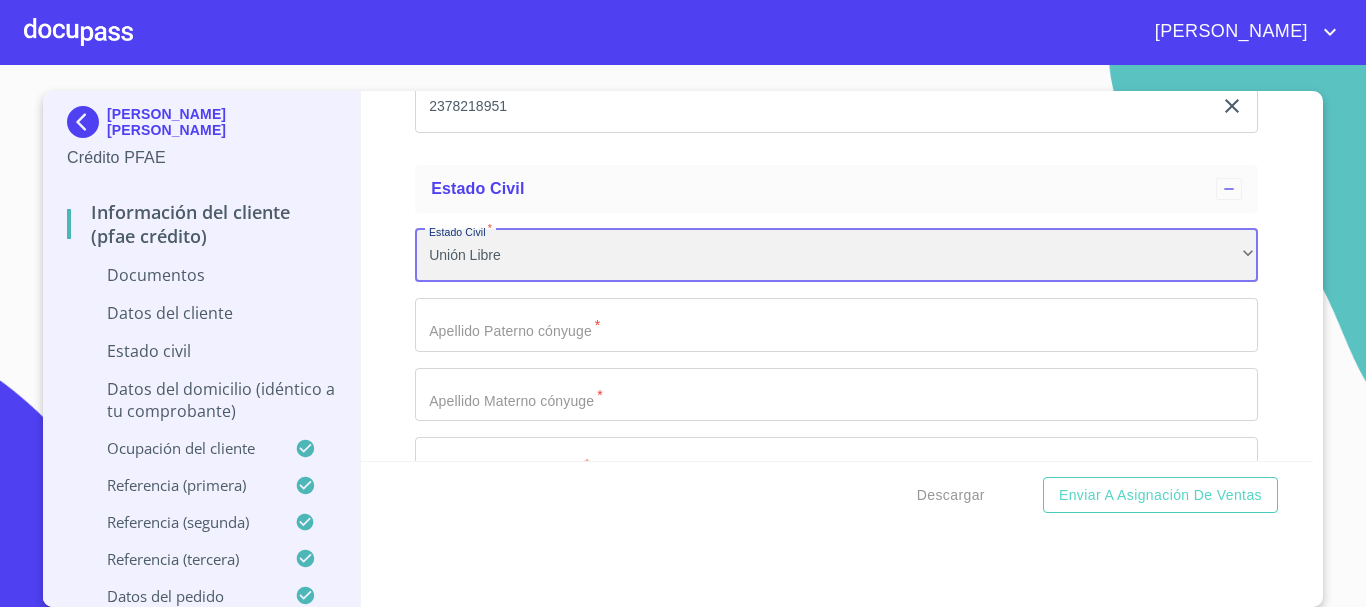 click on "Unión Libre" at bounding box center (836, 256) 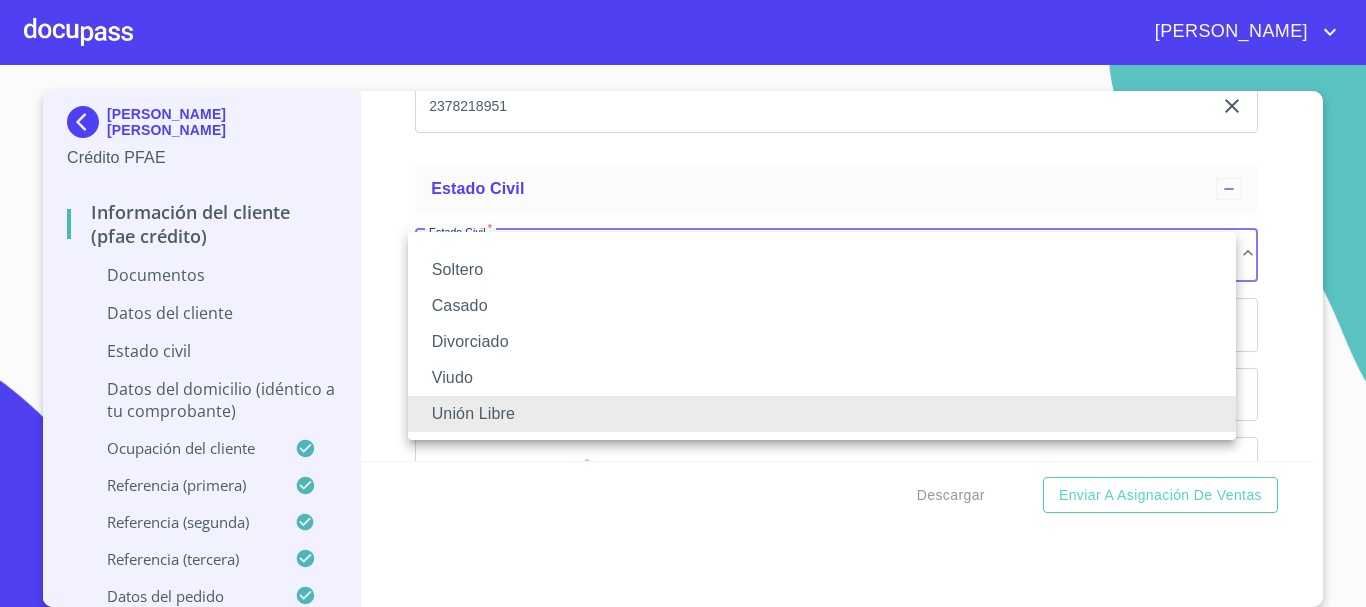 click on "Soltero" at bounding box center (822, 270) 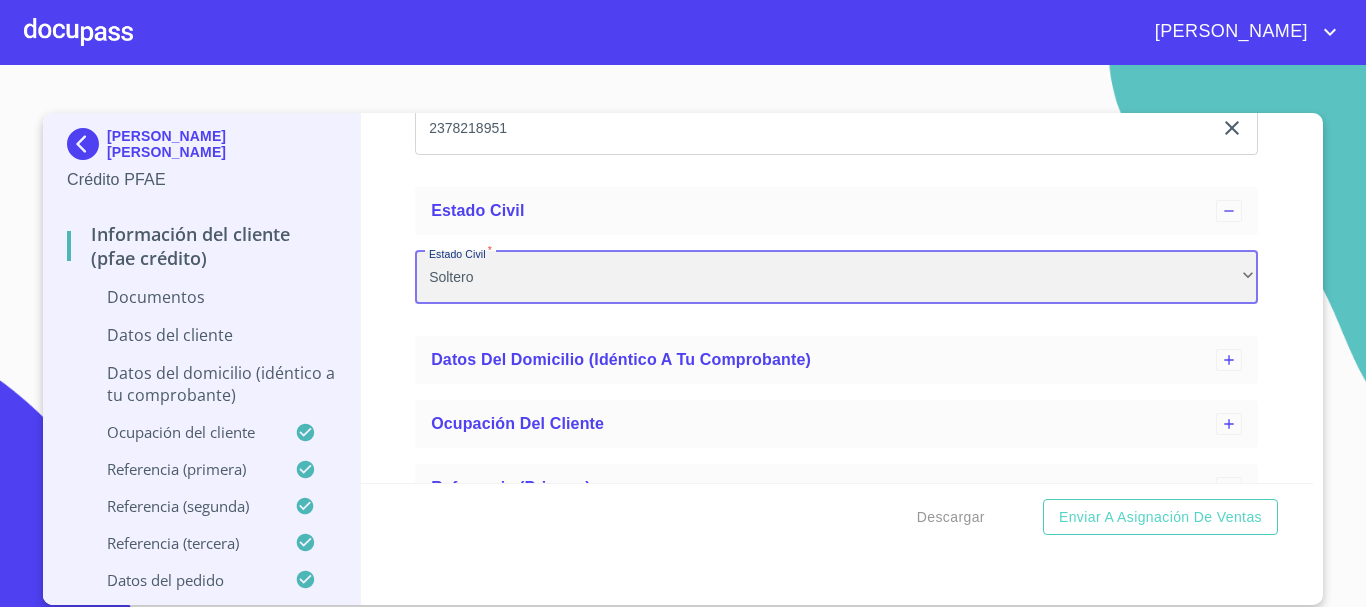 scroll, scrollTop: 0, scrollLeft: 0, axis: both 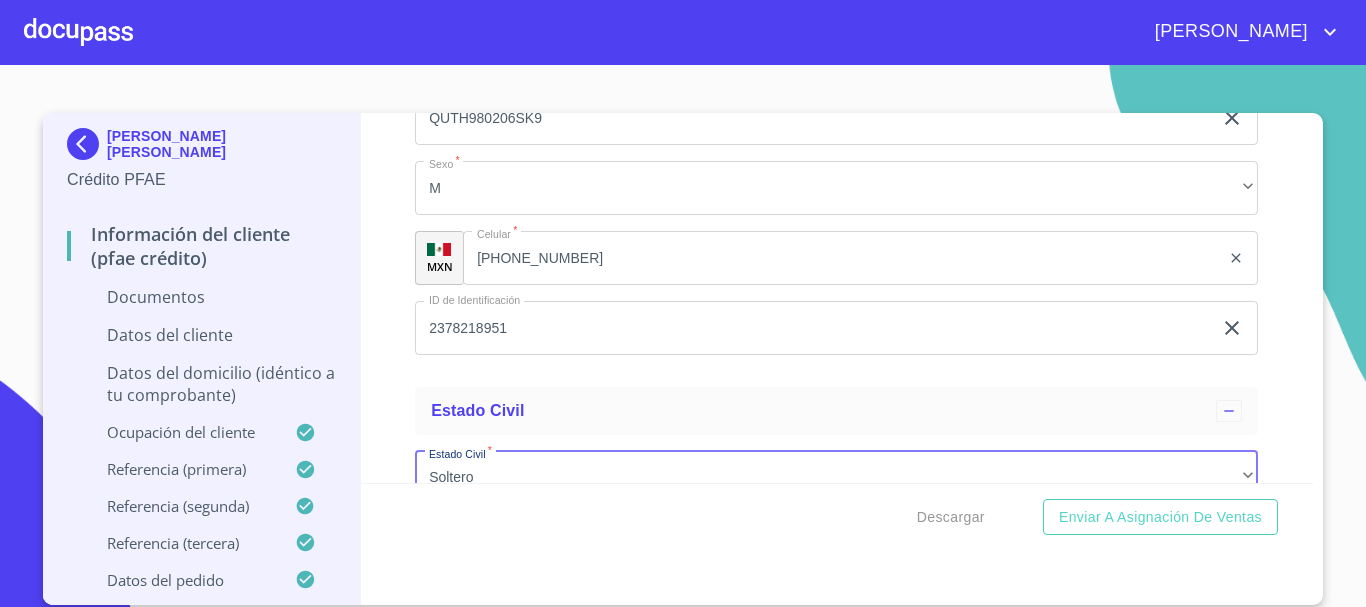 click on "Datos del domicilio (idéntico a tu comprobante)" at bounding box center [201, 384] 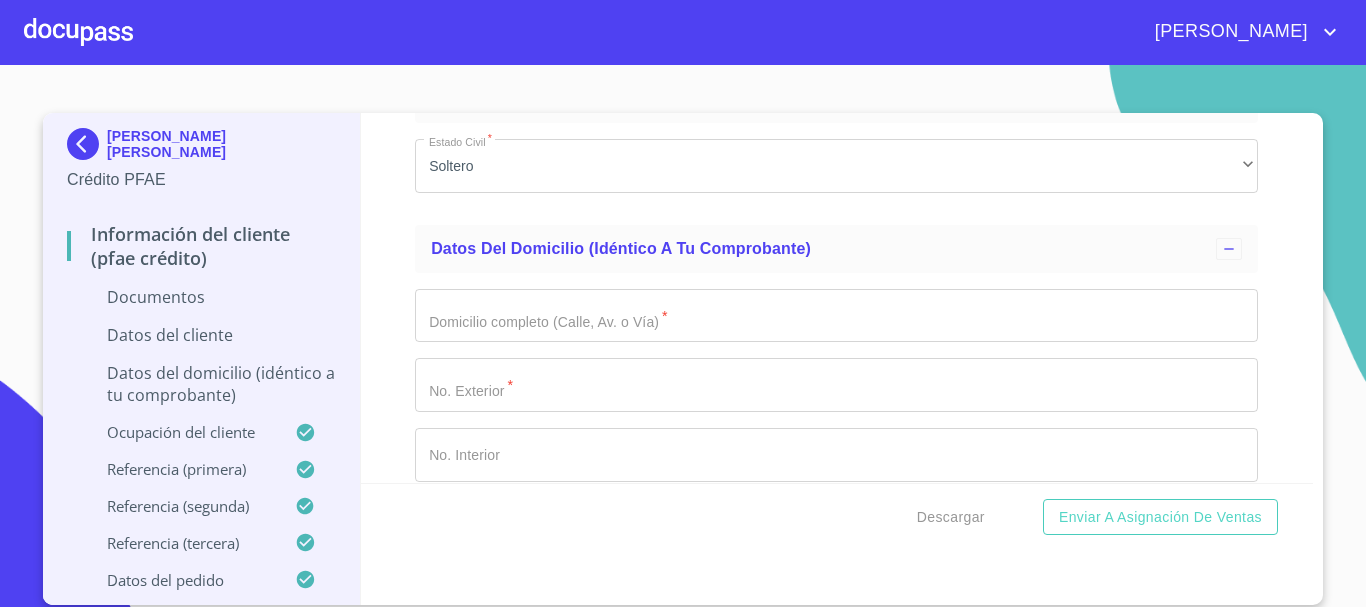 scroll, scrollTop: 0, scrollLeft: 0, axis: both 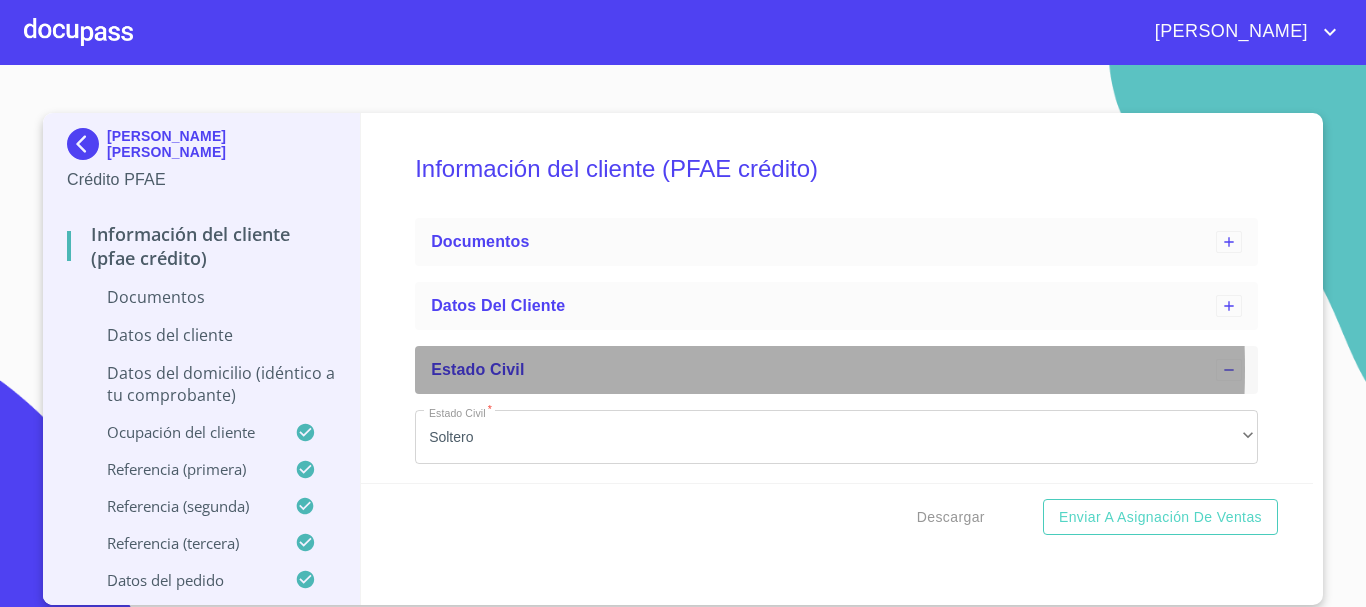 click on "Estado Civil" at bounding box center (823, 370) 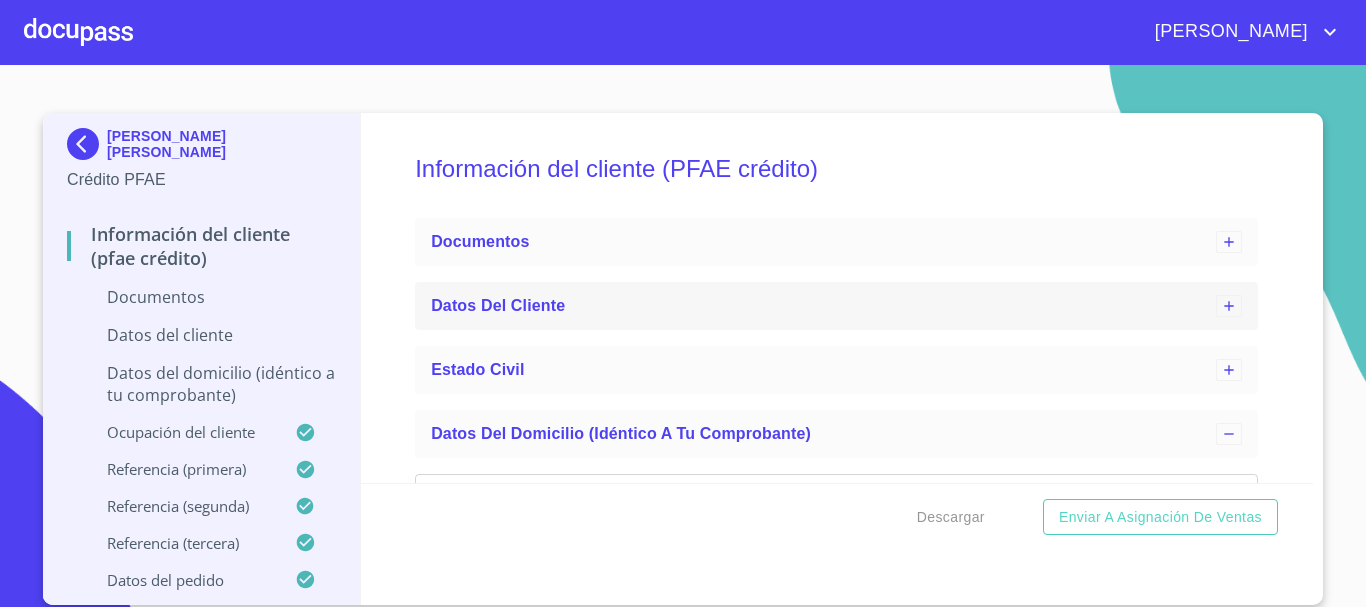 click on "Datos del cliente" at bounding box center (823, 306) 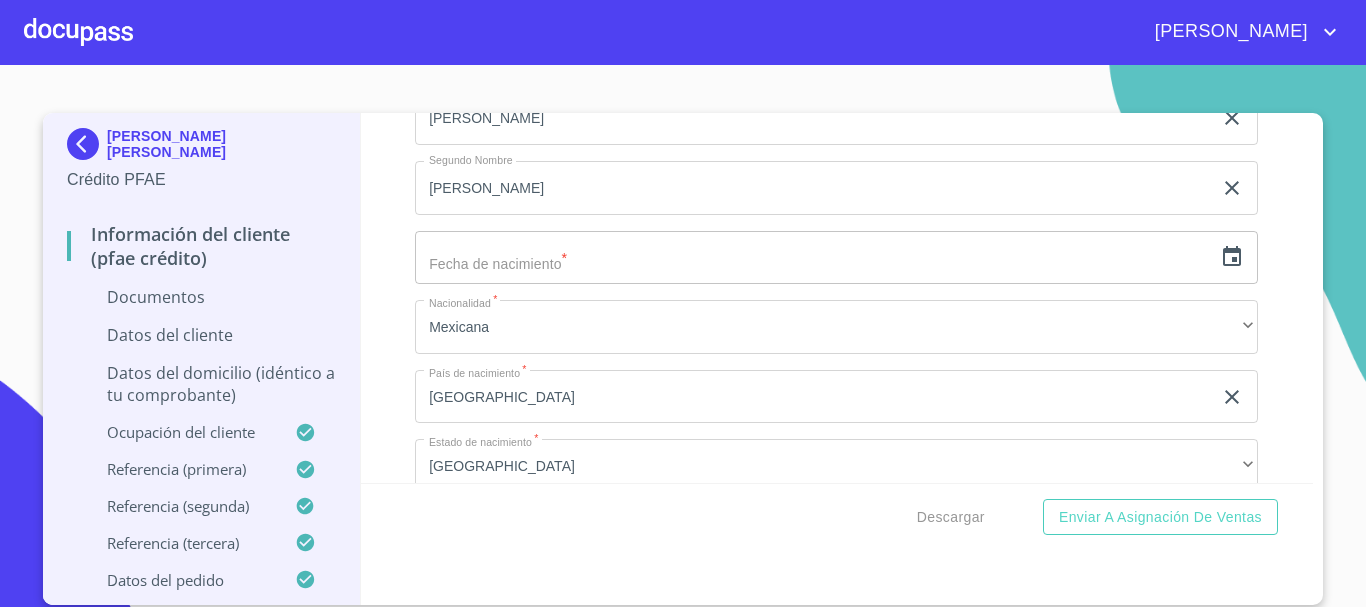 scroll, scrollTop: 400, scrollLeft: 0, axis: vertical 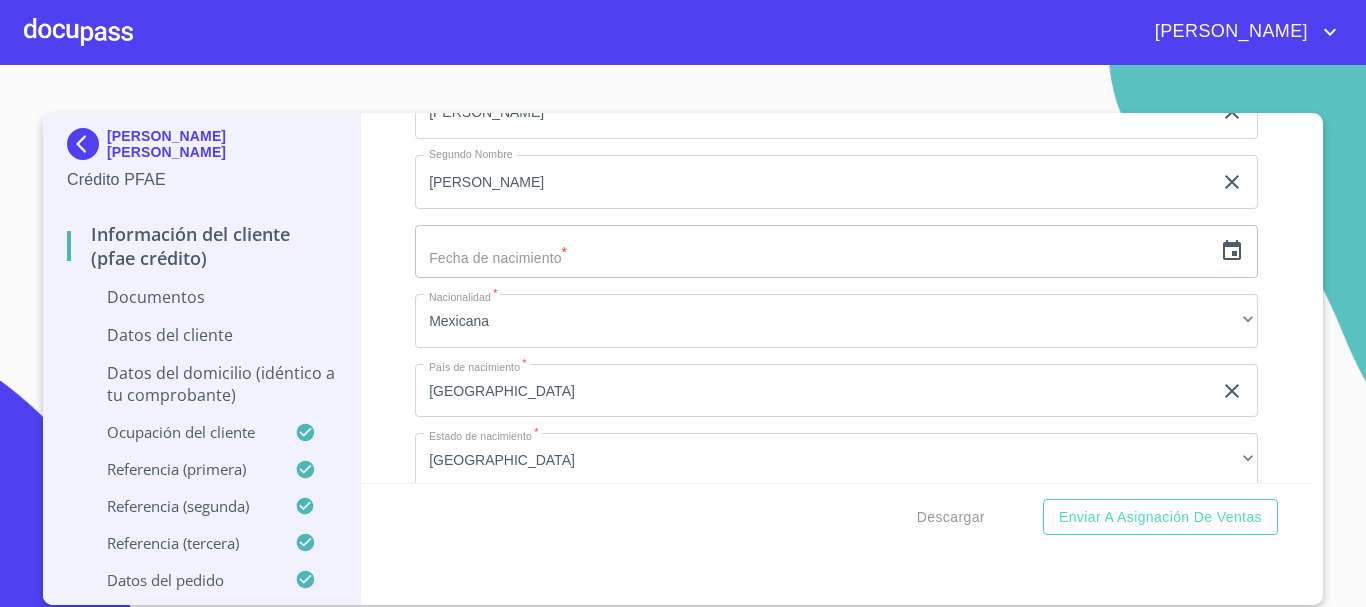 click 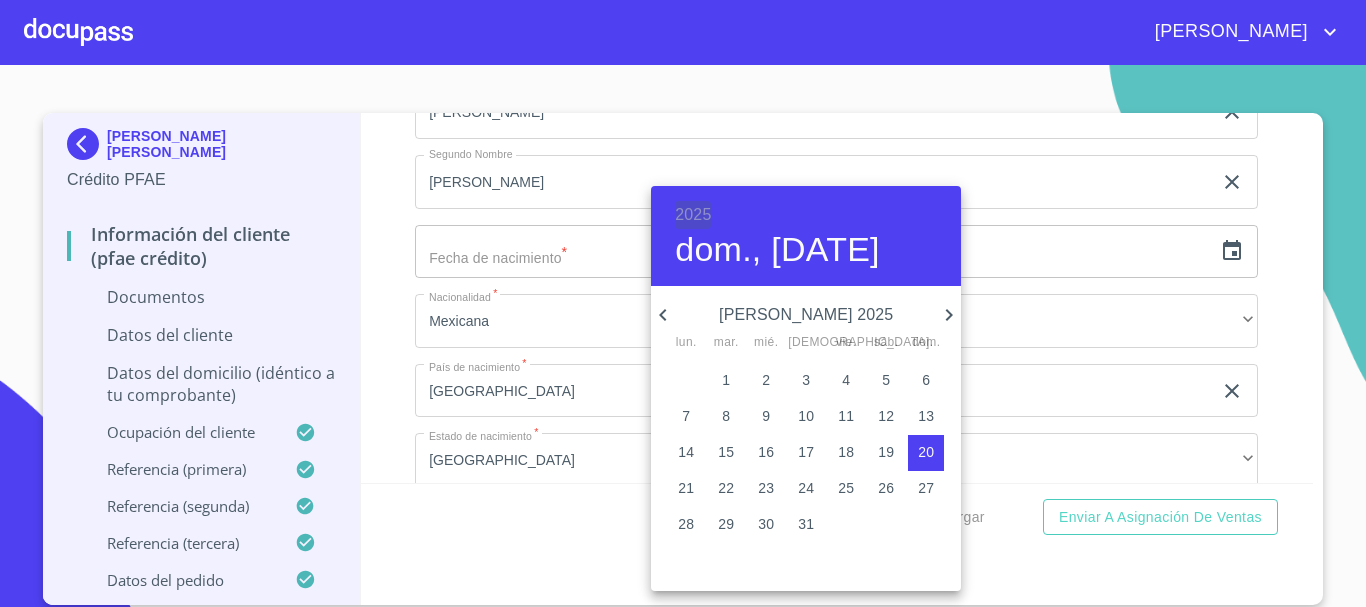 click on "2025" at bounding box center [693, 215] 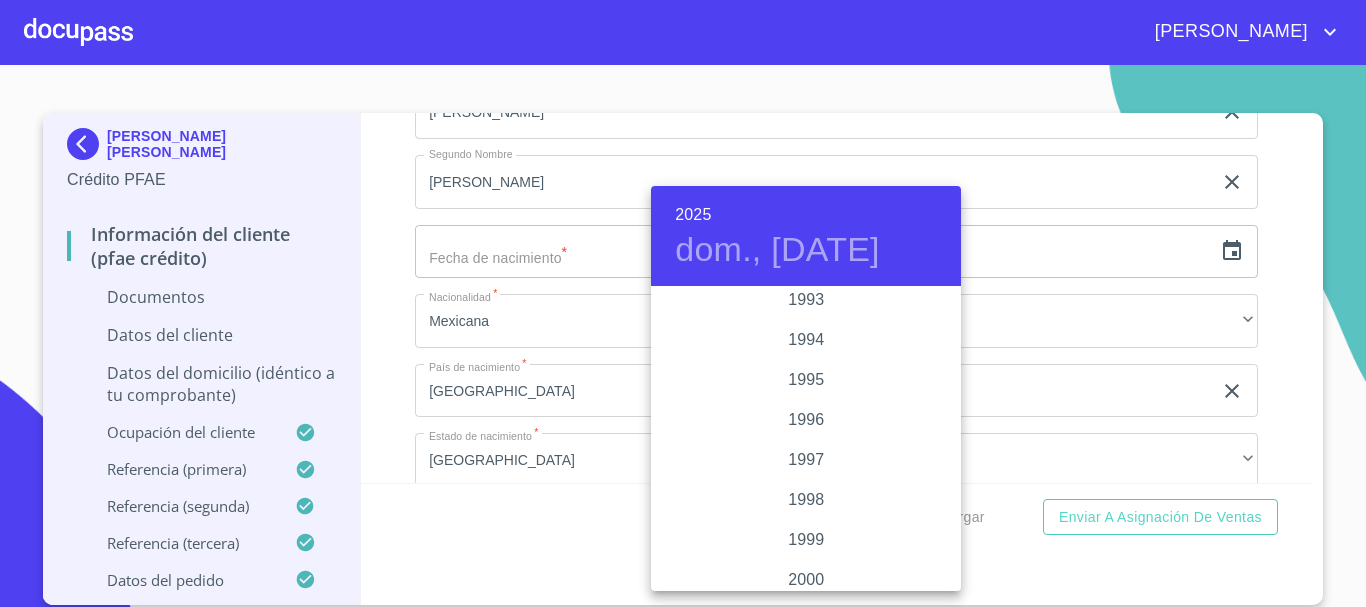 scroll, scrollTop: 2680, scrollLeft: 0, axis: vertical 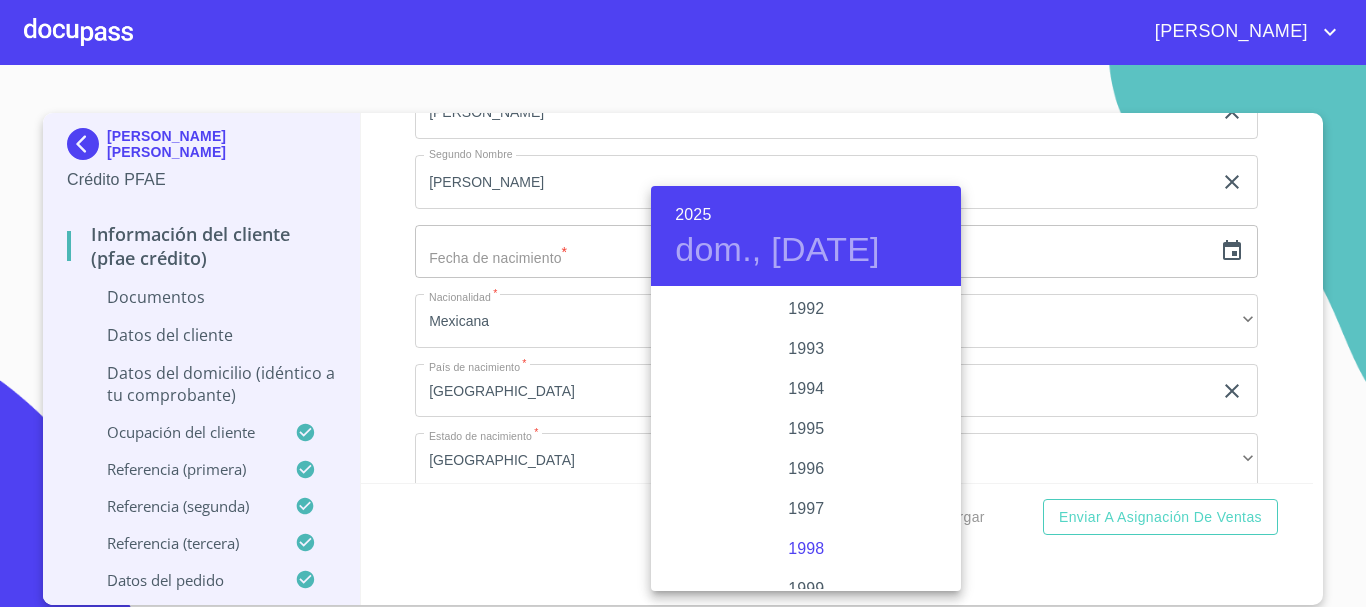 click on "1998" at bounding box center [806, 549] 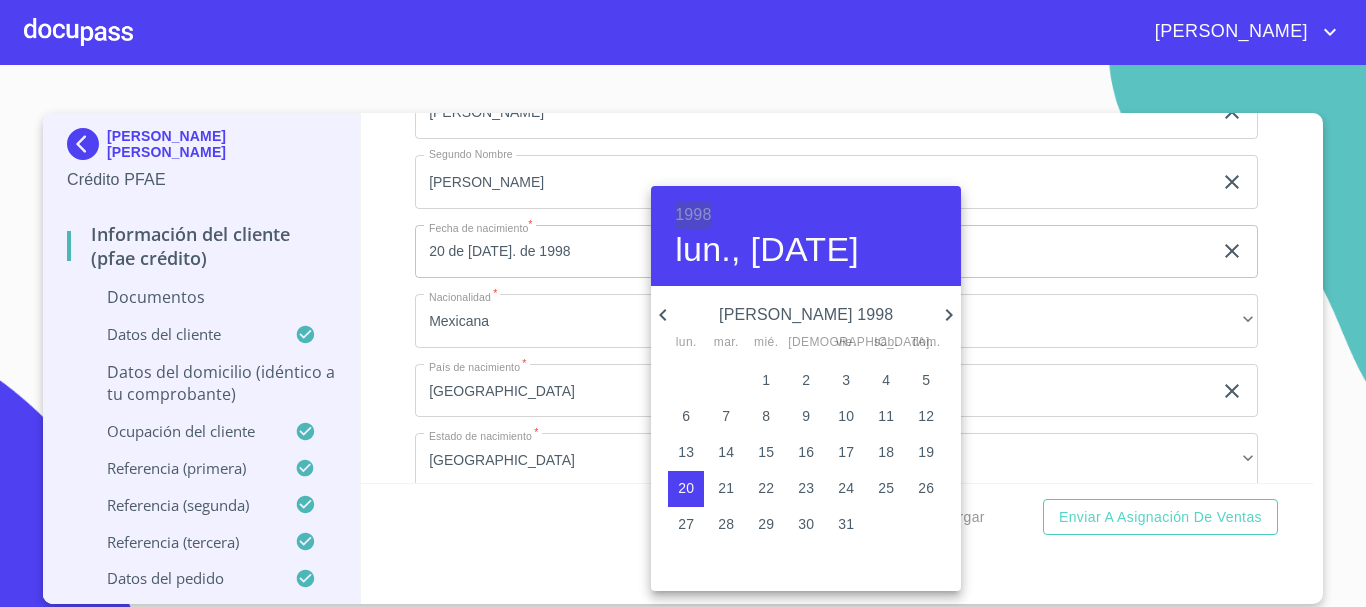 click on "1998" at bounding box center [693, 215] 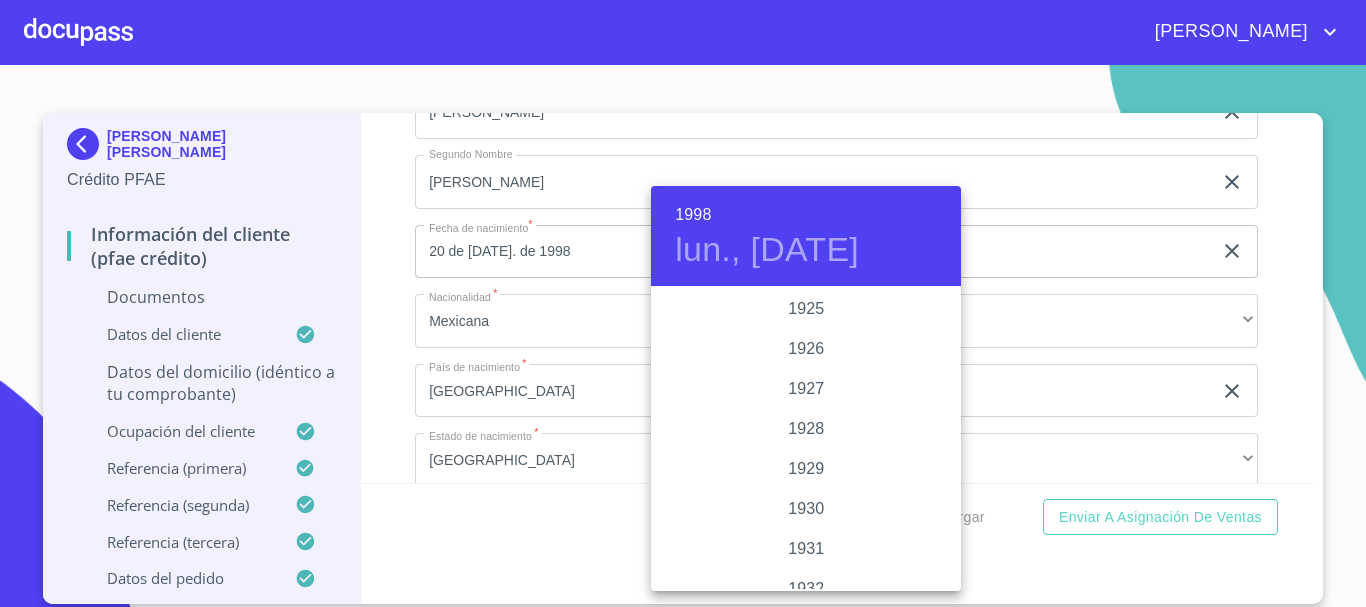 scroll, scrollTop: 2800, scrollLeft: 0, axis: vertical 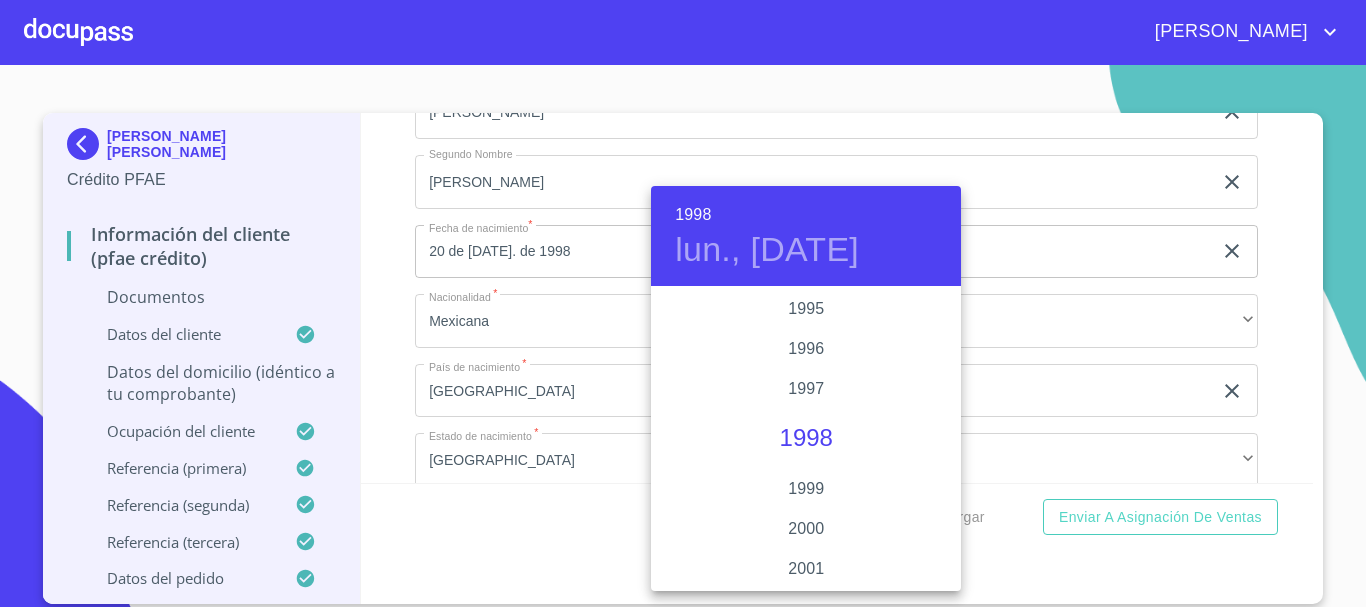 click on "1998" at bounding box center (693, 215) 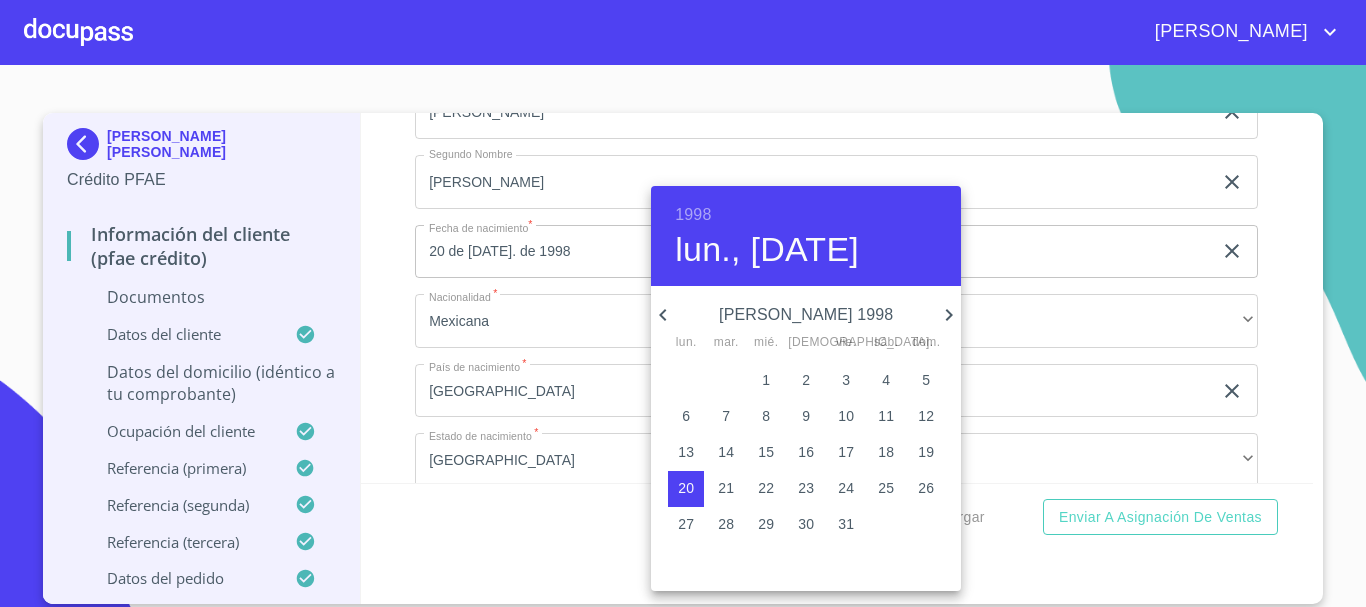 click 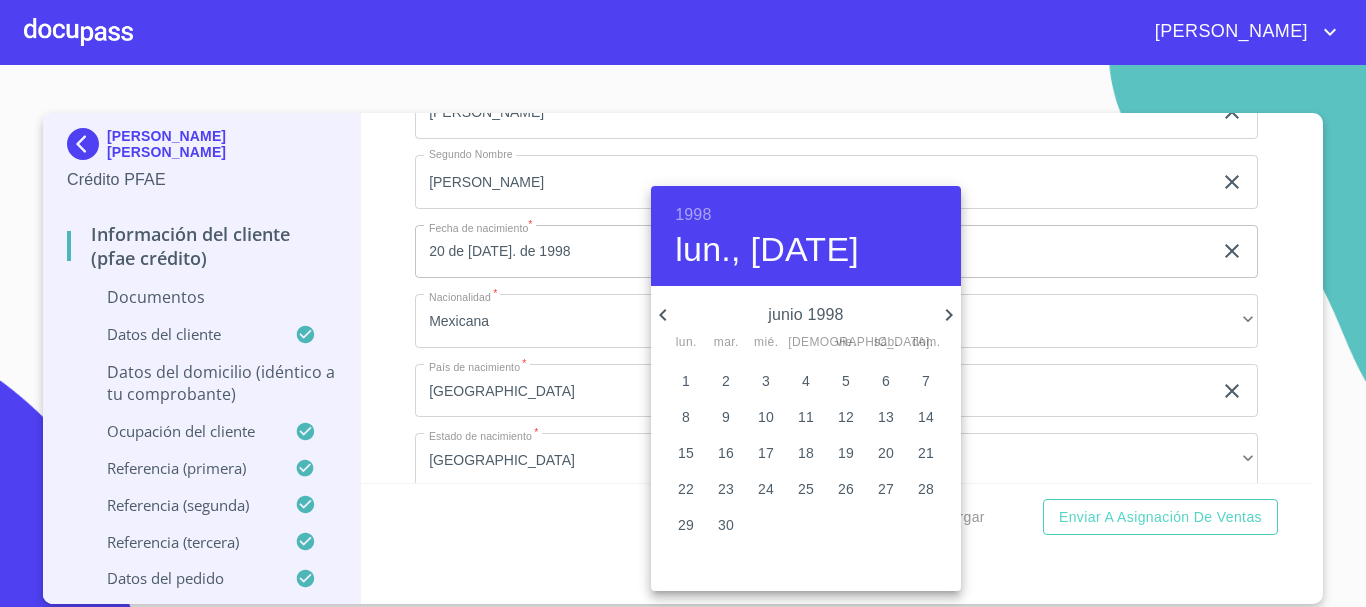 click 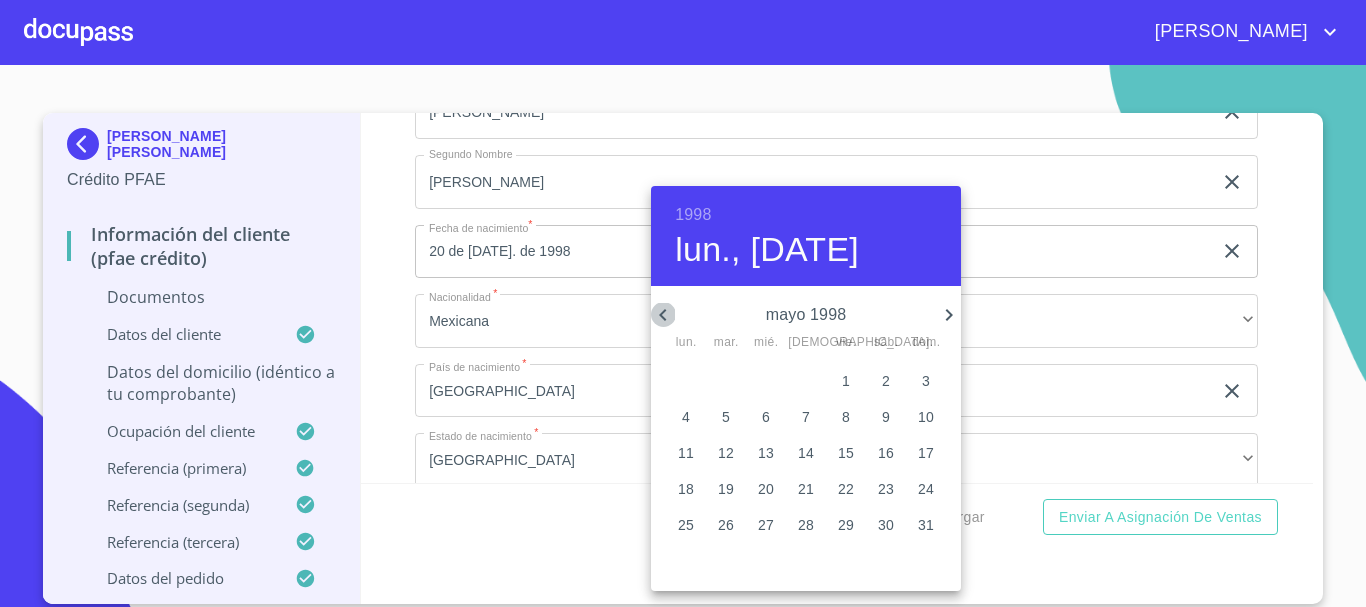 click 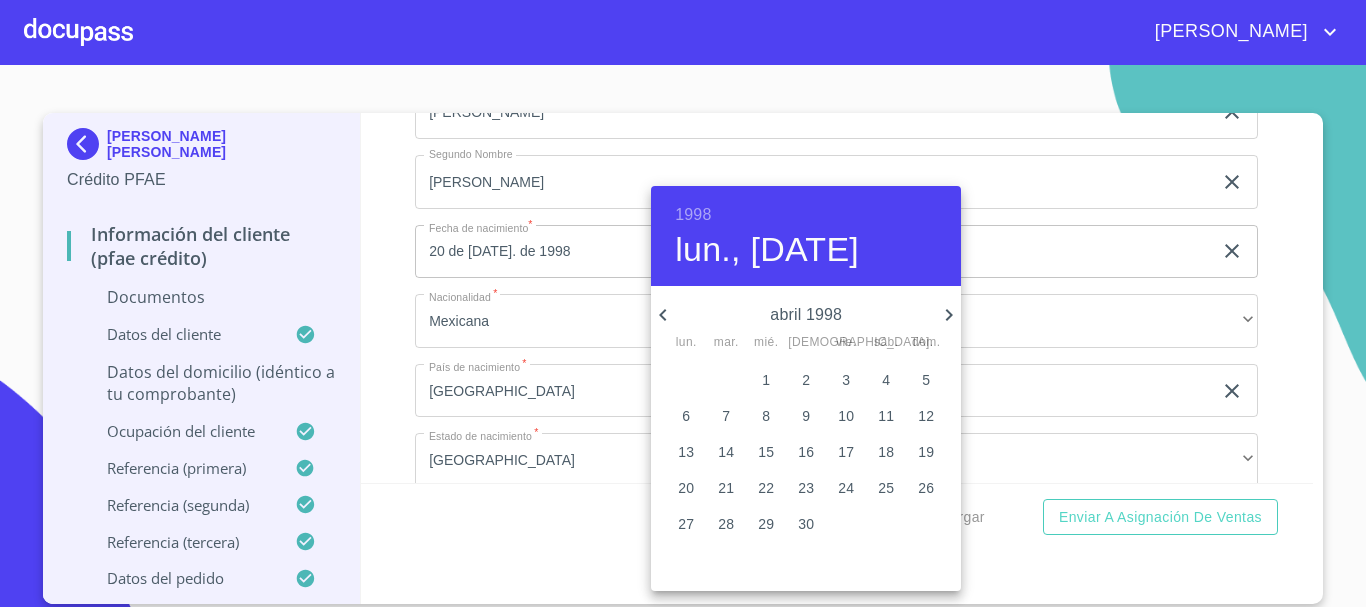 click 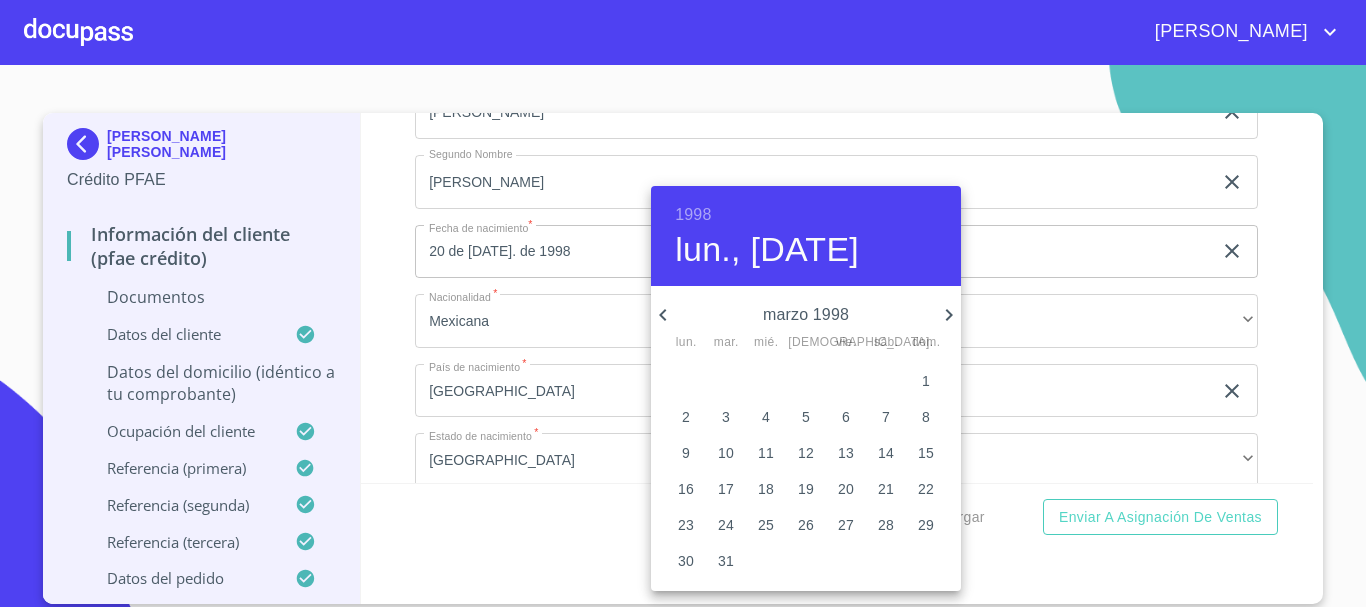 click 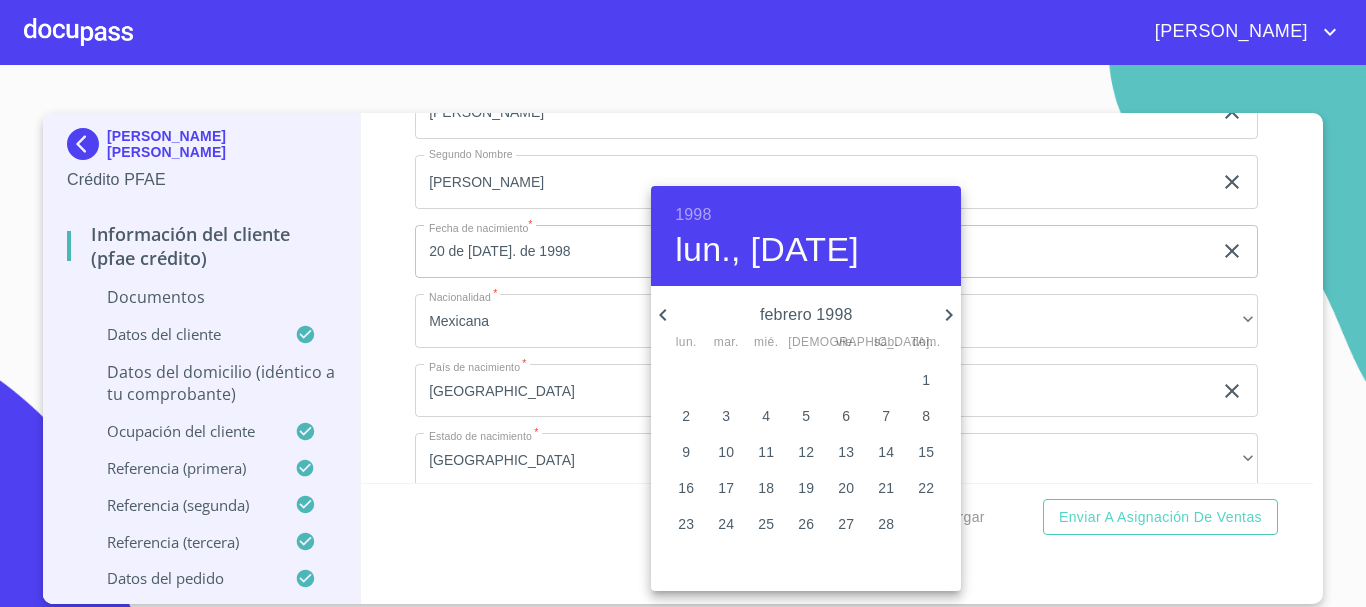 click on "6" at bounding box center [846, 416] 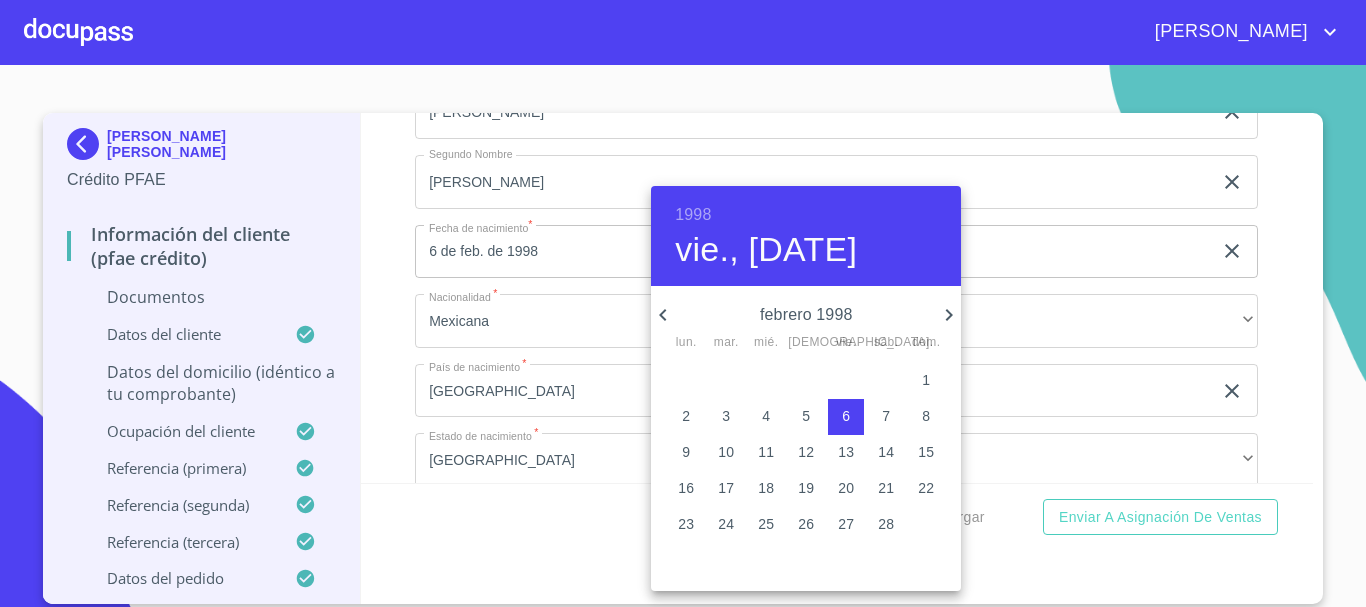 click at bounding box center (683, 303) 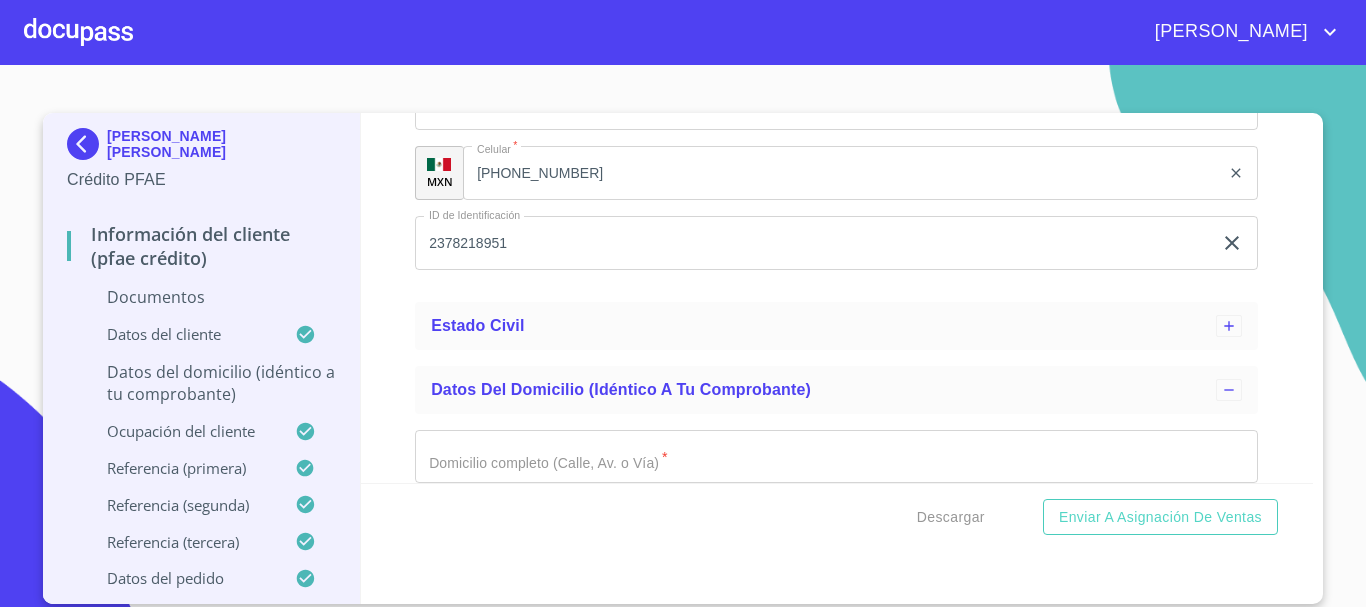 scroll, scrollTop: 1100, scrollLeft: 0, axis: vertical 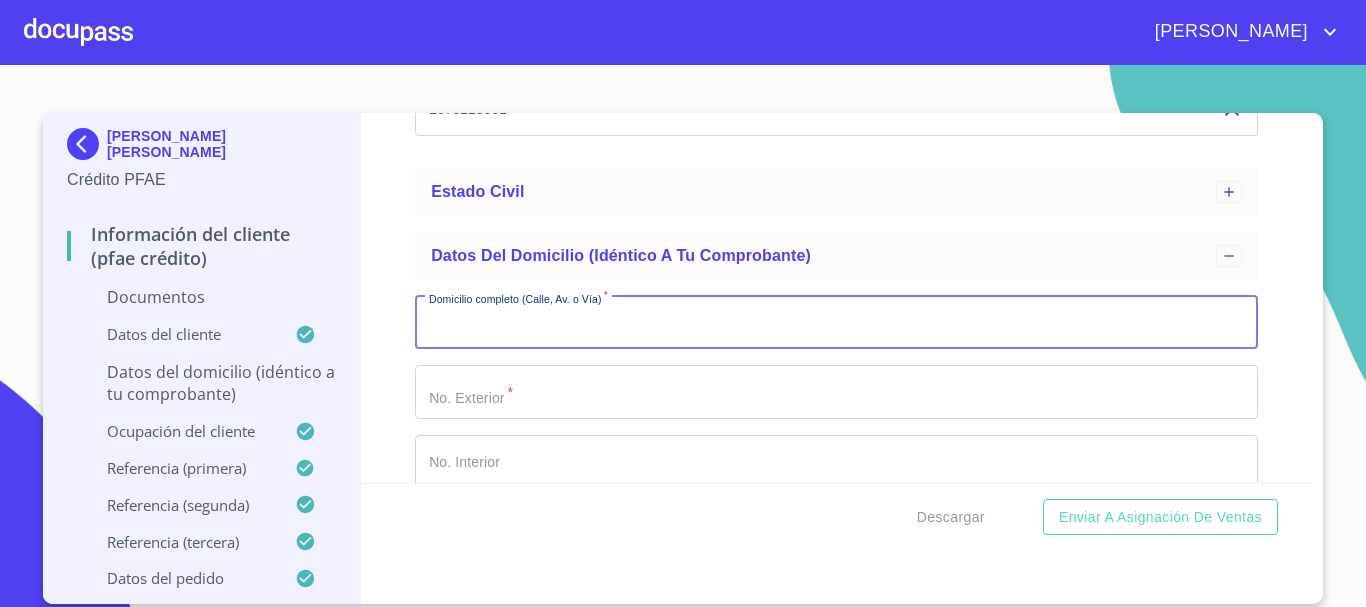 click on "Apellido Paterno   *" at bounding box center [836, 323] 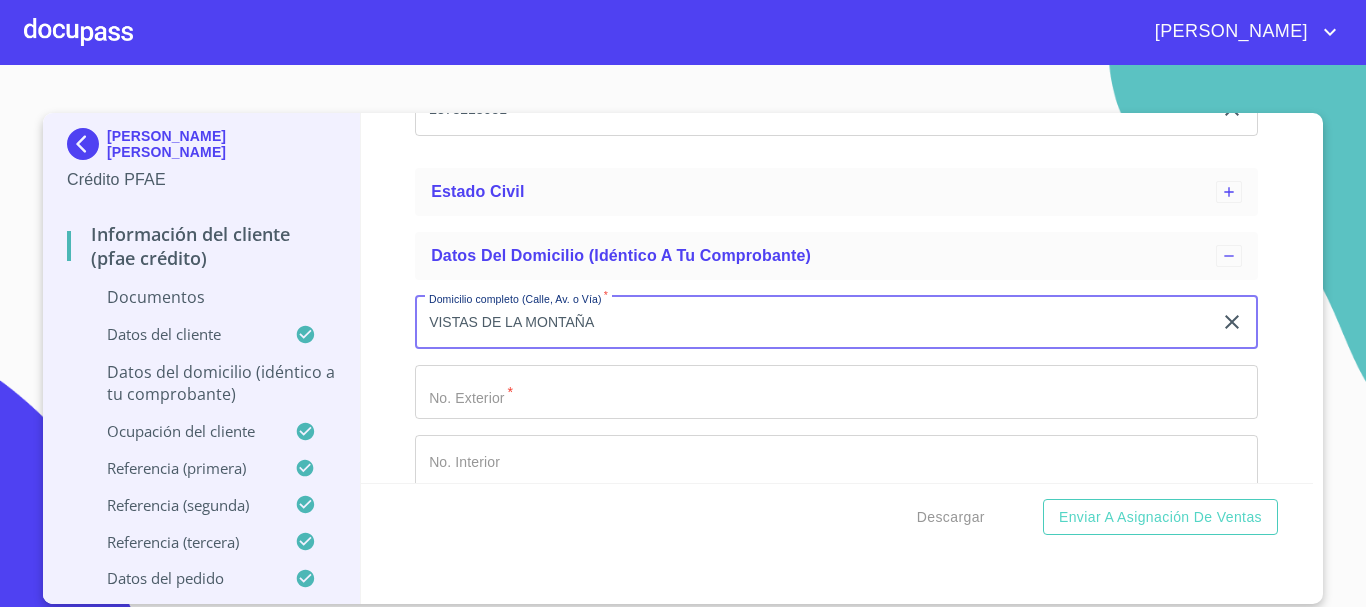 type on "VISTAS DE LA MONTAÑA" 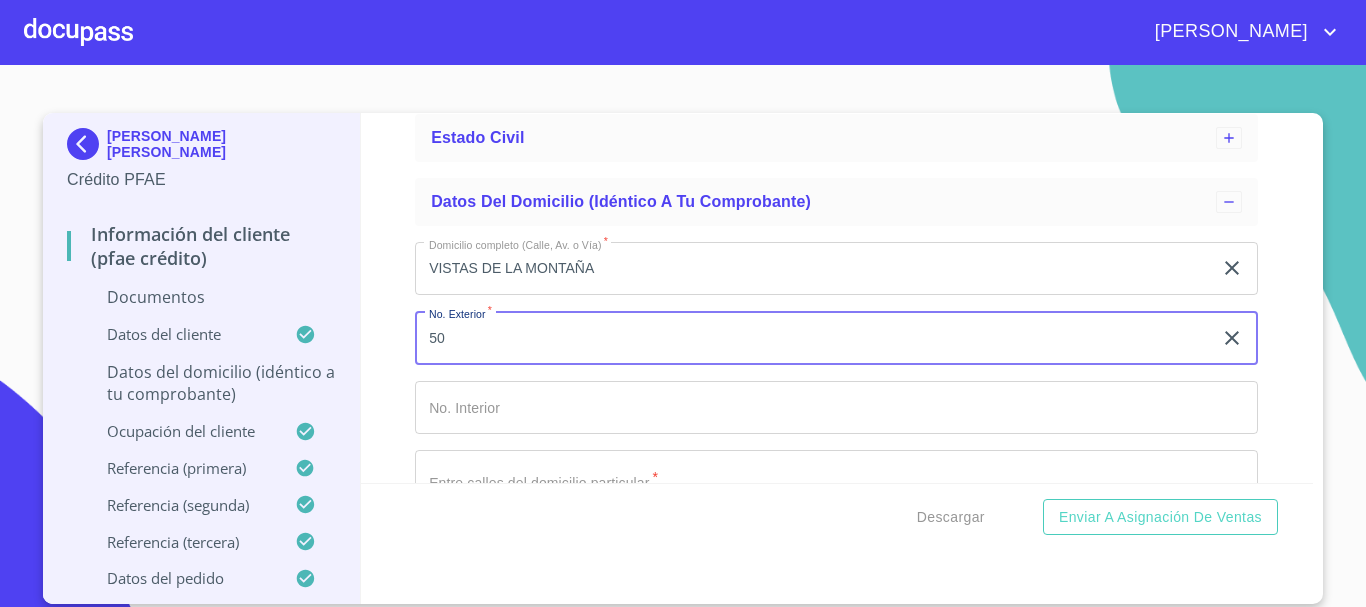 scroll, scrollTop: 1200, scrollLeft: 0, axis: vertical 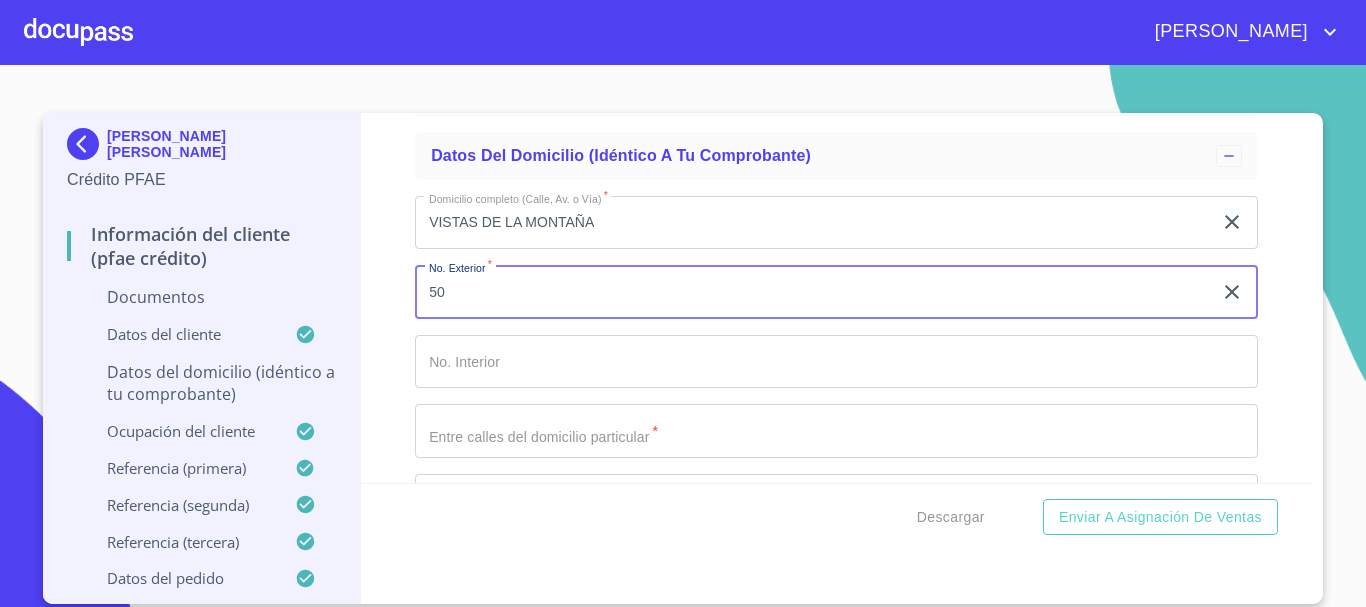 type on "50" 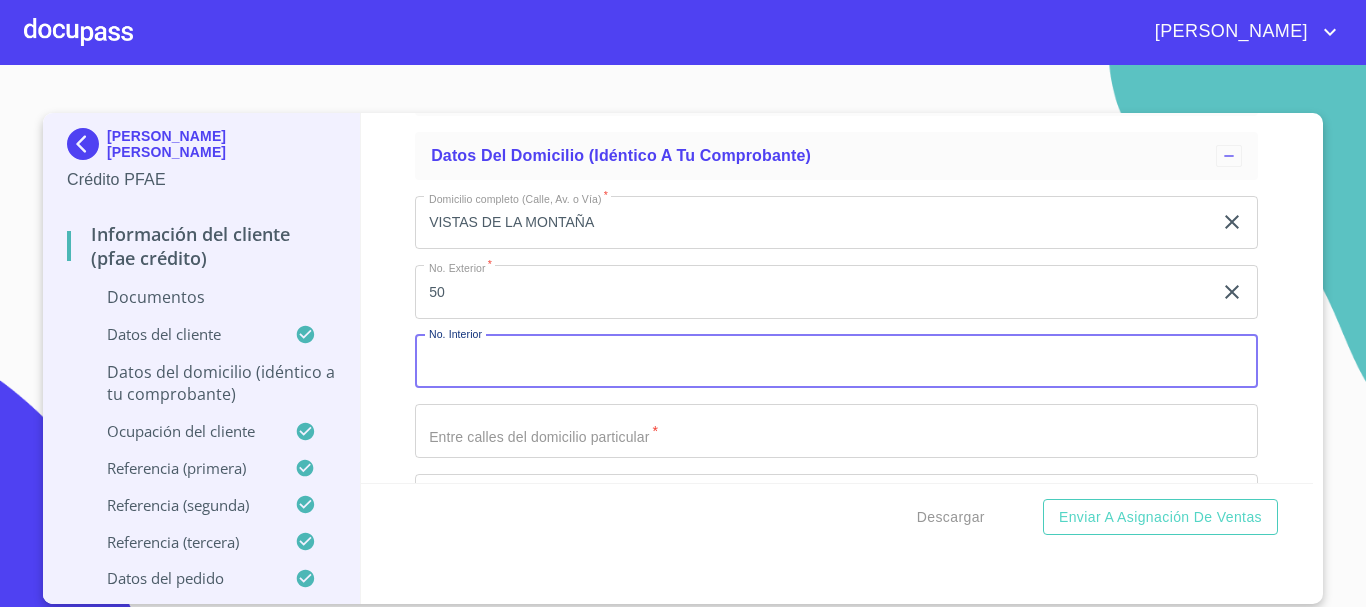 click on "Apellido Paterno   *" at bounding box center [836, 362] 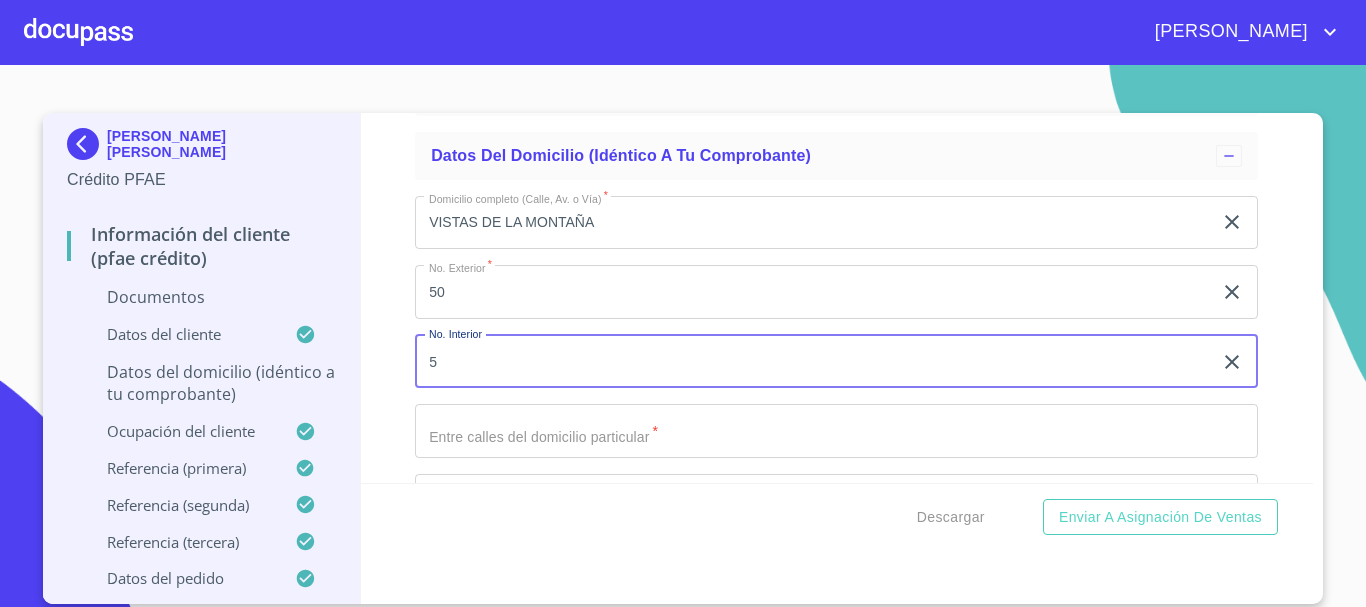 scroll, scrollTop: 1300, scrollLeft: 0, axis: vertical 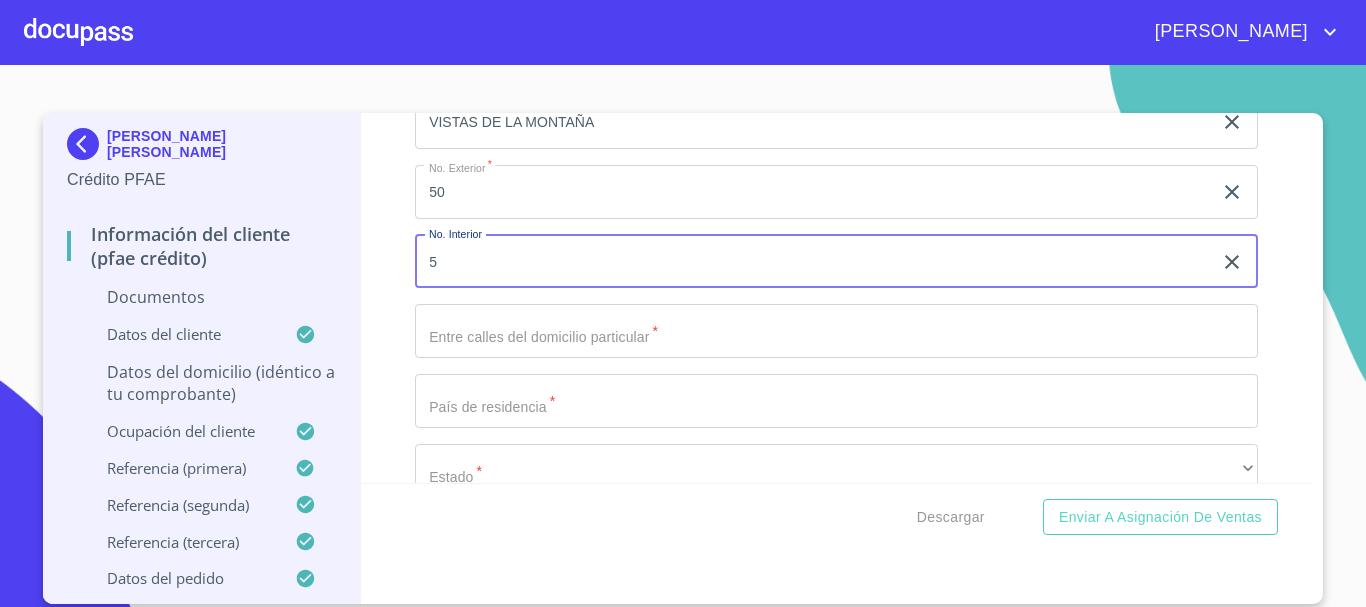 type on "5" 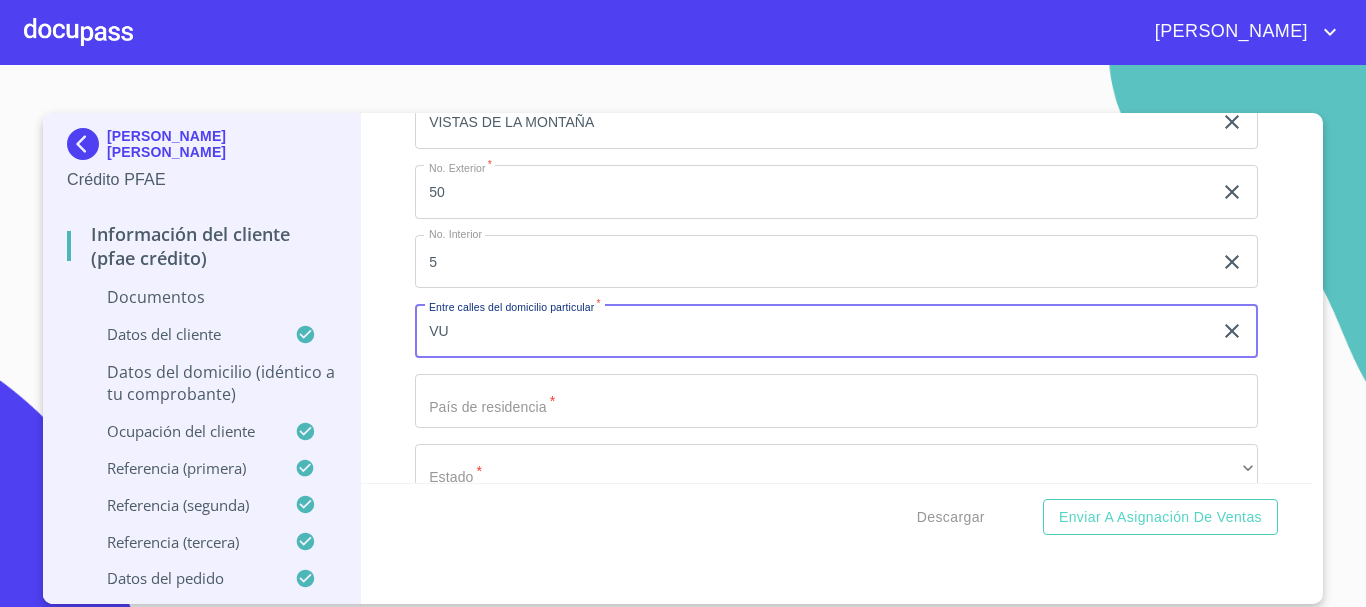 type on "V" 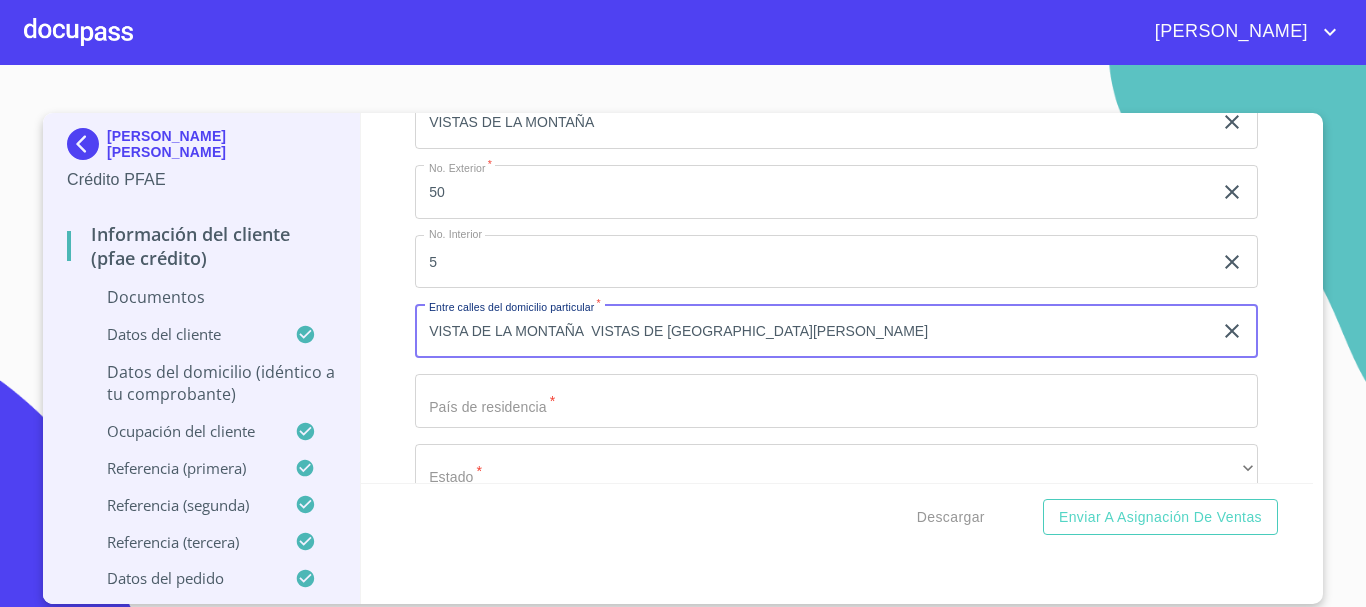 type on "VISTA DE LA MONTAÑA  VISTAS DE SAN AGUSTIN" 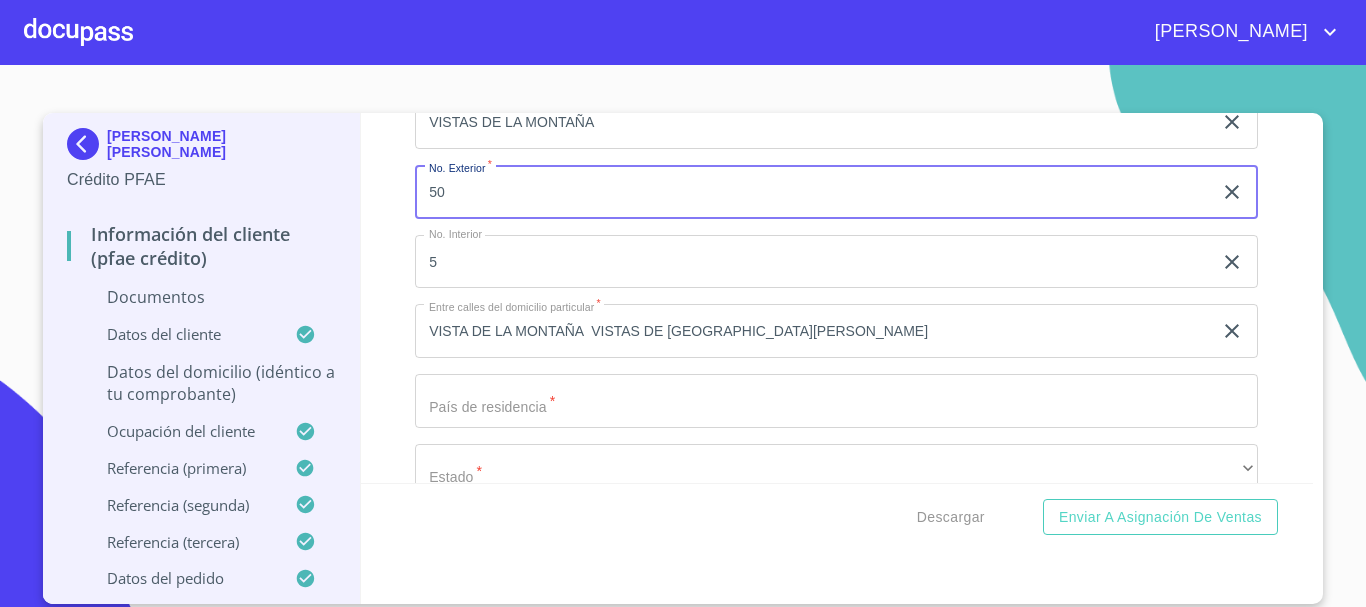 click on "50" at bounding box center [813, 192] 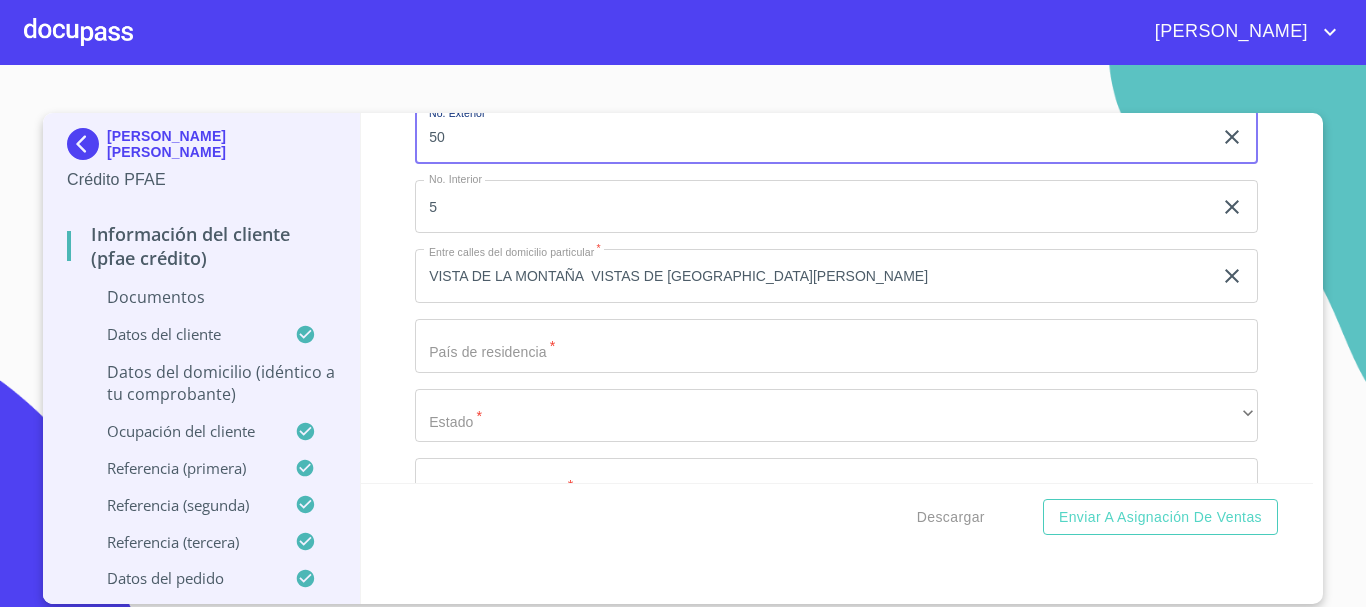 scroll, scrollTop: 1400, scrollLeft: 0, axis: vertical 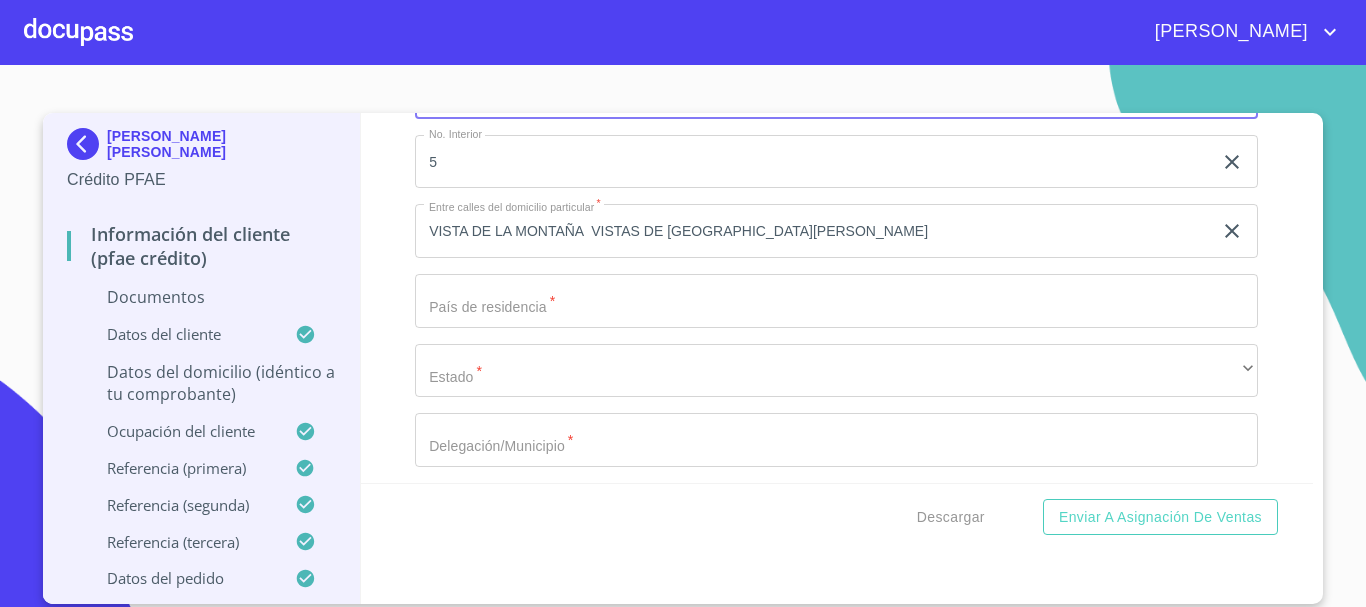 click on "Apellido Paterno   *" at bounding box center [813, -1027] 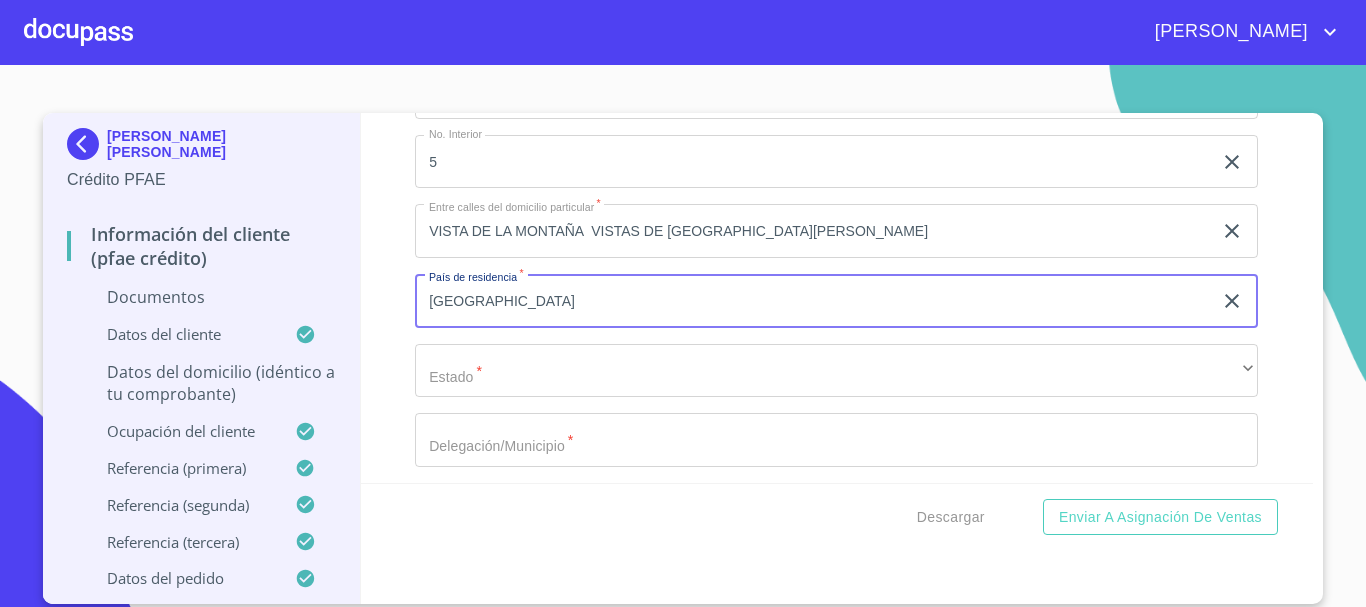 type on "[GEOGRAPHIC_DATA]" 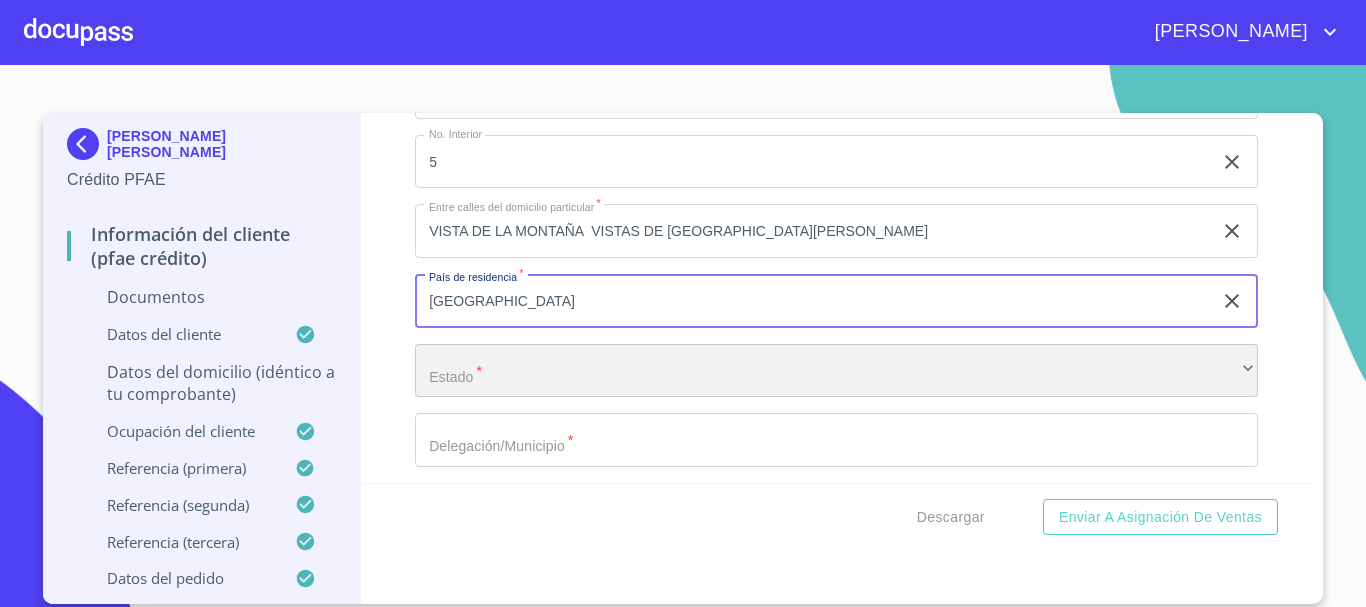 click on "​" at bounding box center [836, 371] 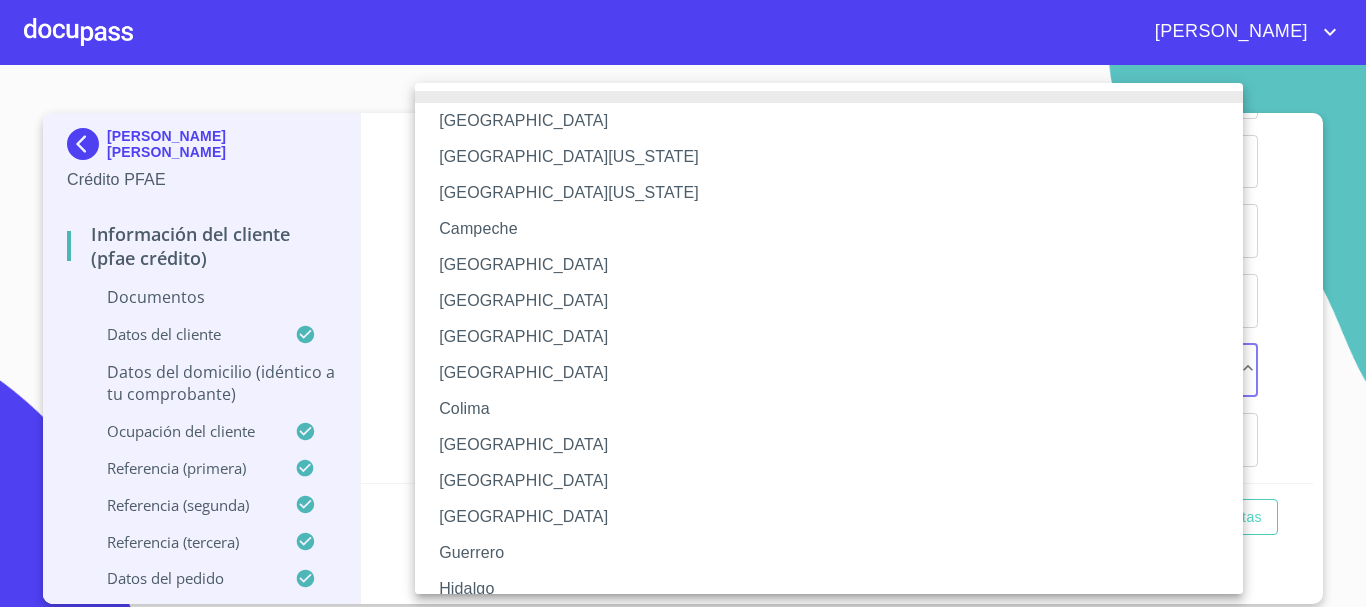 type 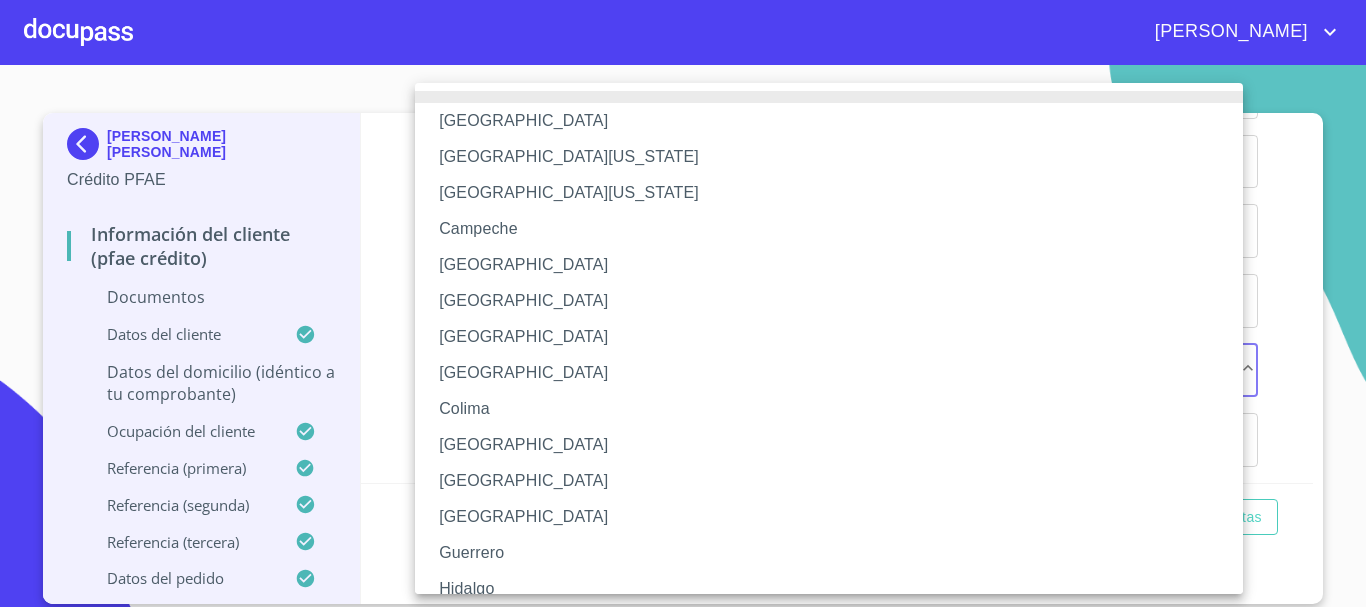 type 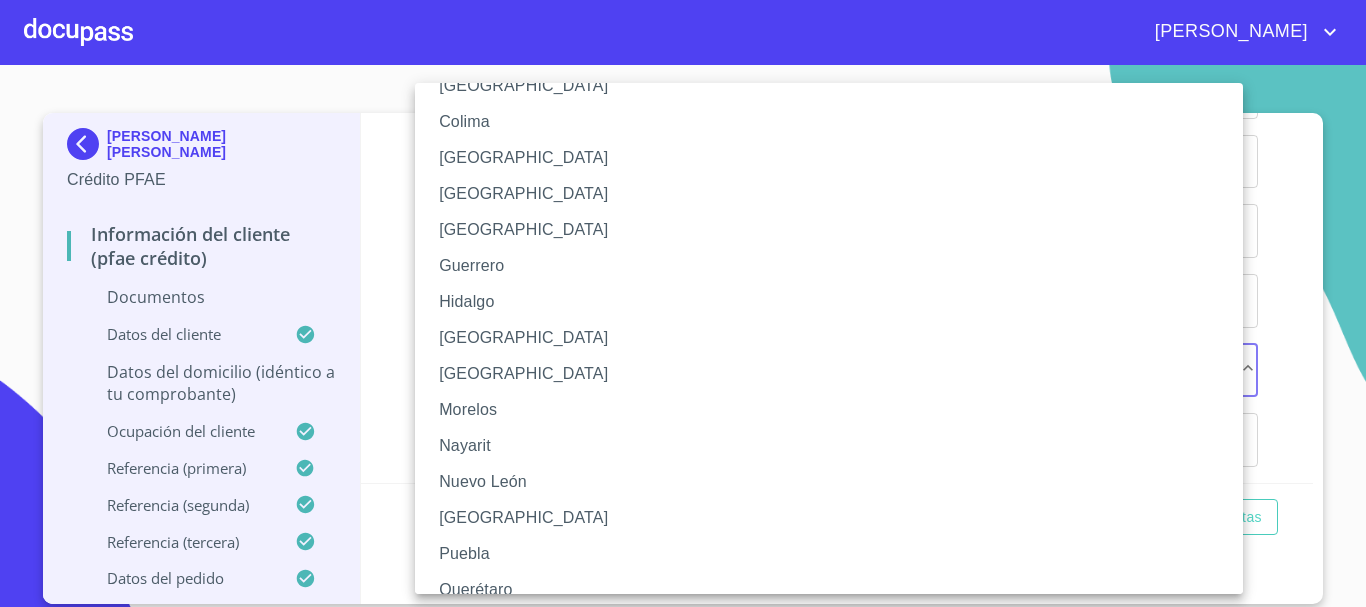 click on "[GEOGRAPHIC_DATA]" at bounding box center [836, 338] 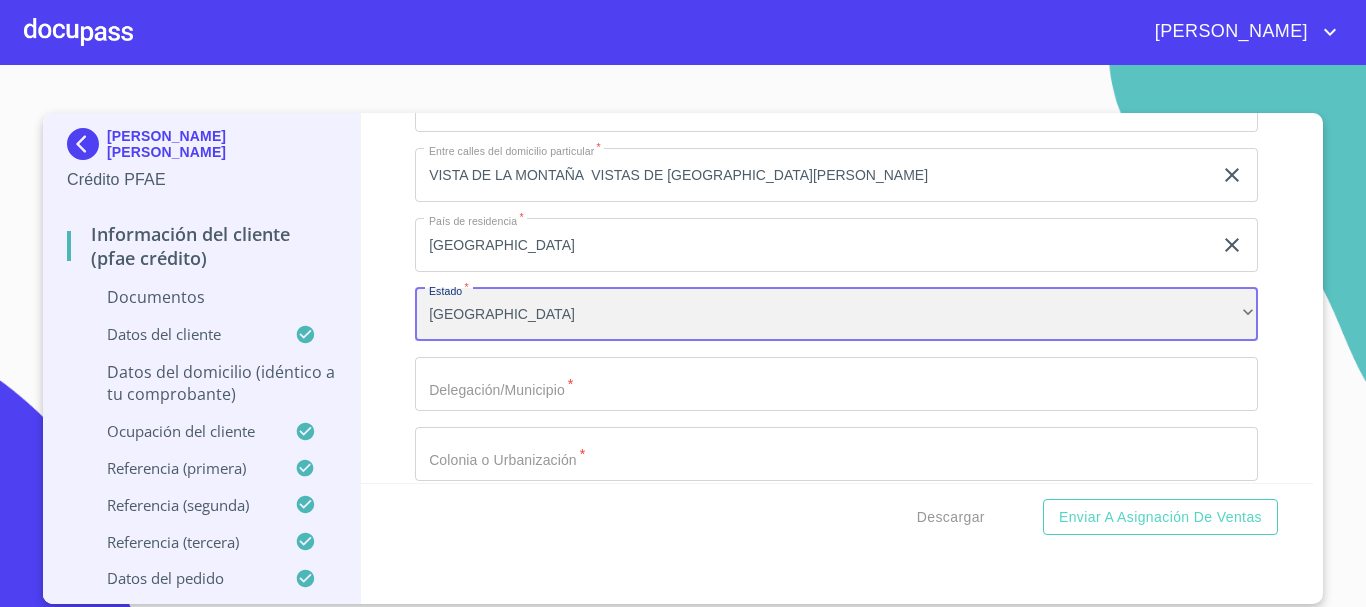 scroll, scrollTop: 1500, scrollLeft: 0, axis: vertical 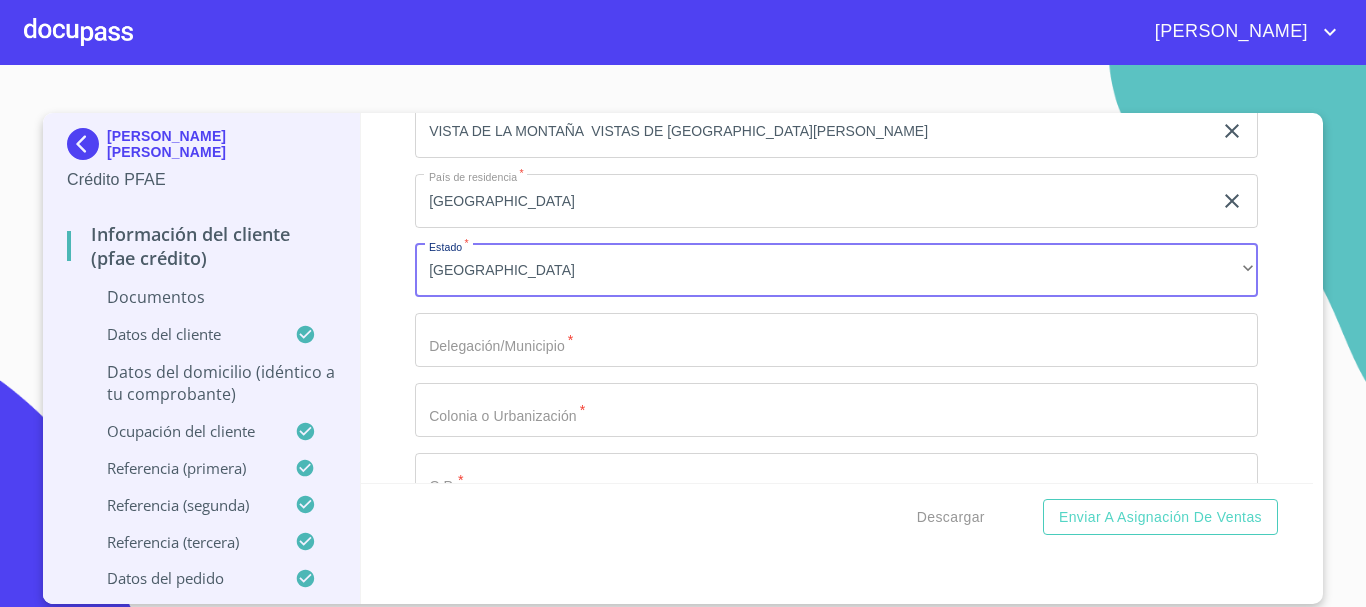 click on "Apellido Paterno   *" at bounding box center [813, -1127] 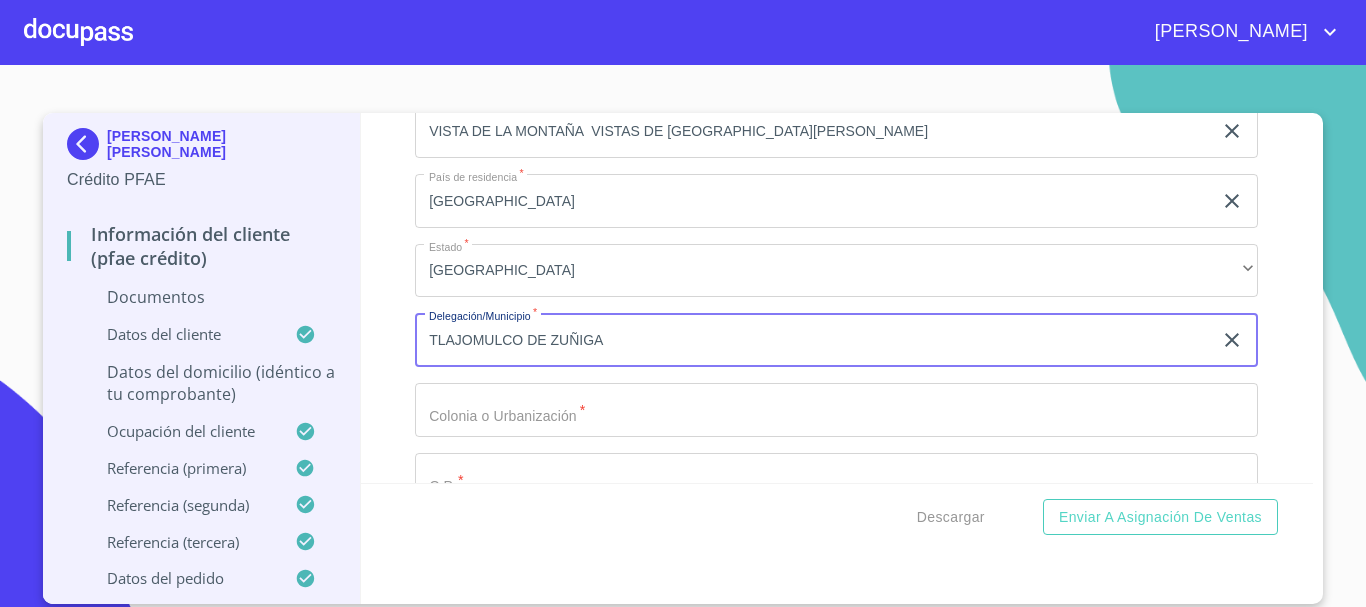 type on "TLAJOMULCO DE ZUÑIGA" 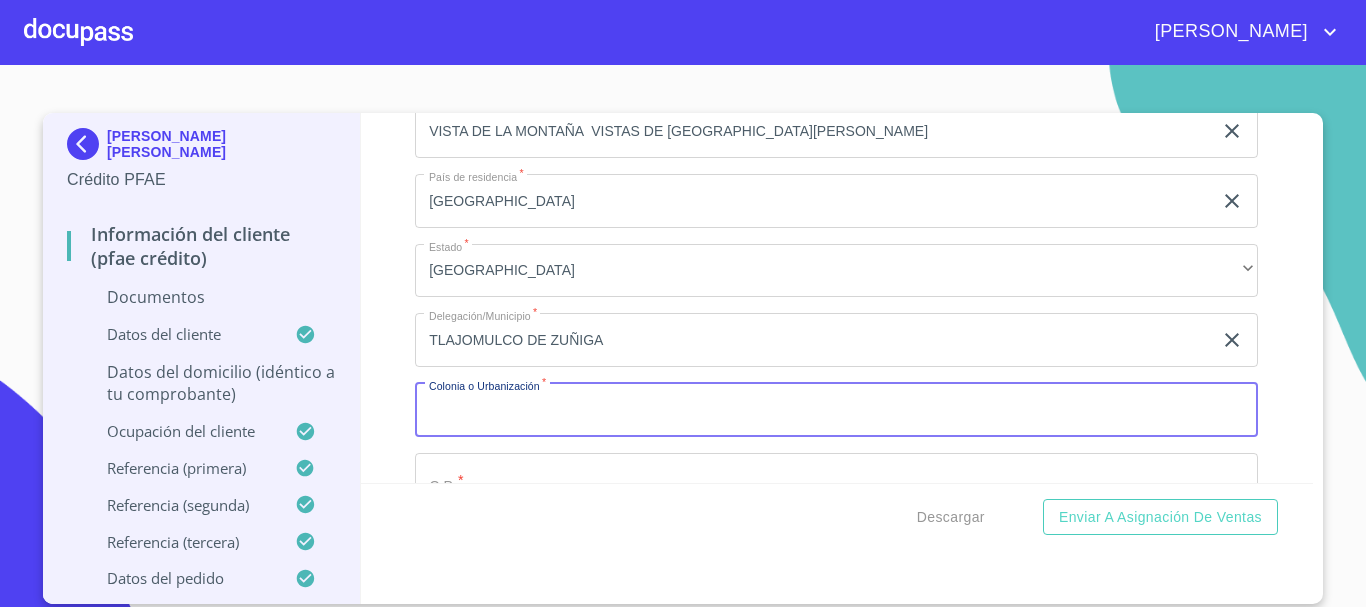 click on "Apellido Paterno   *" at bounding box center [836, 410] 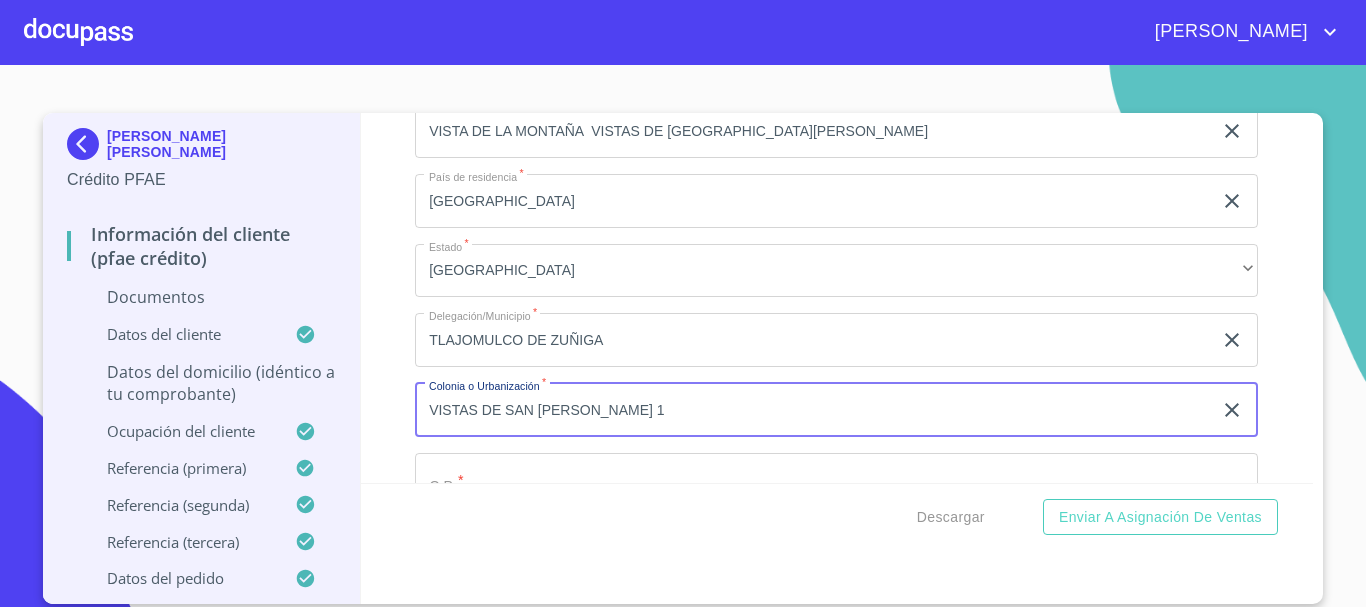 scroll, scrollTop: 1600, scrollLeft: 0, axis: vertical 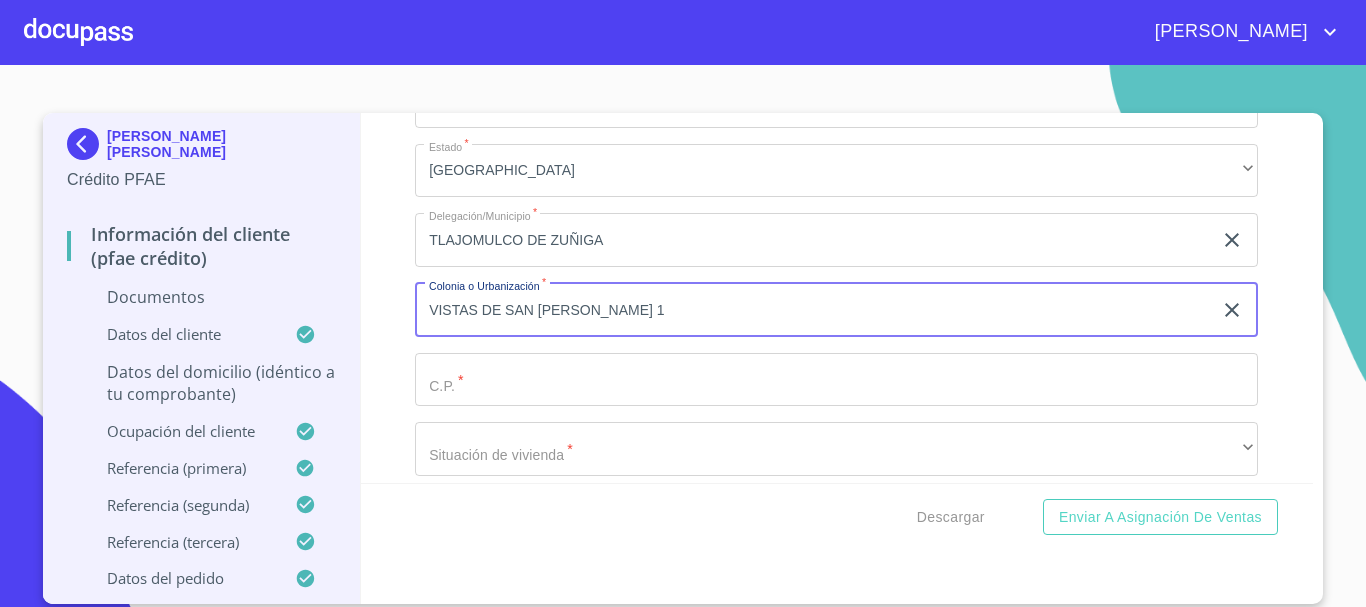 type on "VISTAS DE SAN AGUSTIN 1" 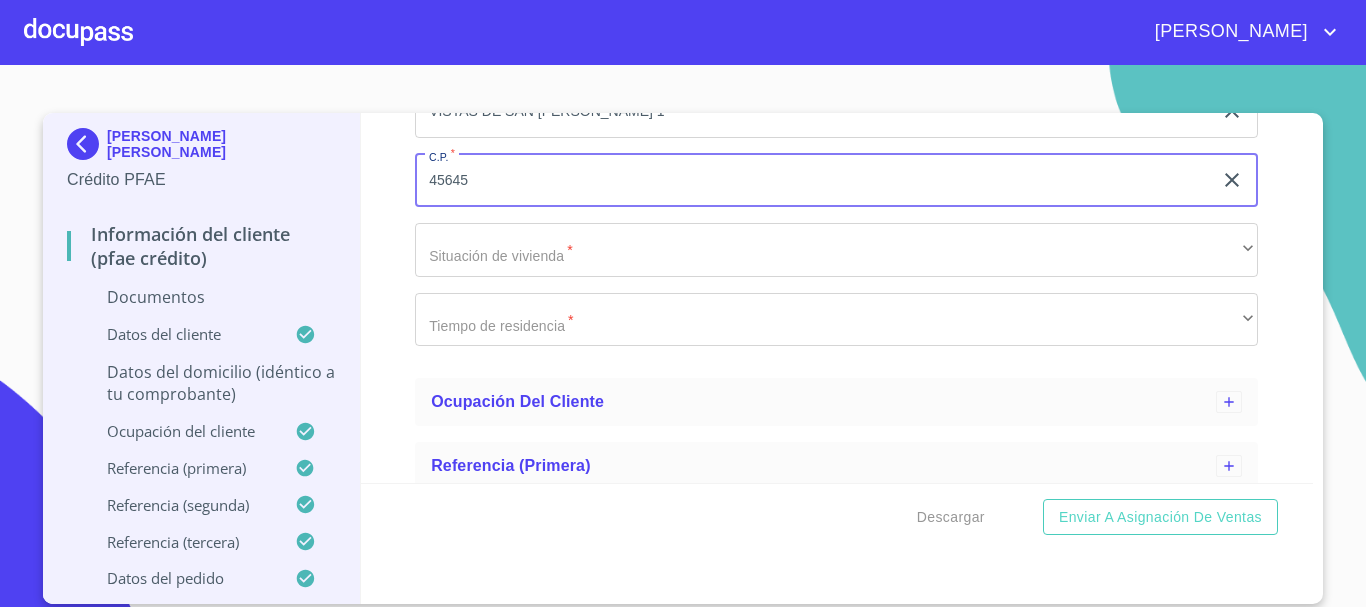 scroll, scrollTop: 1800, scrollLeft: 0, axis: vertical 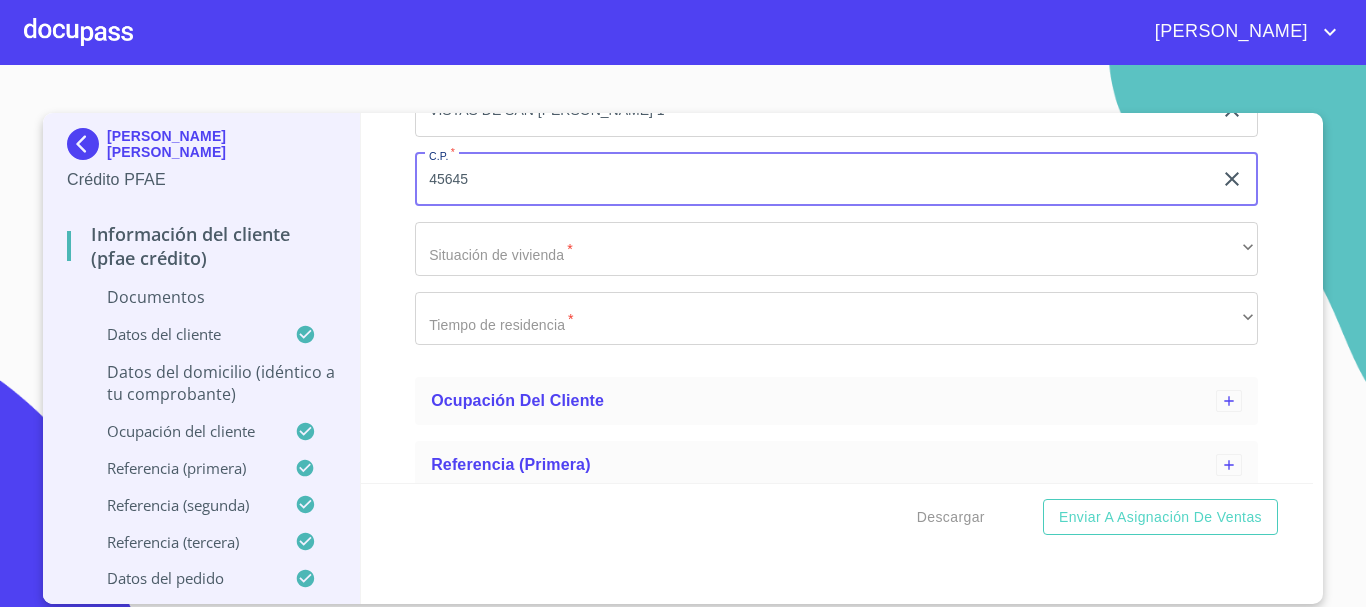type on "45645" 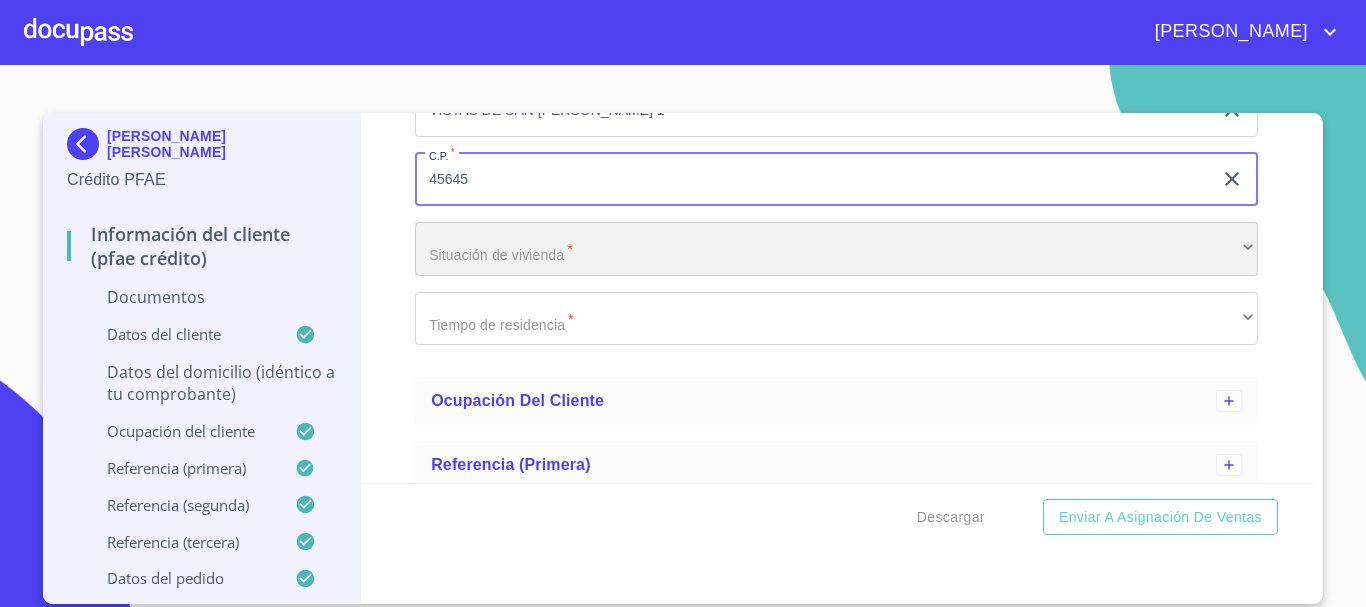 click on "​" at bounding box center [836, 249] 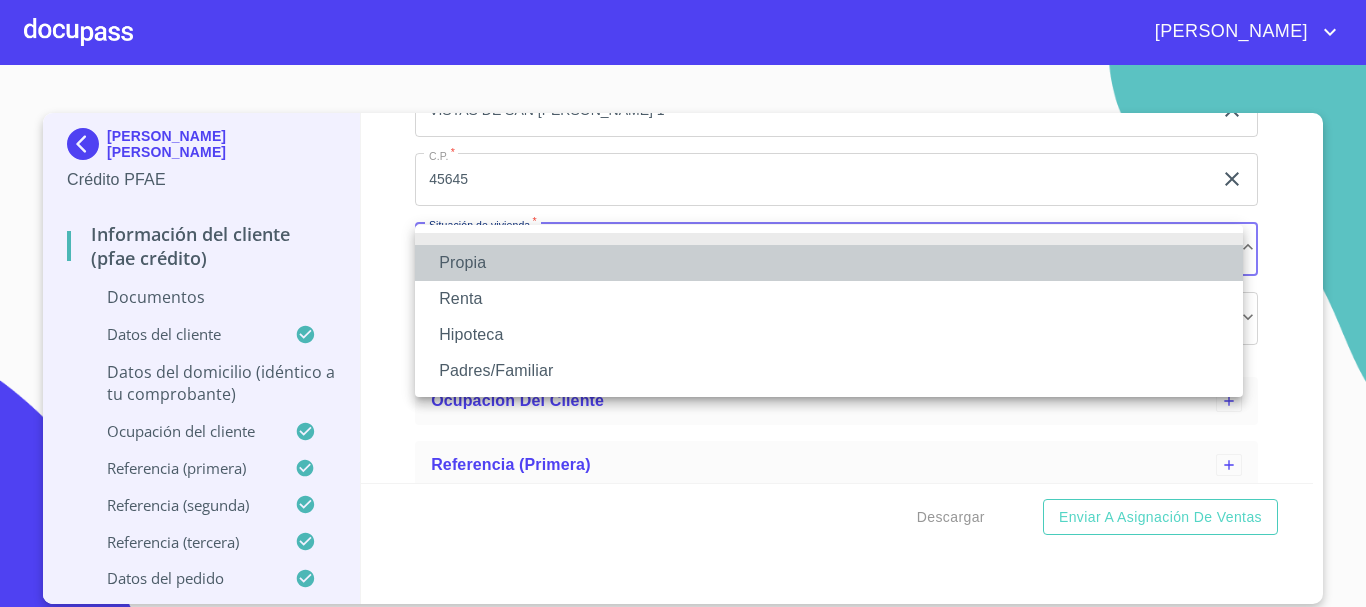 click on "Propia" at bounding box center (829, 263) 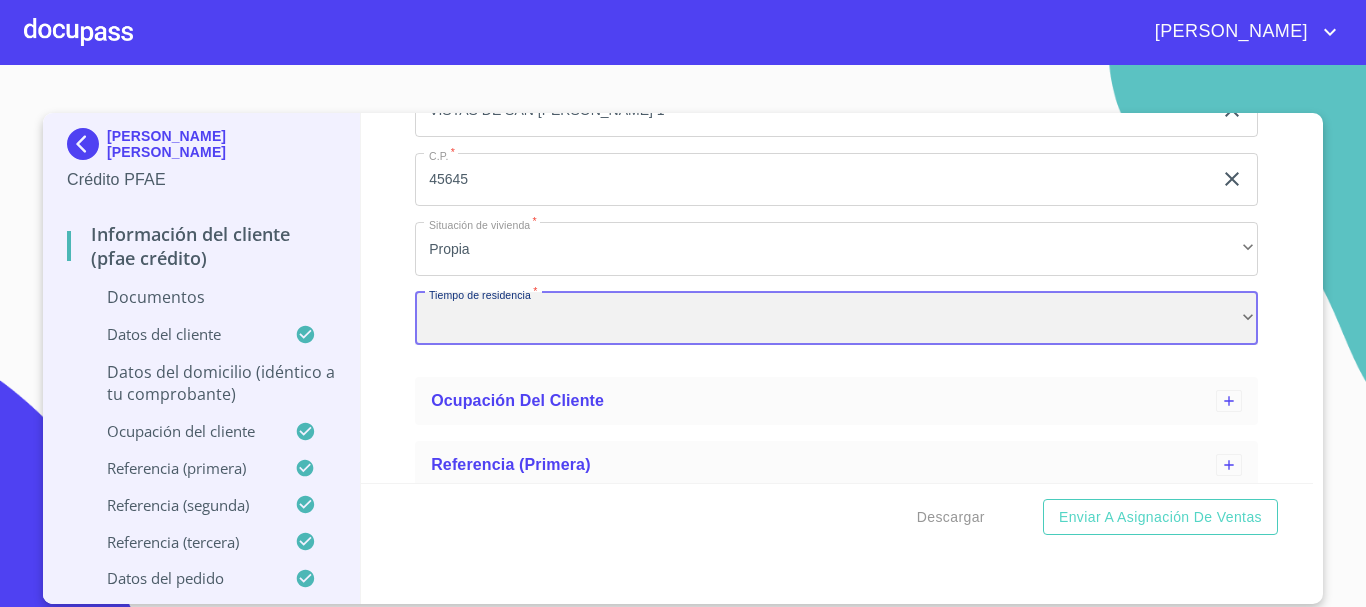 click on "​" at bounding box center [836, 319] 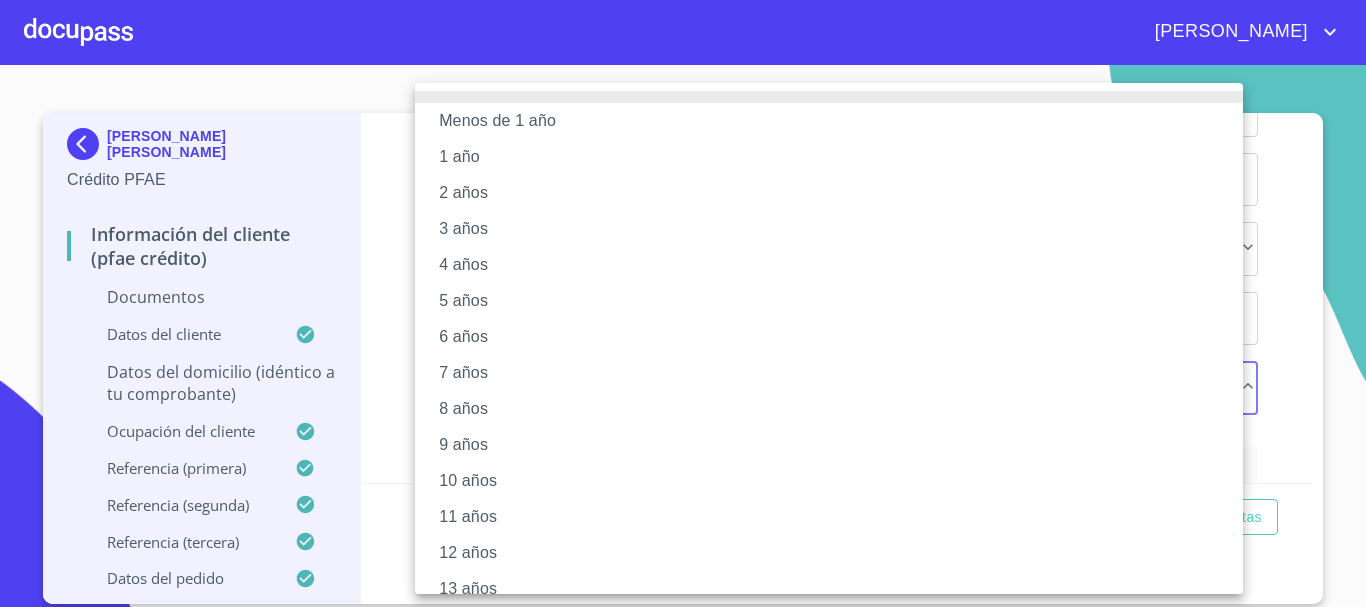 scroll, scrollTop: 273, scrollLeft: 0, axis: vertical 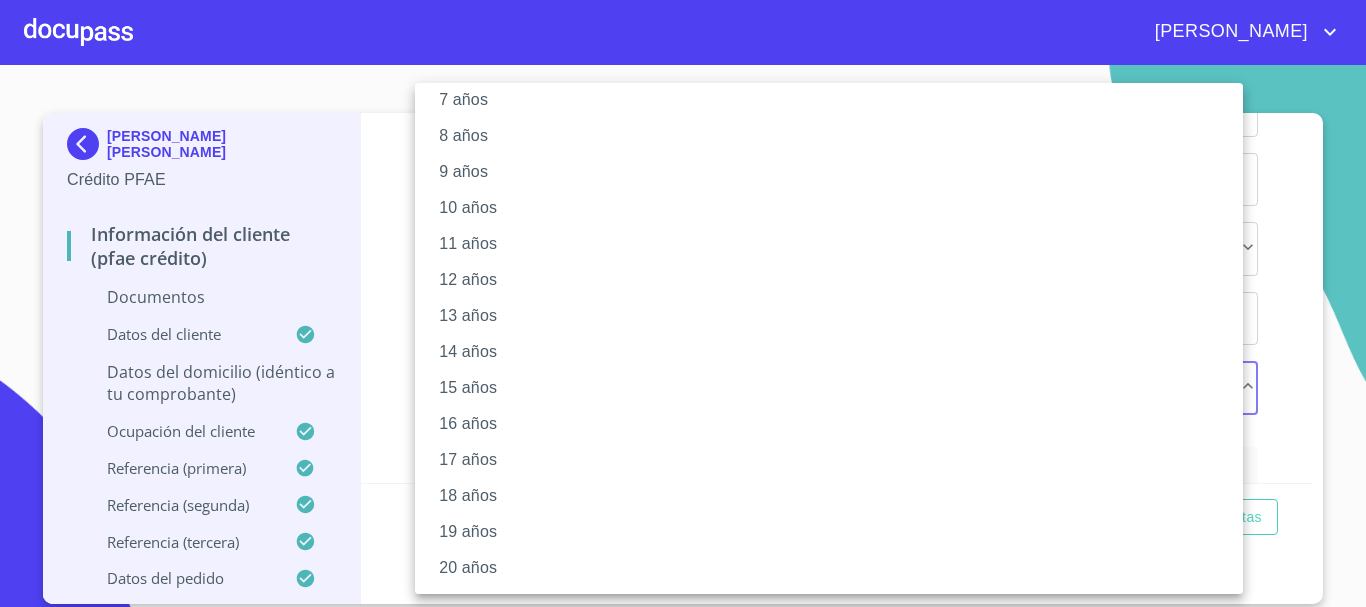 click on "20 años" at bounding box center (836, 568) 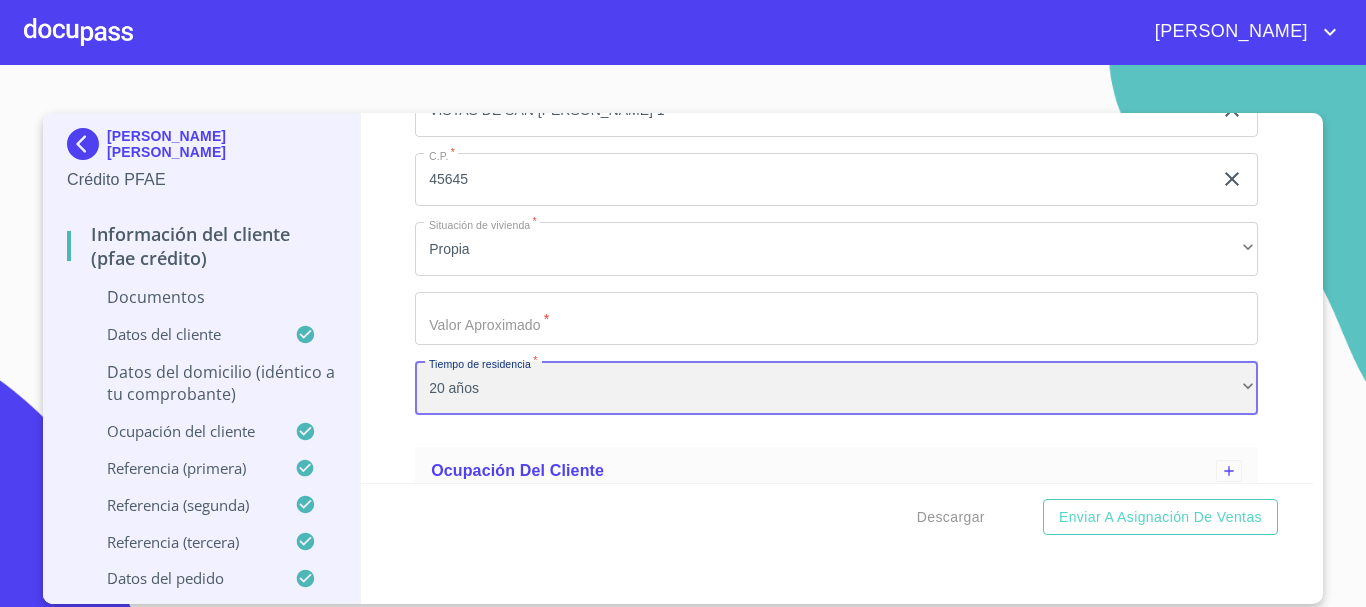 scroll, scrollTop: 272, scrollLeft: 0, axis: vertical 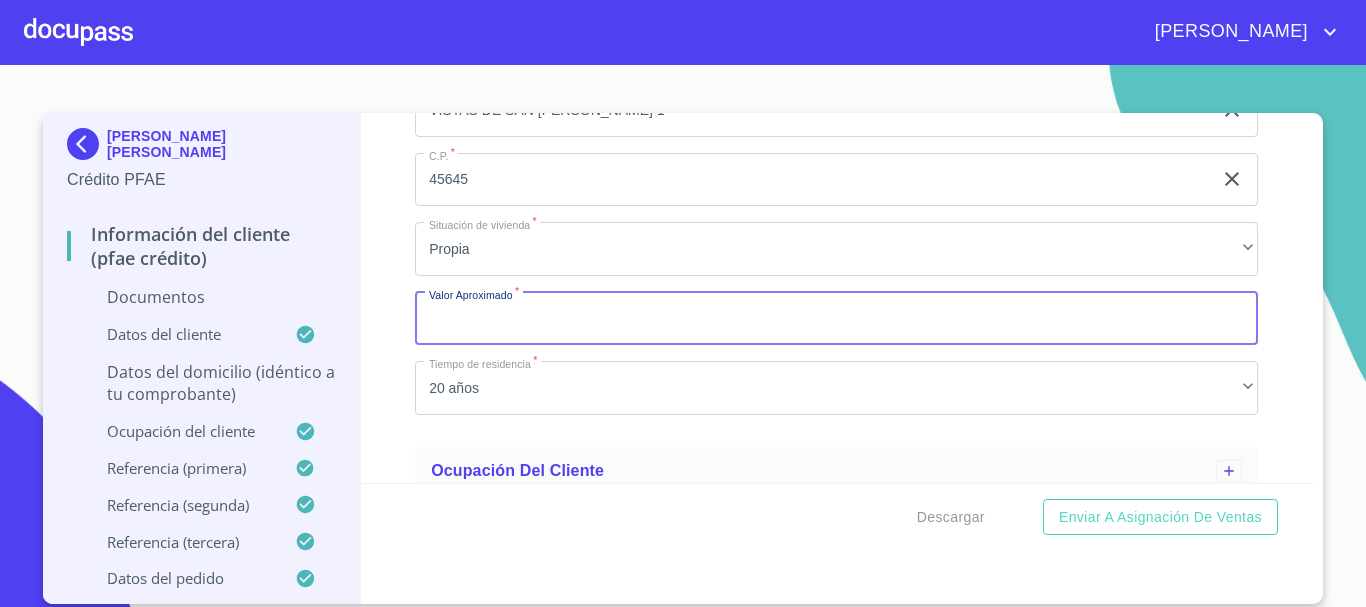 click on "Apellido Paterno   *" at bounding box center [836, 319] 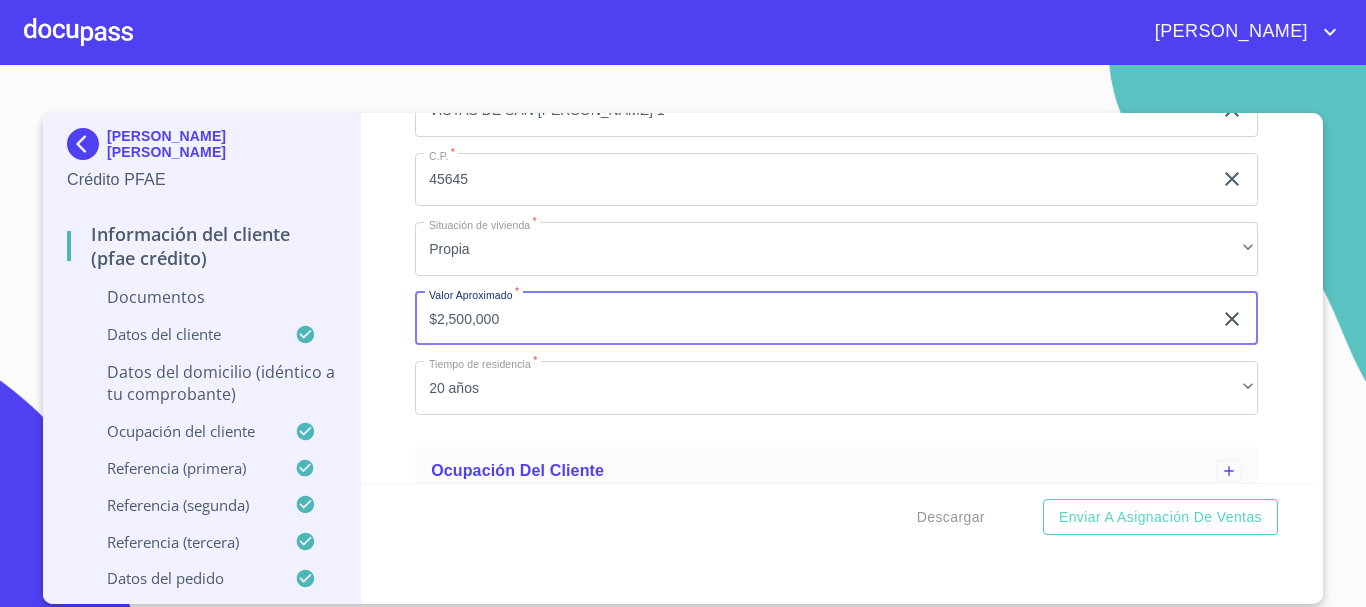 type on "$2,500,000" 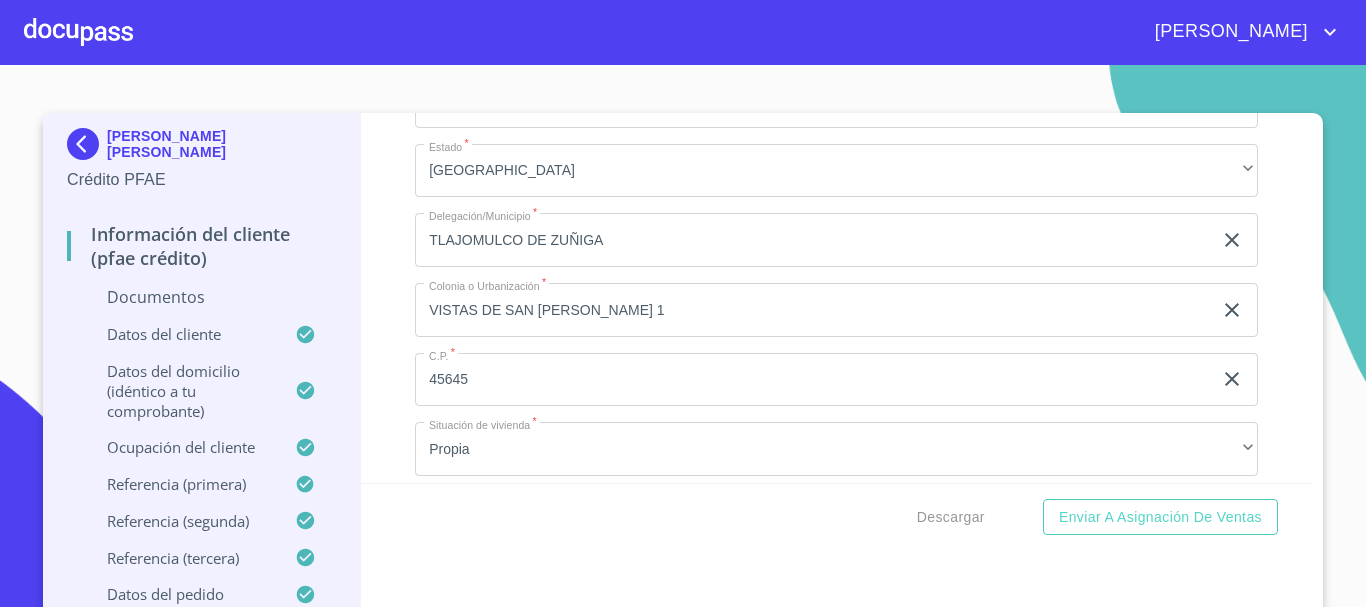 click on "Documentos" at bounding box center (201, 297) 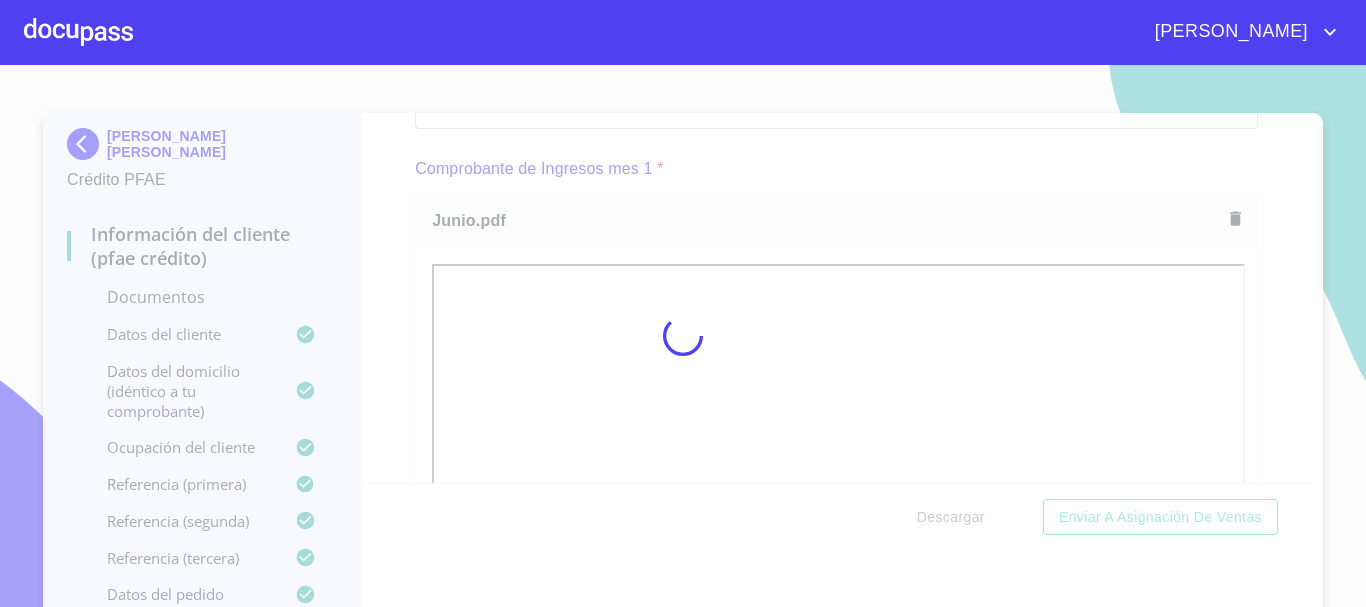 scroll, scrollTop: 2003, scrollLeft: 0, axis: vertical 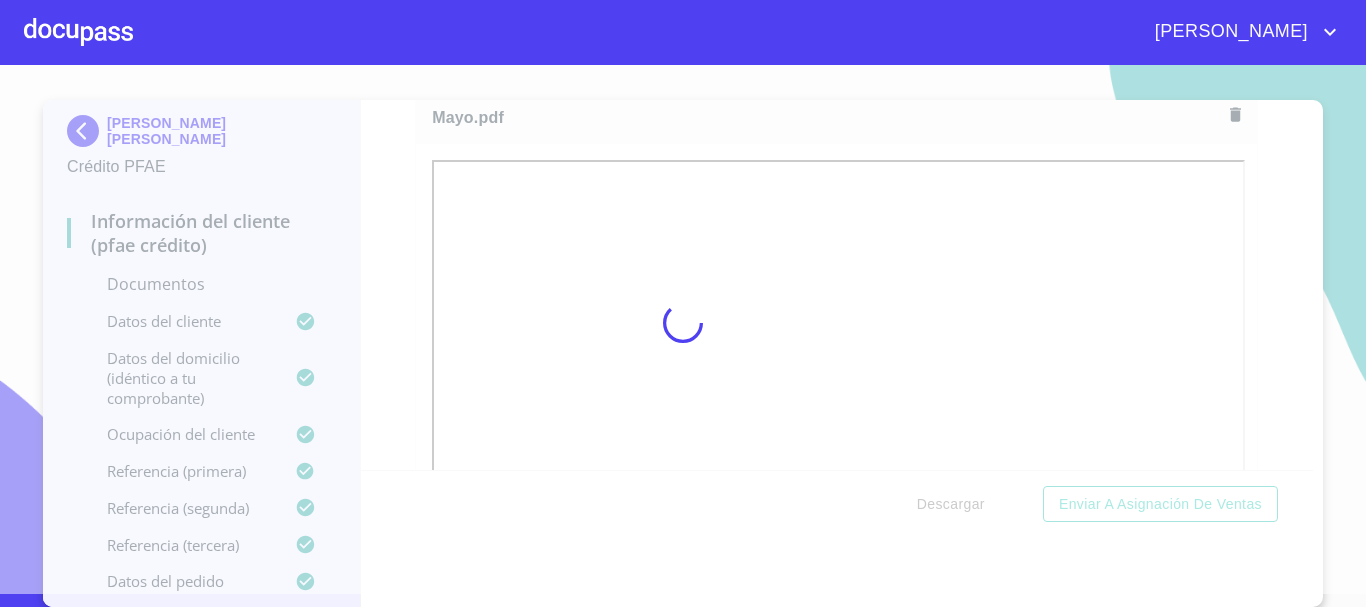 click at bounding box center (683, 323) 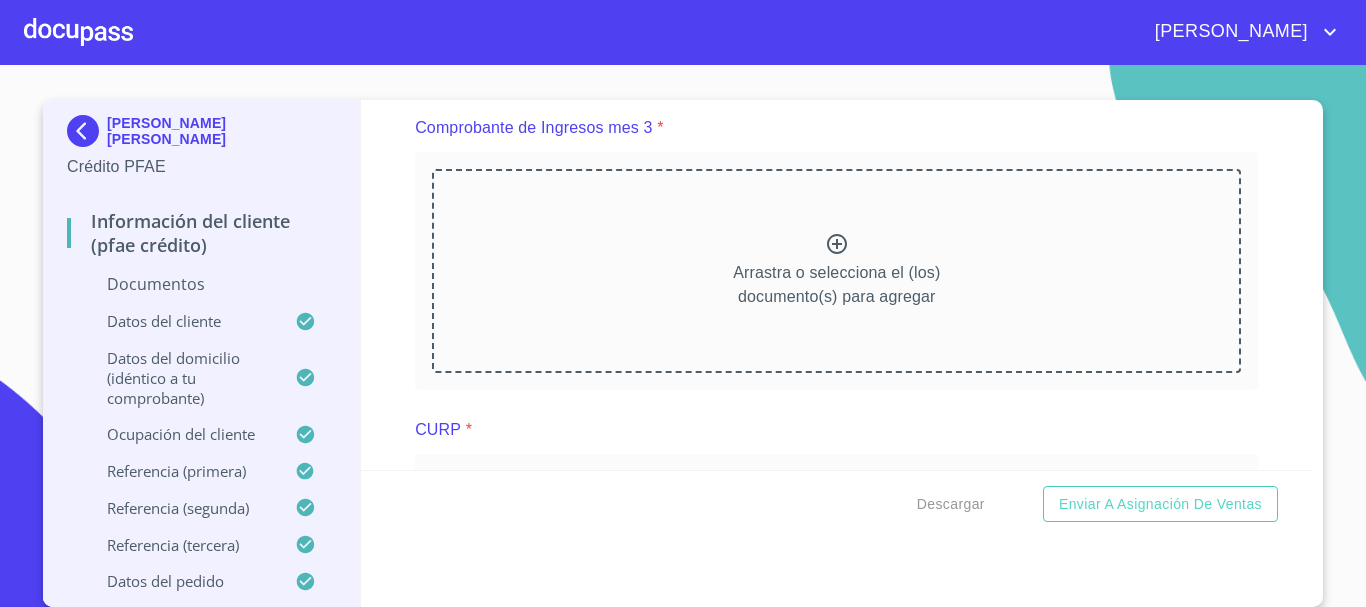 scroll, scrollTop: 3045, scrollLeft: 0, axis: vertical 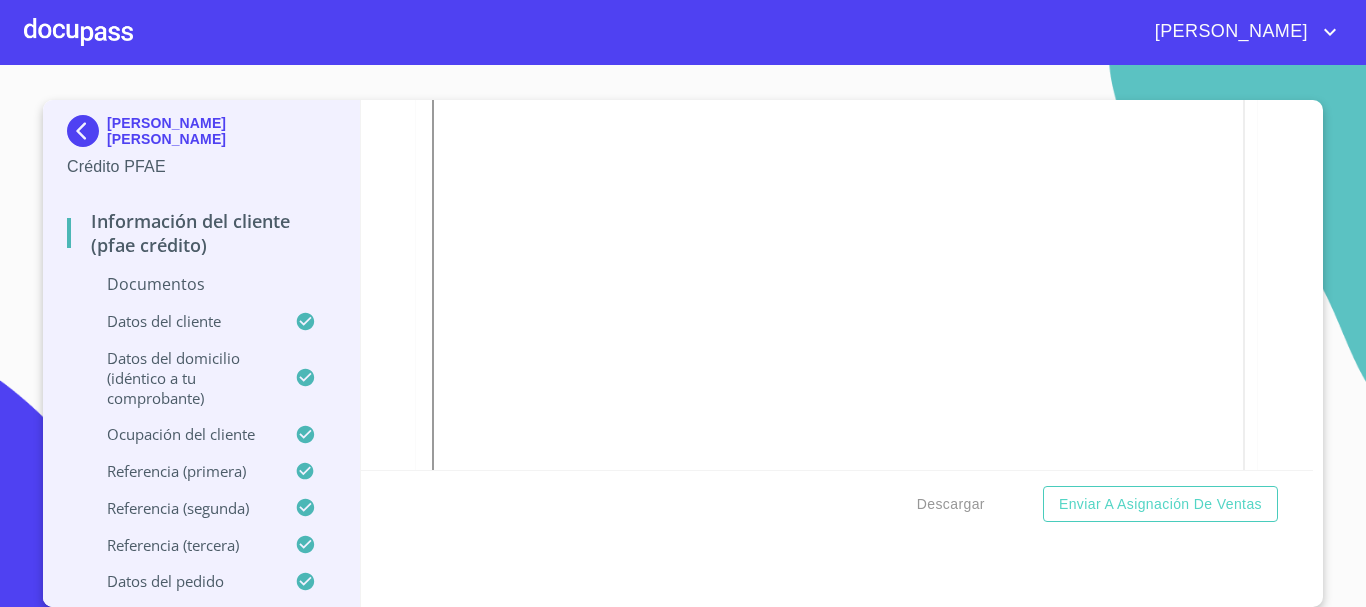 click on "Información del cliente (PFAE crédito)   Documentos Documento de identificación   * INE ​ Identificación Oficial * Identificación Oficial Identificación Oficial Comprobante de Domicilio * Comprobante de Domicilio Comprobante de Domicilio Fuente de ingresos   * Independiente/Dueño de negocio/Persona Moral ​ Comprobante de Ingresos mes 1 * Comprobante de Ingresos mes 1 Comprobante de Ingresos mes 1 Comprobante de Ingresos mes 2 * Comprobante de Ingresos mes 2 Comprobante de Ingresos mes 2 Comprobante de Ingresos mes 3 * Arrastra o selecciona el (los) documento(s) para agregar CURP * CURP CURP Constancia de situación fiscal Constancia de situación fiscal Constancia de situación fiscal Datos del cliente Apellido Paterno   * QUINTANAR ​ Apellido Materno   * TOSTADO ​ Primer nombre   * HUGO ​ Segundo Nombre MANUEL ​ Fecha de nacimiento * 6 de feb. de 1998 ​ Nacionalidad   * Mexicana ​ País de nacimiento   * MEXICO ​ Estado de nacimiento   * Jalisco ​ CURP   * ​ RFC" at bounding box center [837, 285] 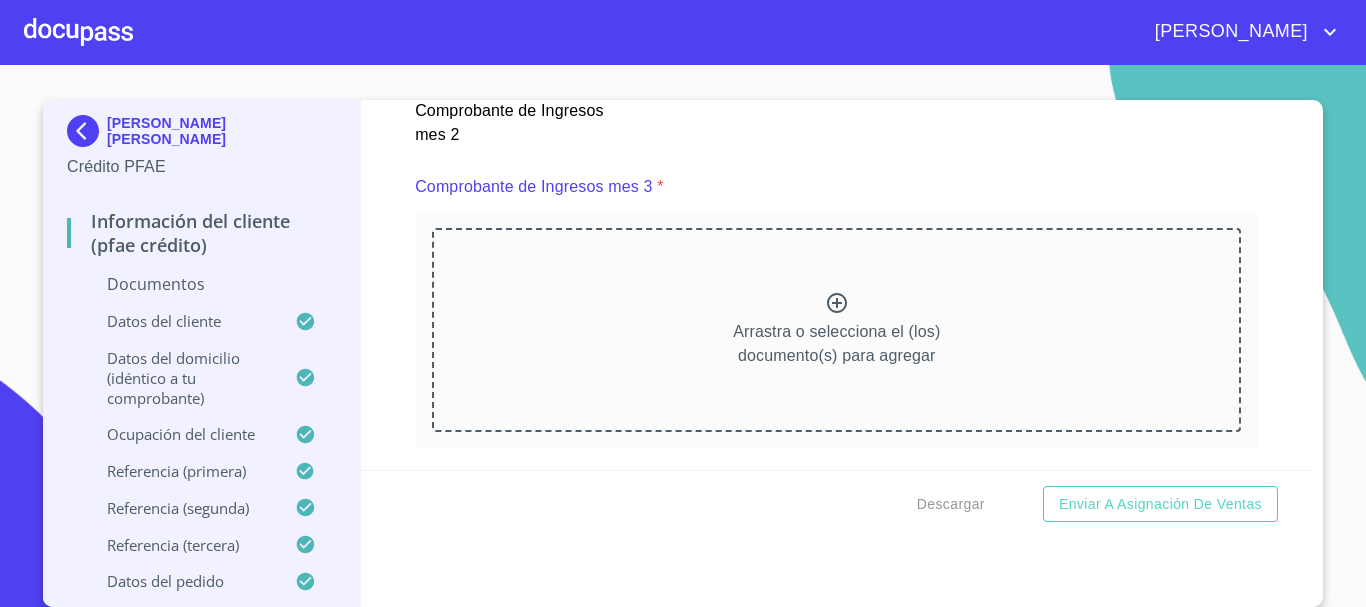 scroll, scrollTop: 3645, scrollLeft: 0, axis: vertical 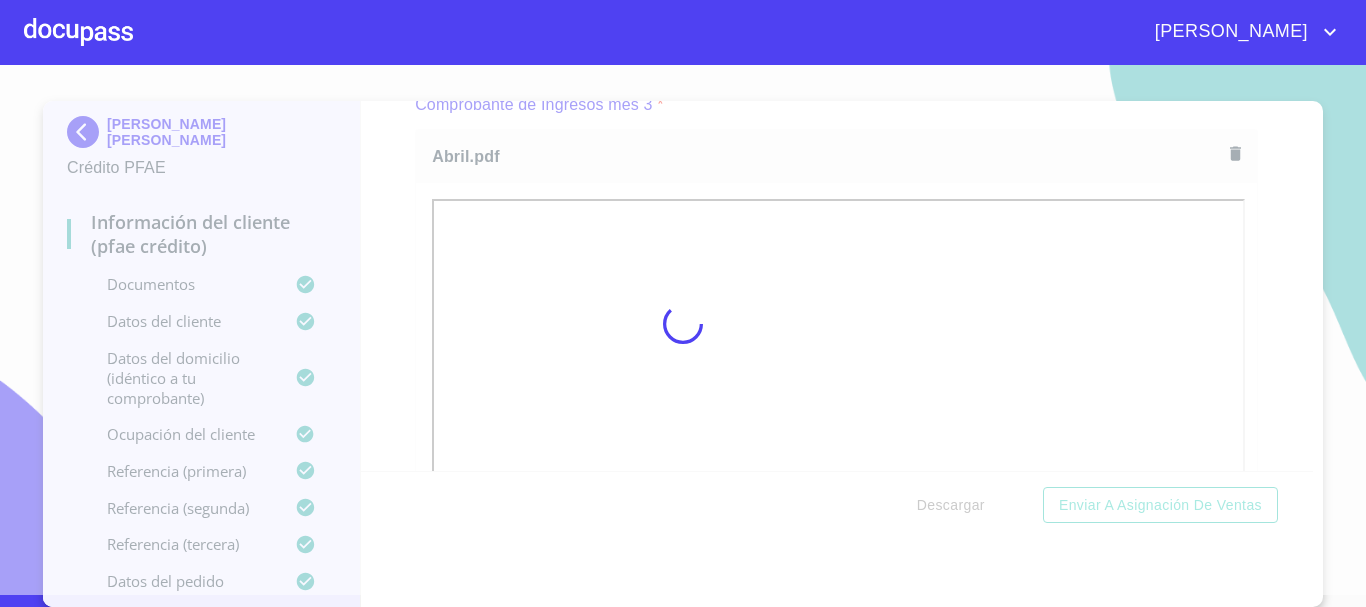 click at bounding box center (683, 324) 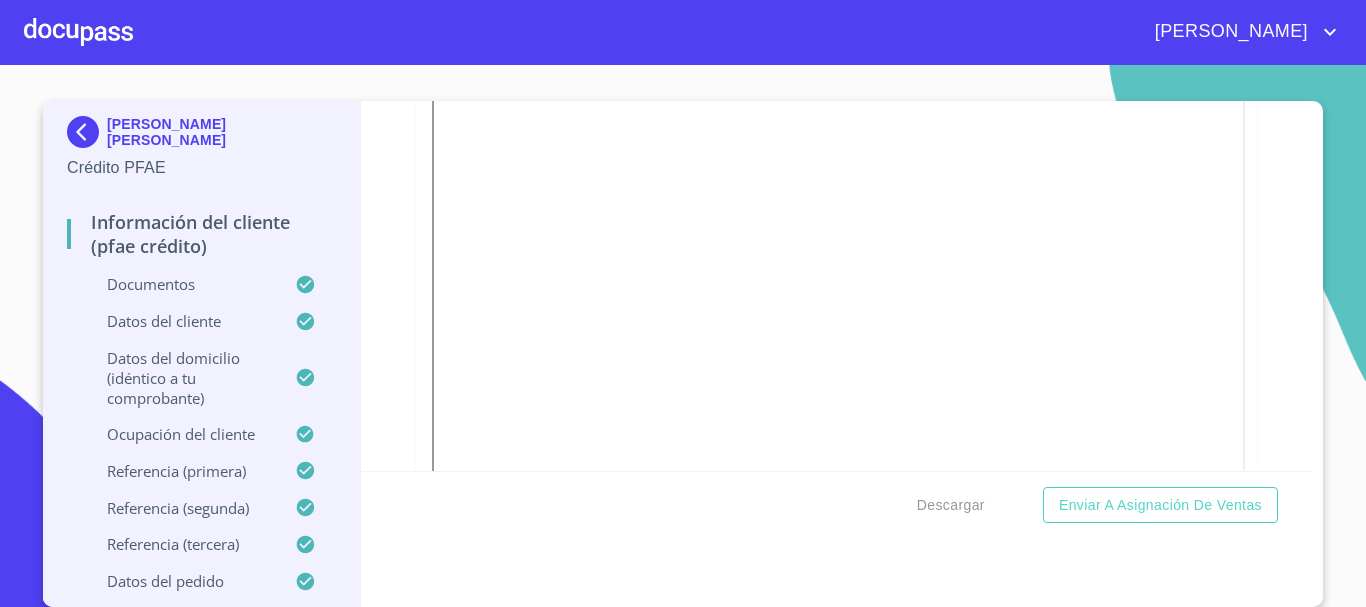 scroll, scrollTop: 3927, scrollLeft: 0, axis: vertical 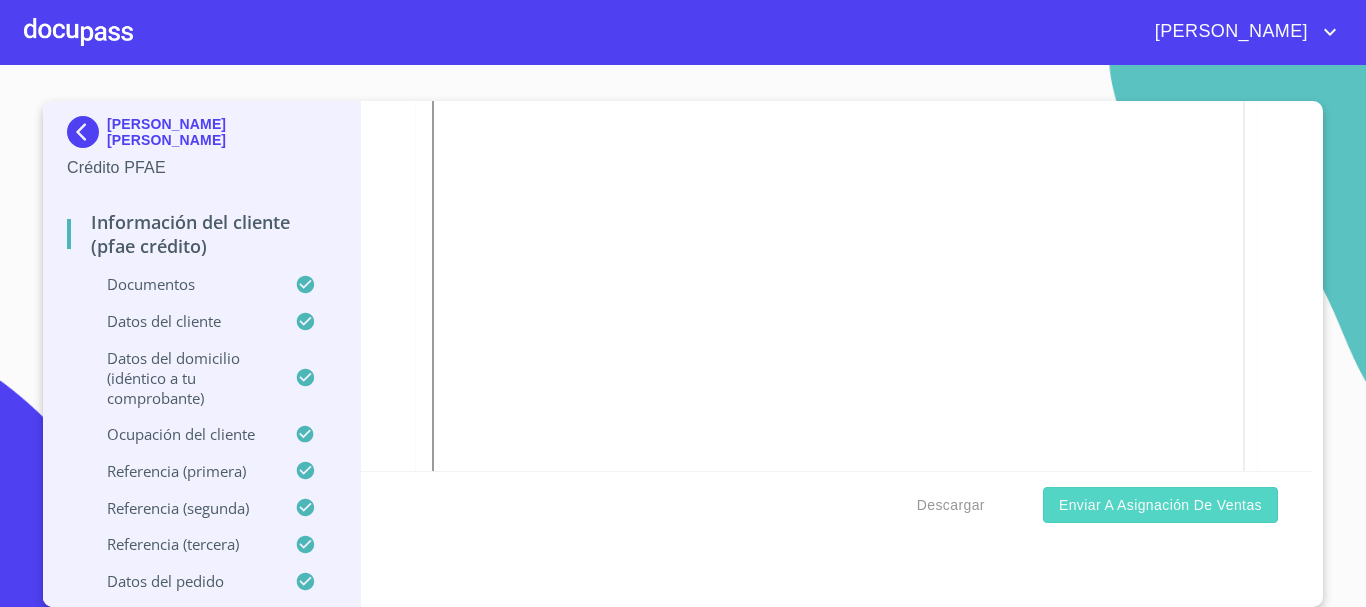 click on "Enviar a Asignación de Ventas" at bounding box center [1160, 505] 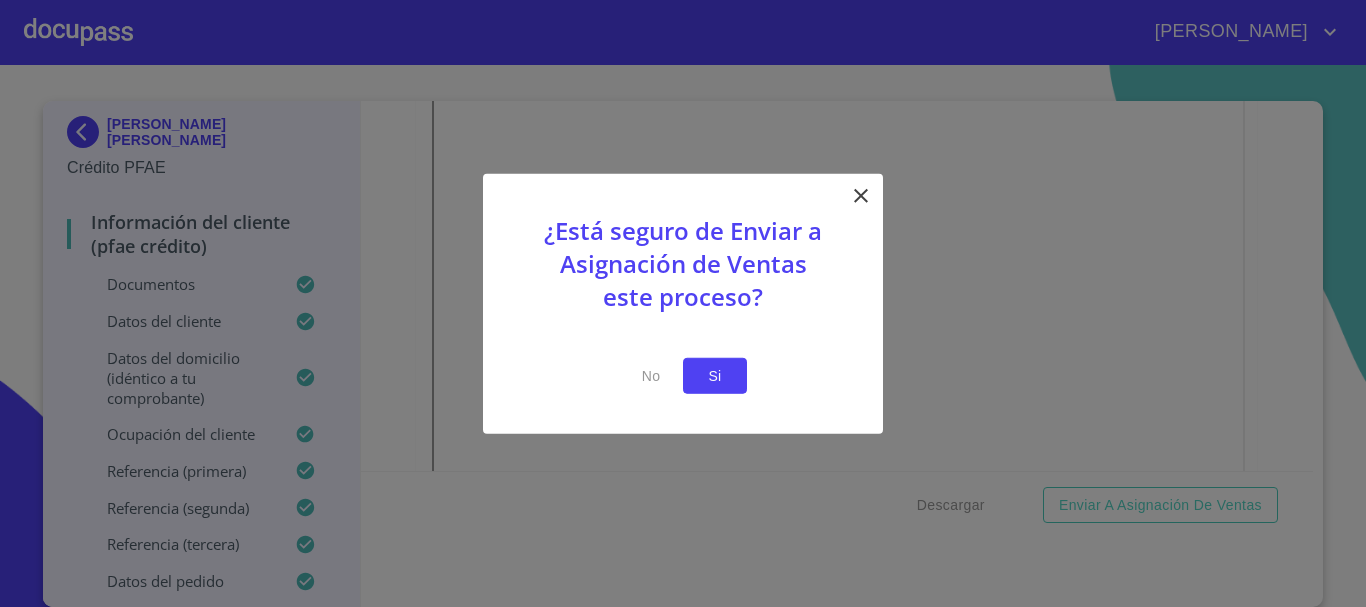 click on "Si" at bounding box center [715, 375] 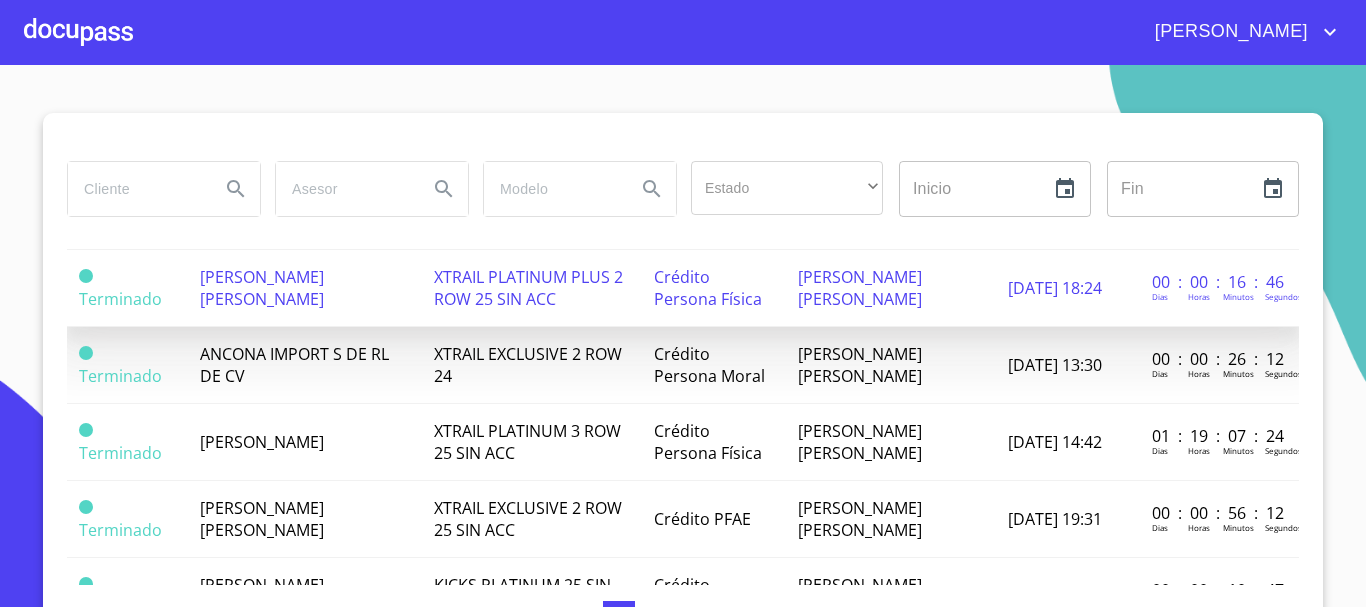 scroll, scrollTop: 800, scrollLeft: 0, axis: vertical 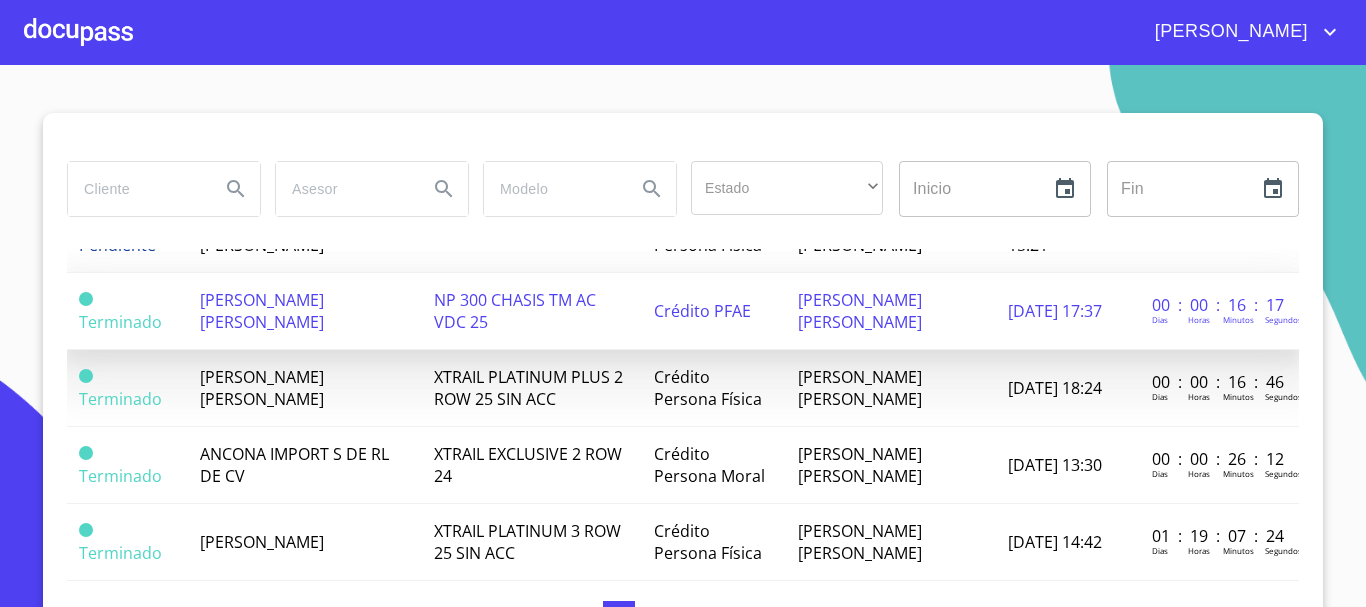 click on "HUGO  MANUEL QUINTANAR TOSTADO" at bounding box center (305, 311) 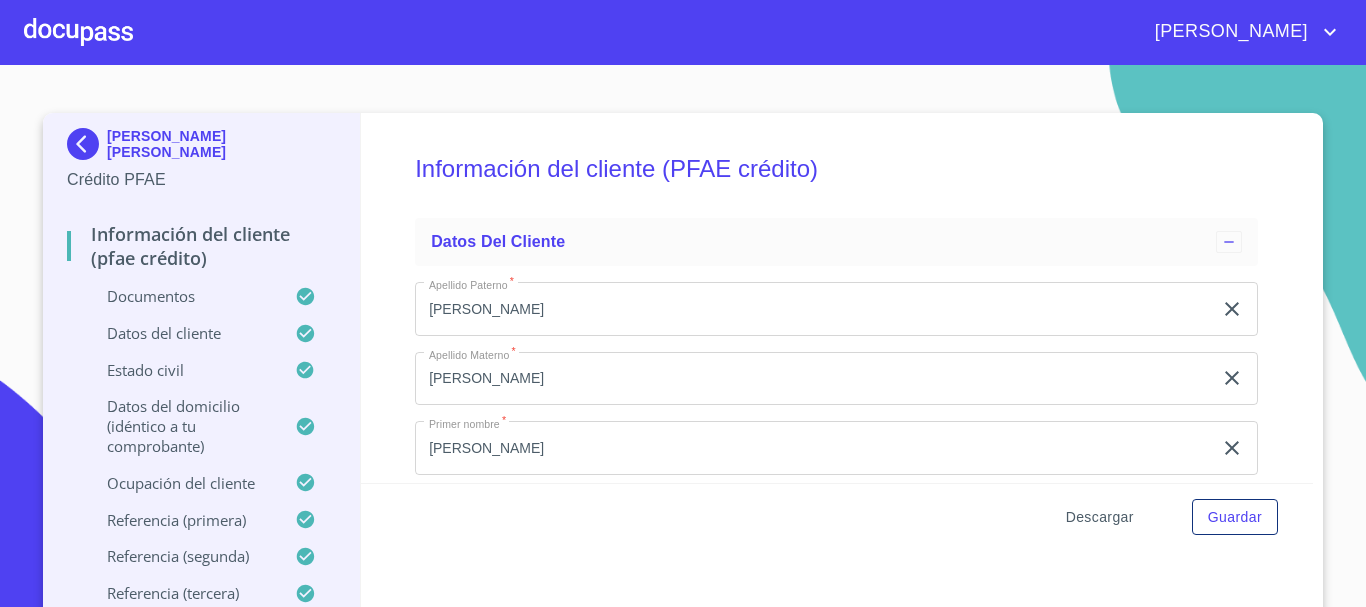 click on "Descargar" at bounding box center [1100, 517] 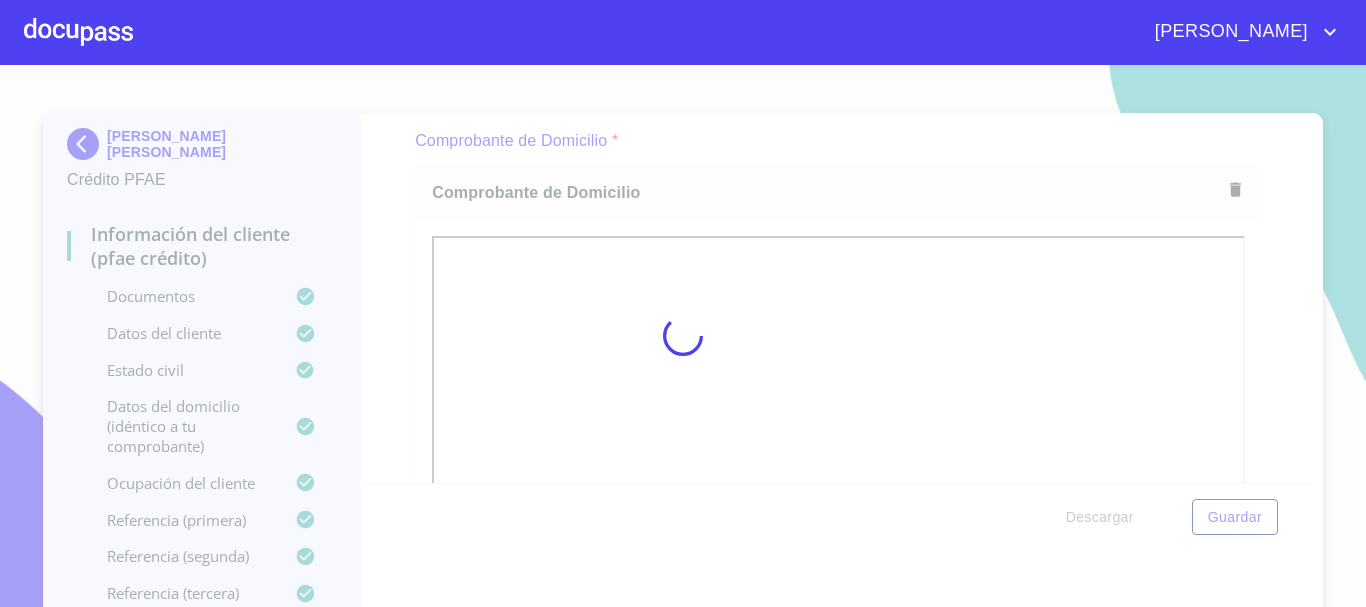 scroll, scrollTop: 3045, scrollLeft: 0, axis: vertical 